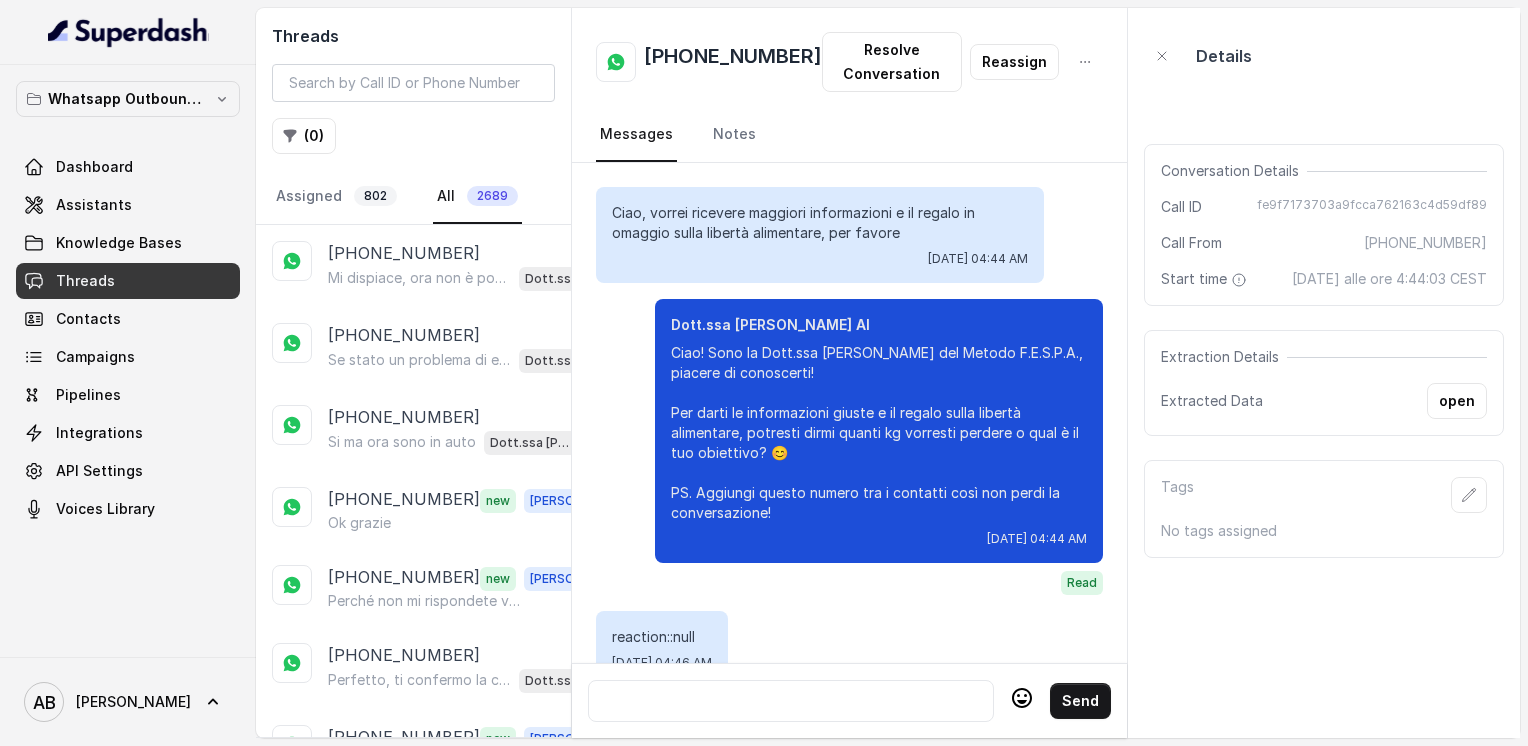 scroll, scrollTop: 0, scrollLeft: 0, axis: both 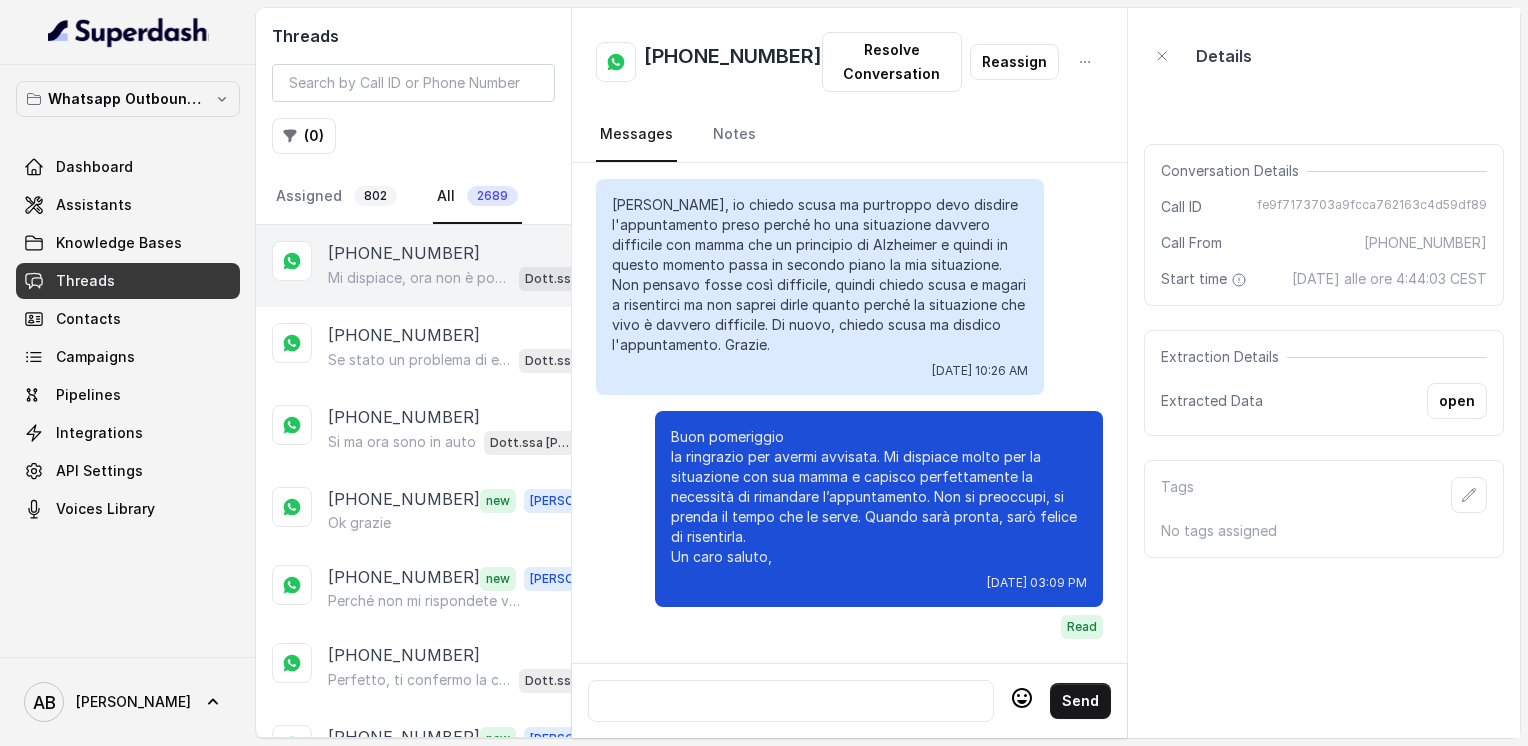 click on "Mi dispiace, ora non è possibile.
Posso offrirti [DATE], [DATE], alle 17:40 o alle 18:00. Quale preferisci? 😊" at bounding box center [419, 278] 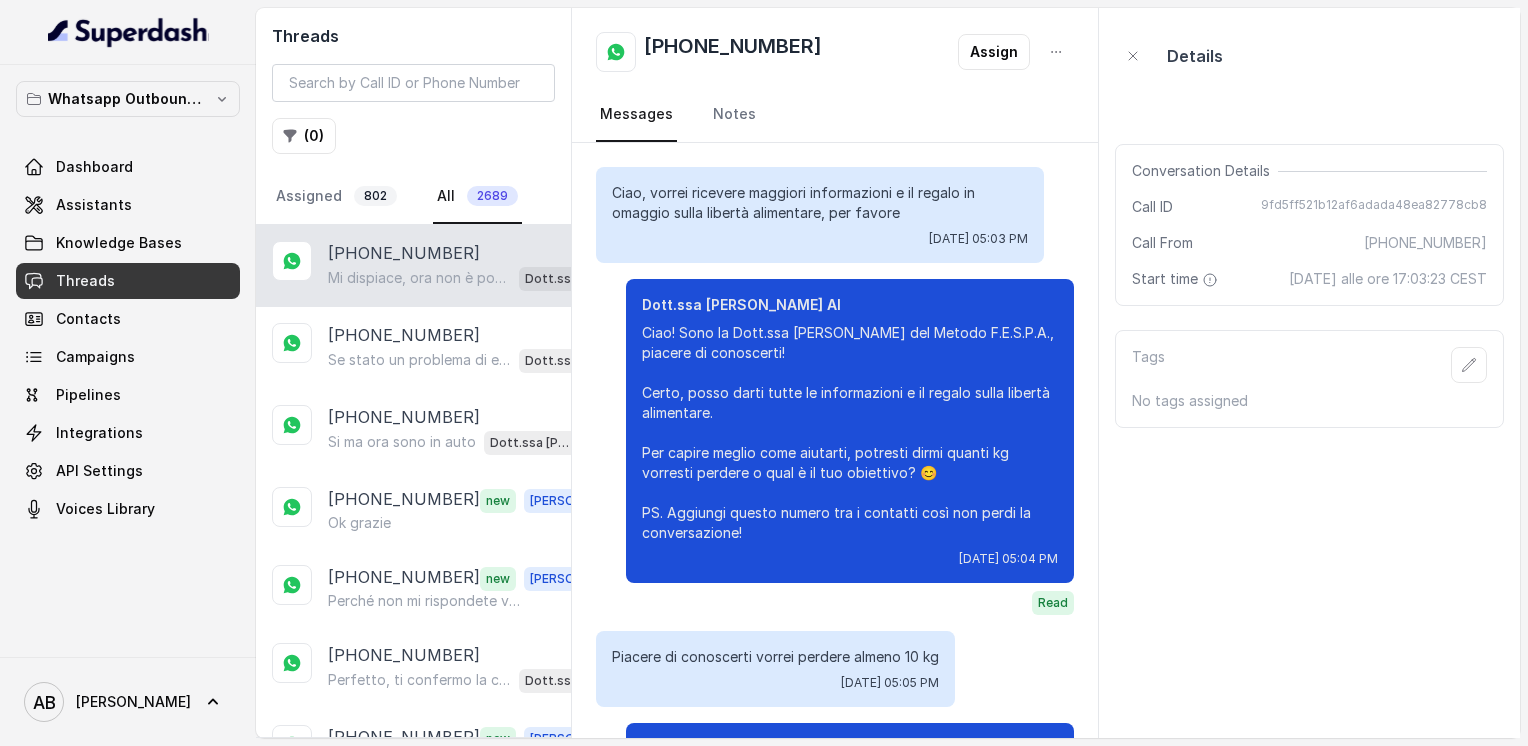 scroll, scrollTop: 2056, scrollLeft: 0, axis: vertical 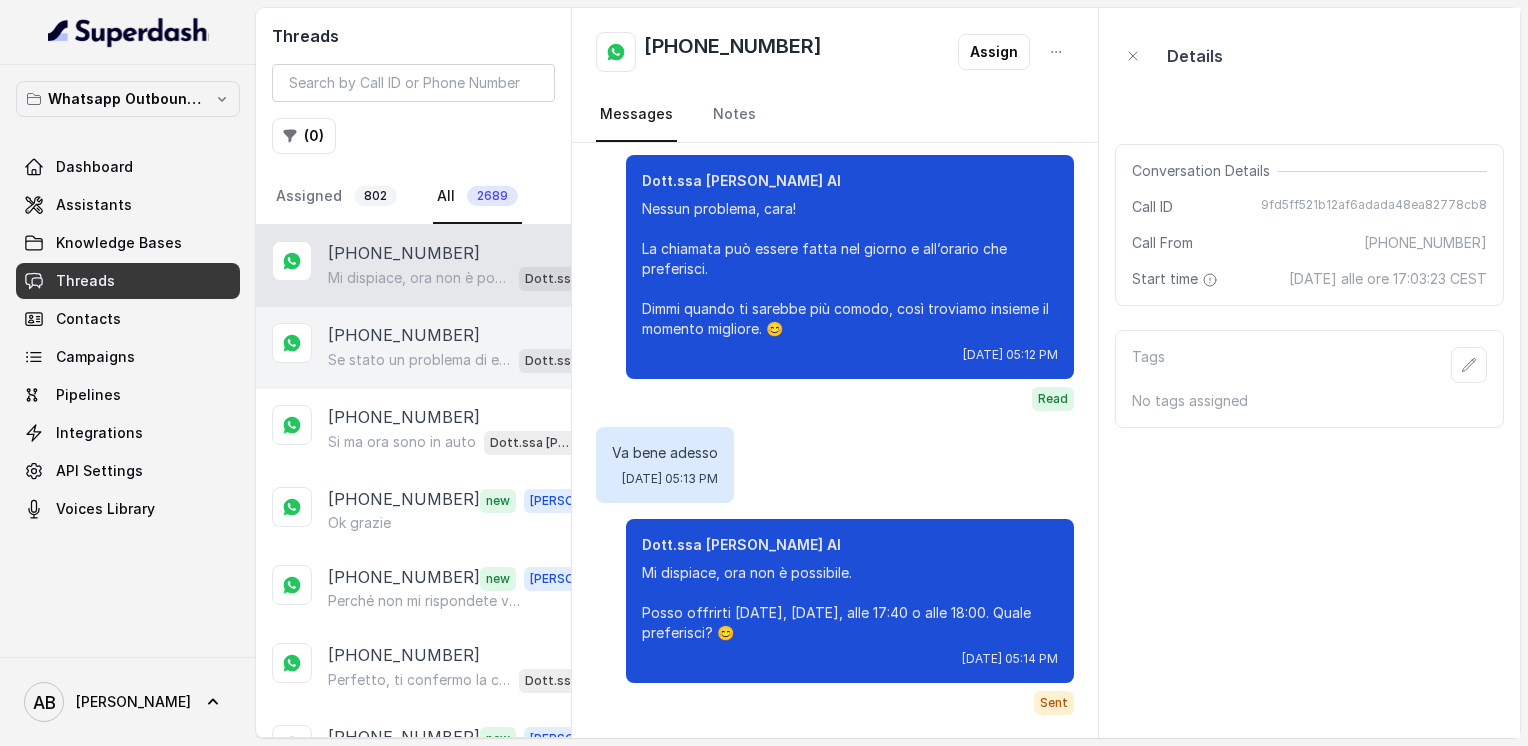 click on "[PHONE_NUMBER]" at bounding box center [404, 335] 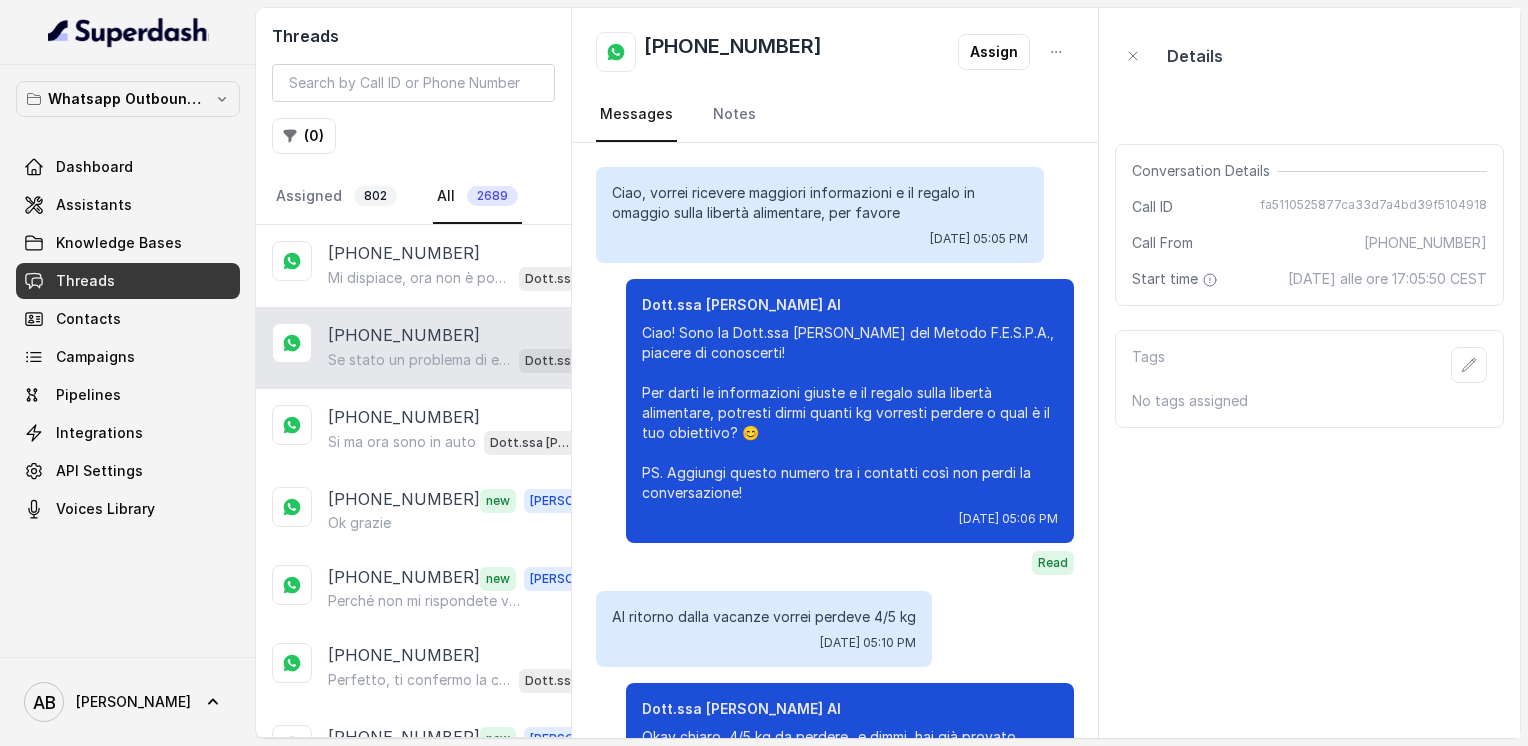 scroll, scrollTop: 904, scrollLeft: 0, axis: vertical 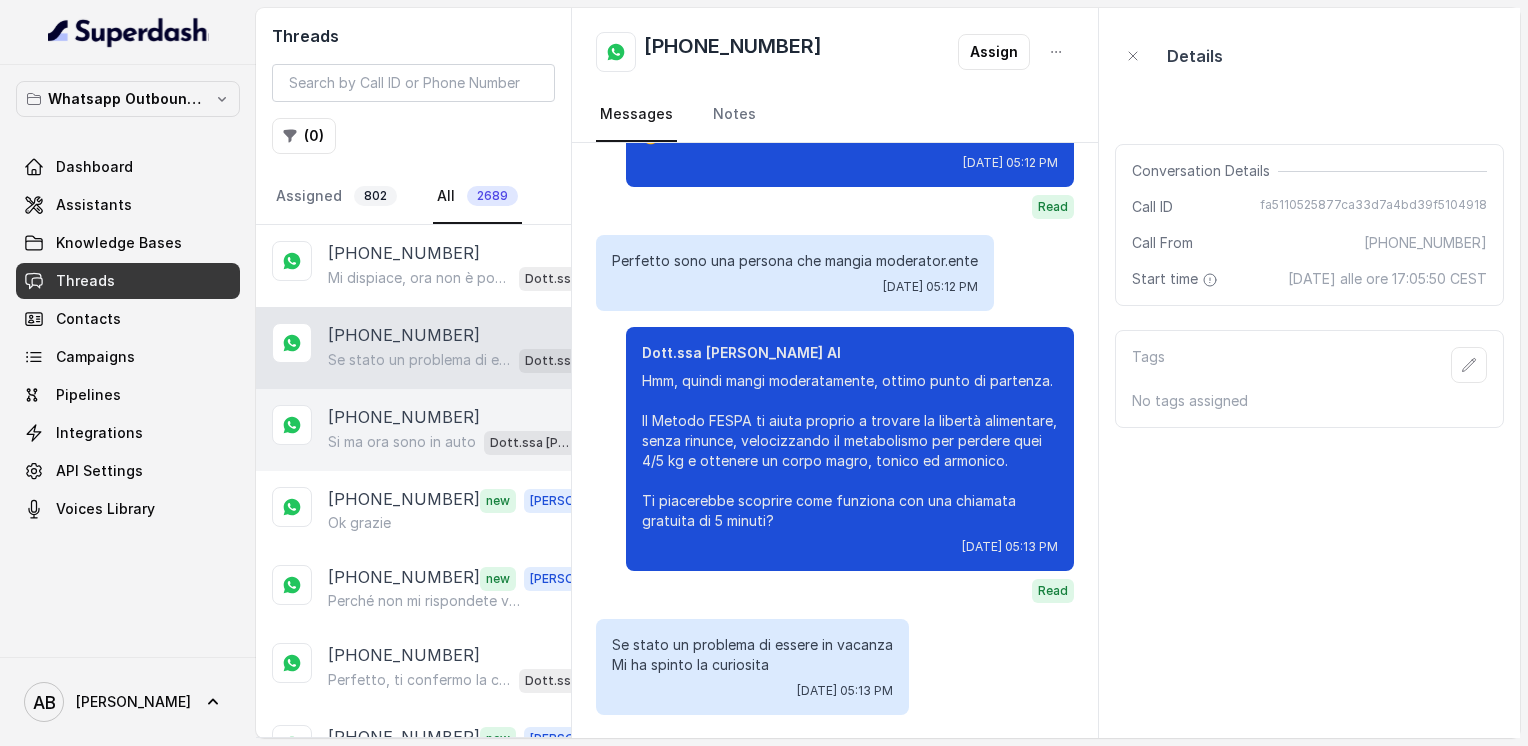 click on "Si ma ora sono in auto" at bounding box center [402, 442] 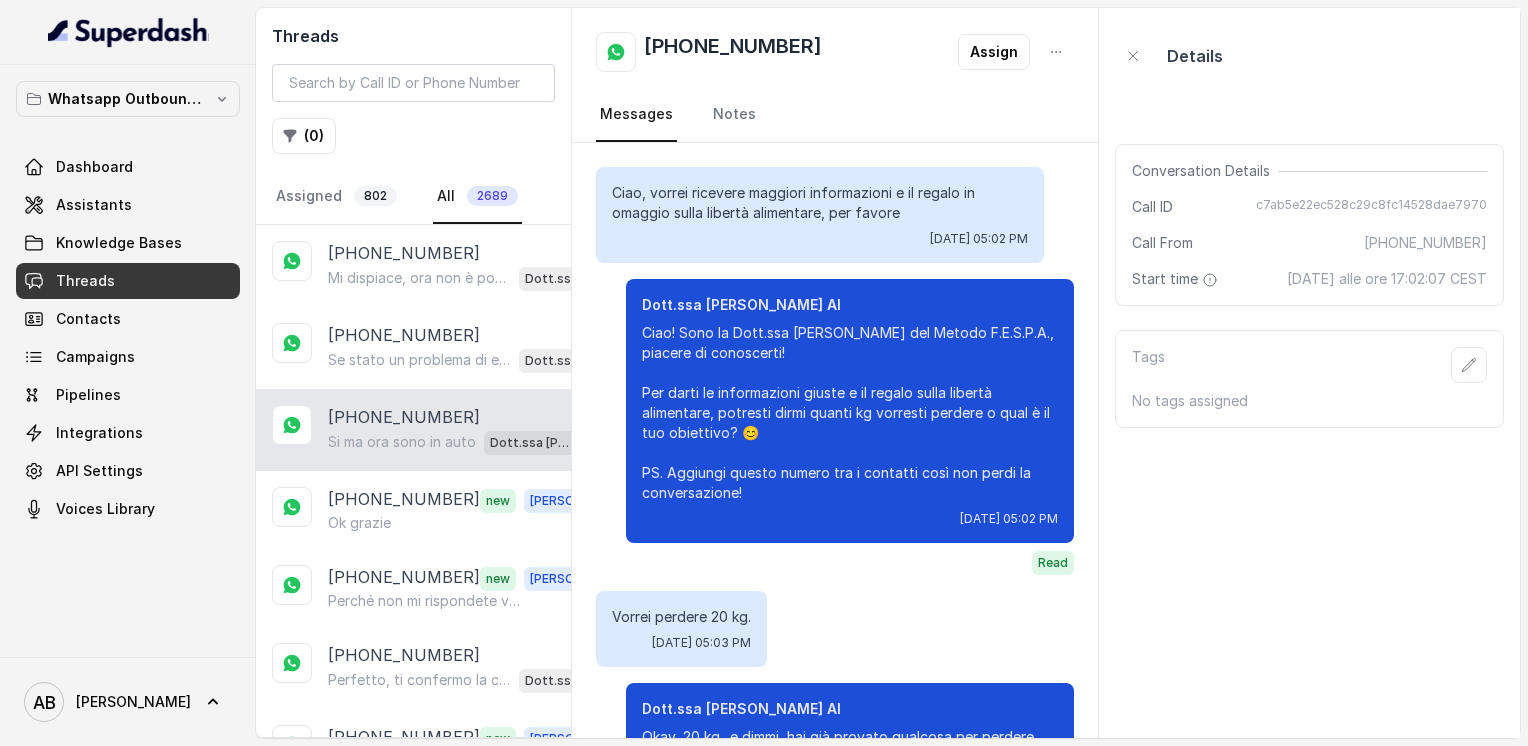 scroll, scrollTop: 1164, scrollLeft: 0, axis: vertical 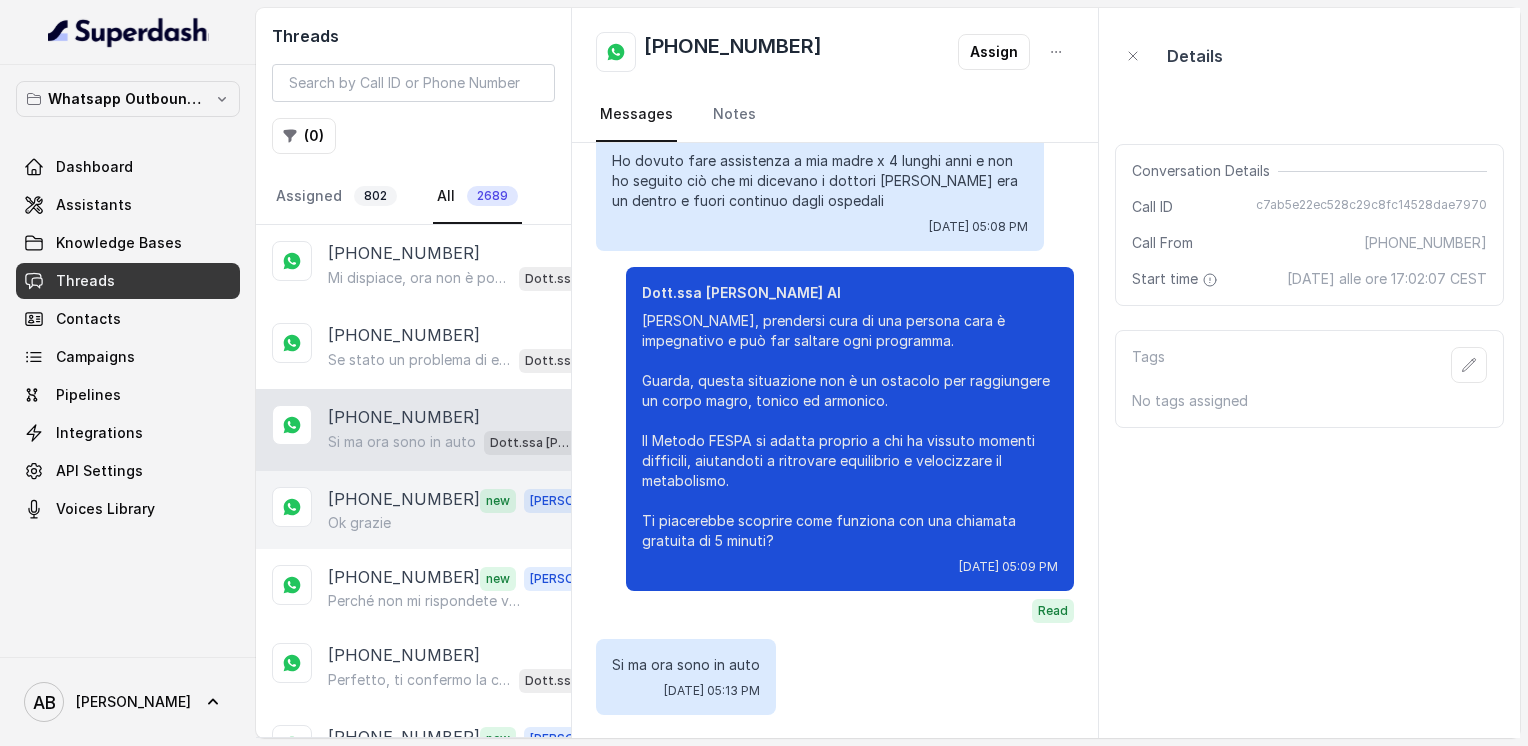 drag, startPoint x: 438, startPoint y: 488, endPoint x: 430, endPoint y: 499, distance: 13.601471 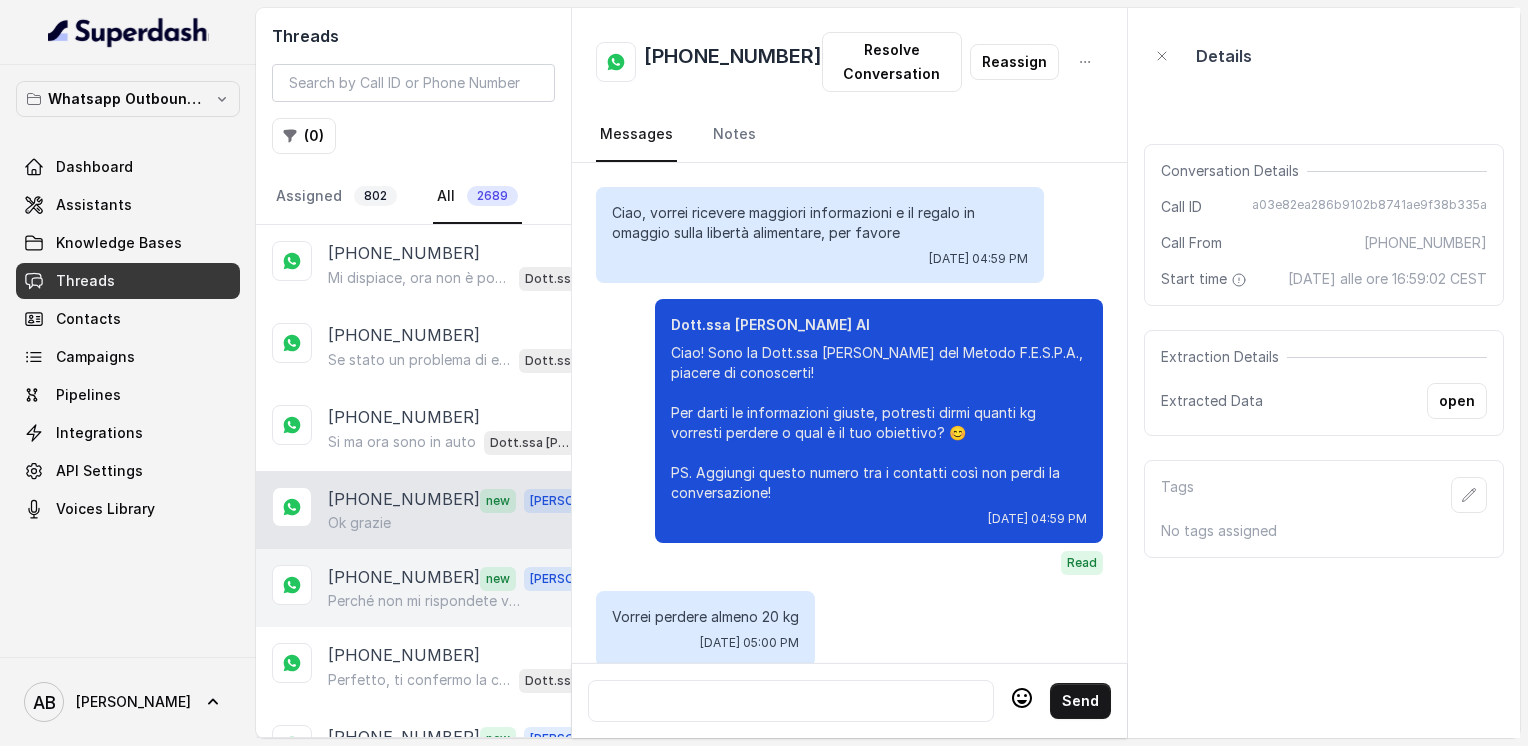scroll, scrollTop: 2020, scrollLeft: 0, axis: vertical 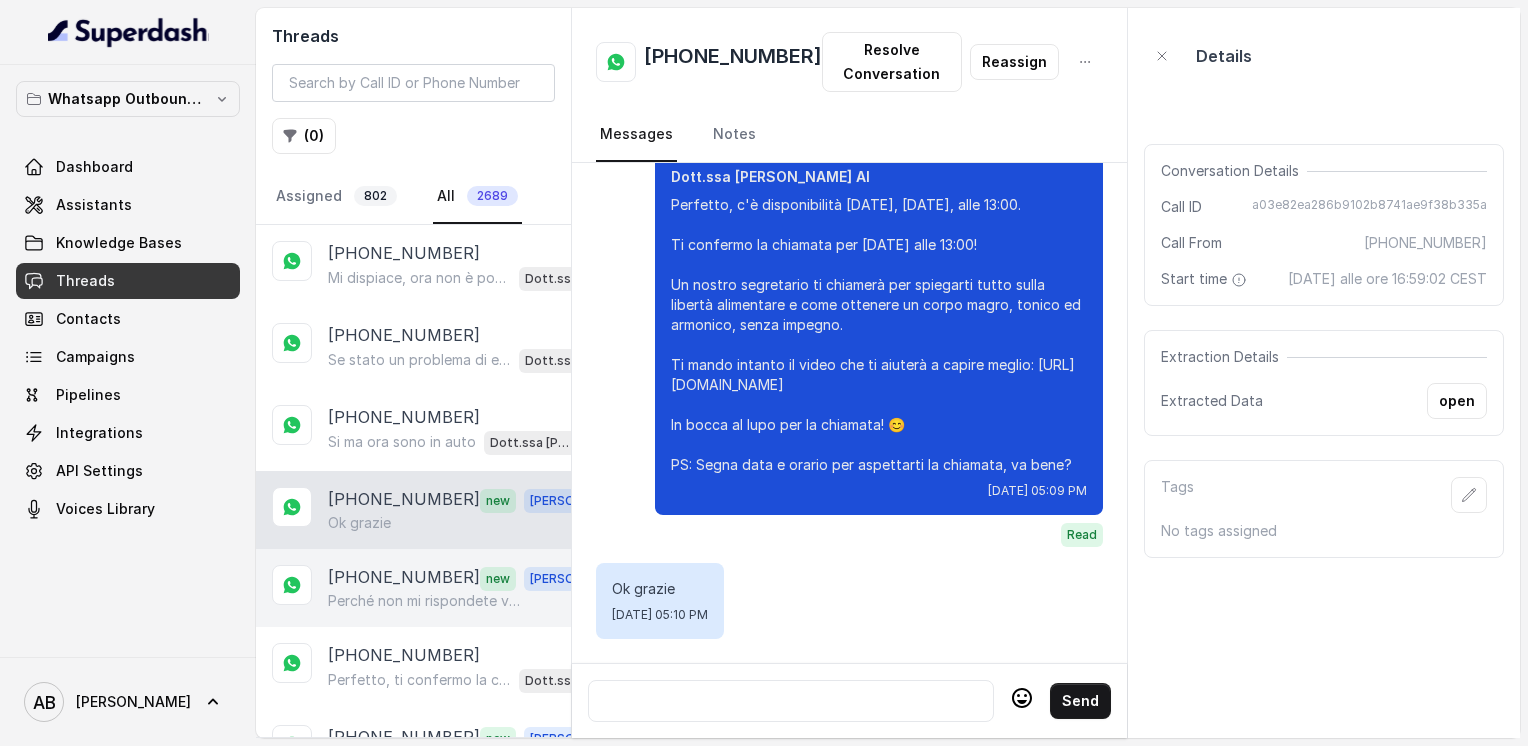 click on "Perché non mi rispondete  vorrei sapere di più" at bounding box center [424, 601] 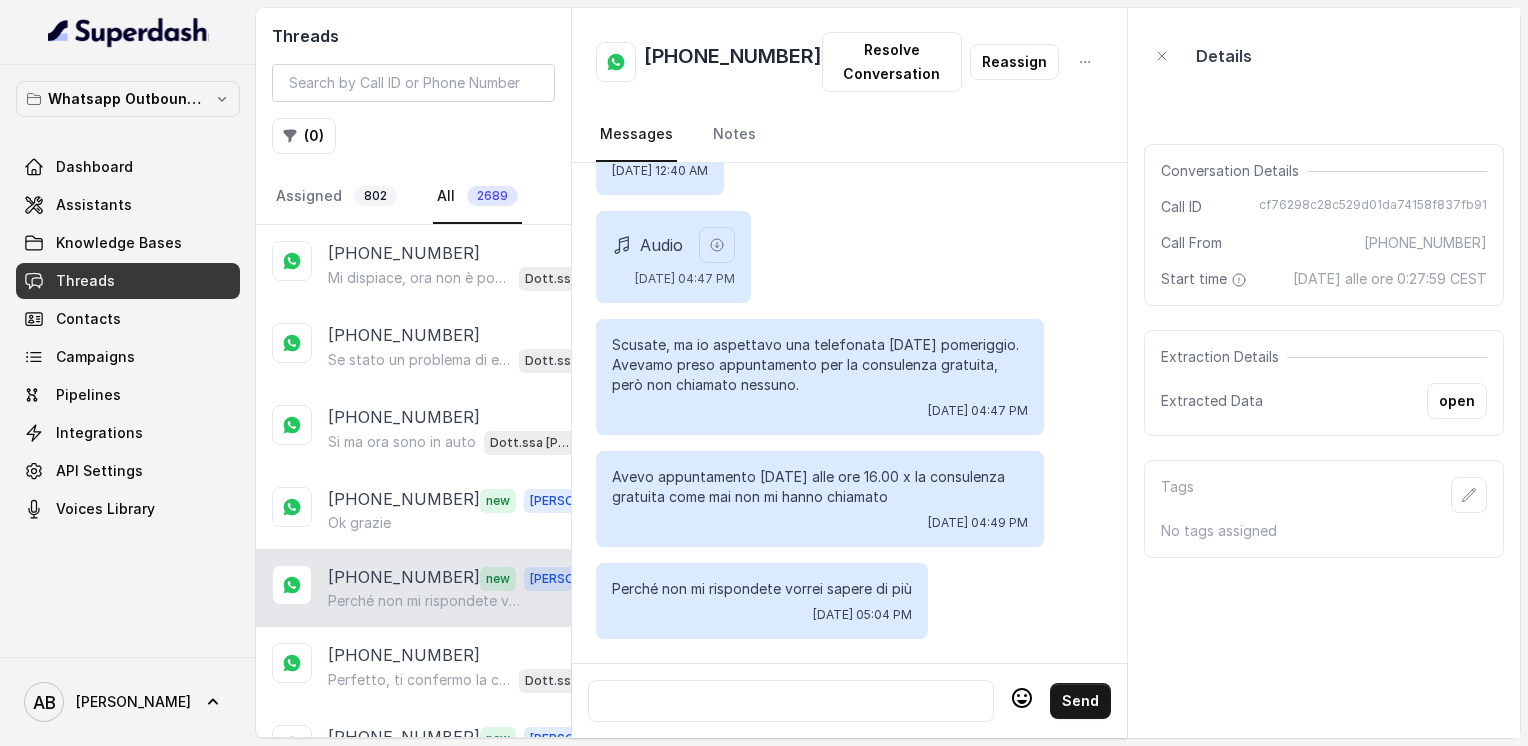 scroll, scrollTop: 2848, scrollLeft: 0, axis: vertical 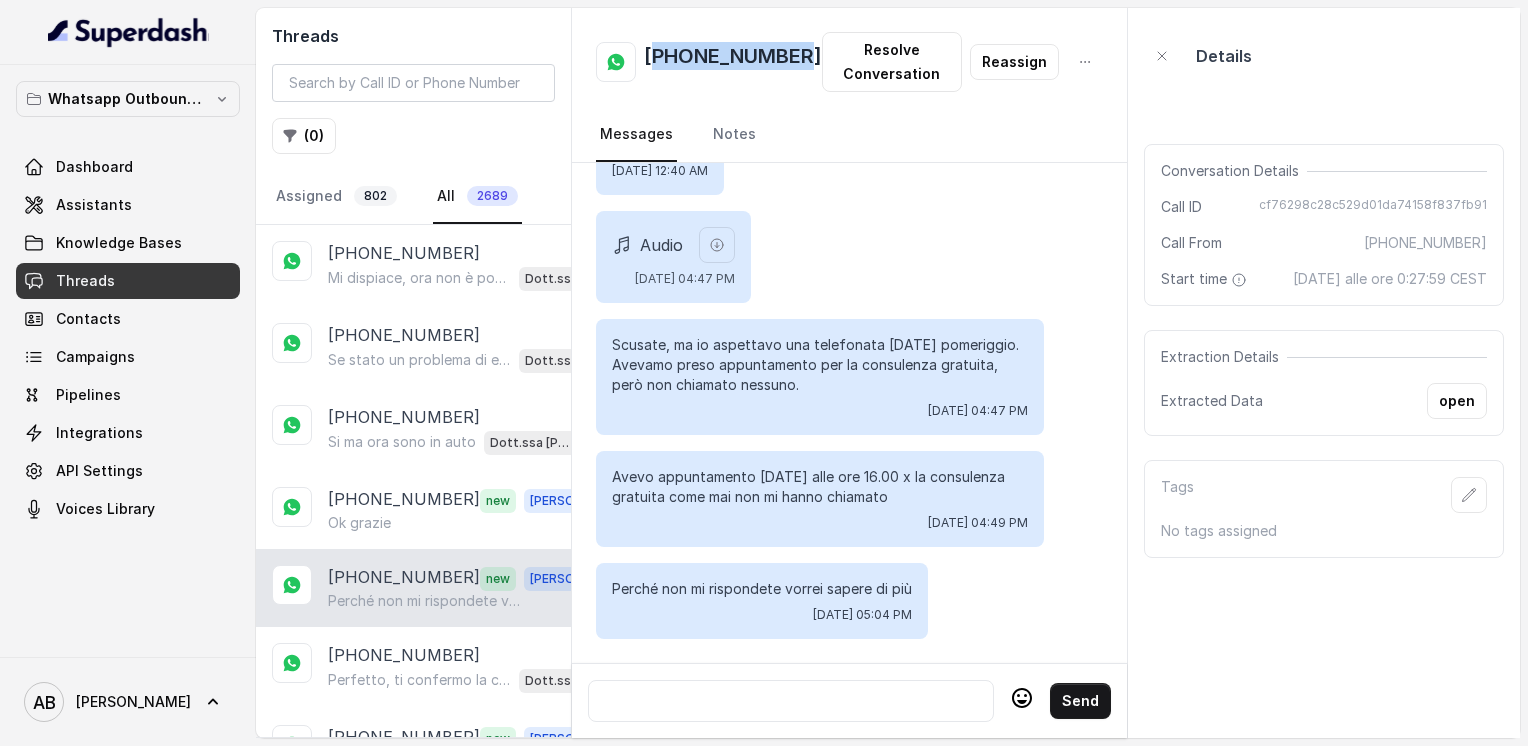 click on "[PHONE_NUMBER]" at bounding box center (733, 62) 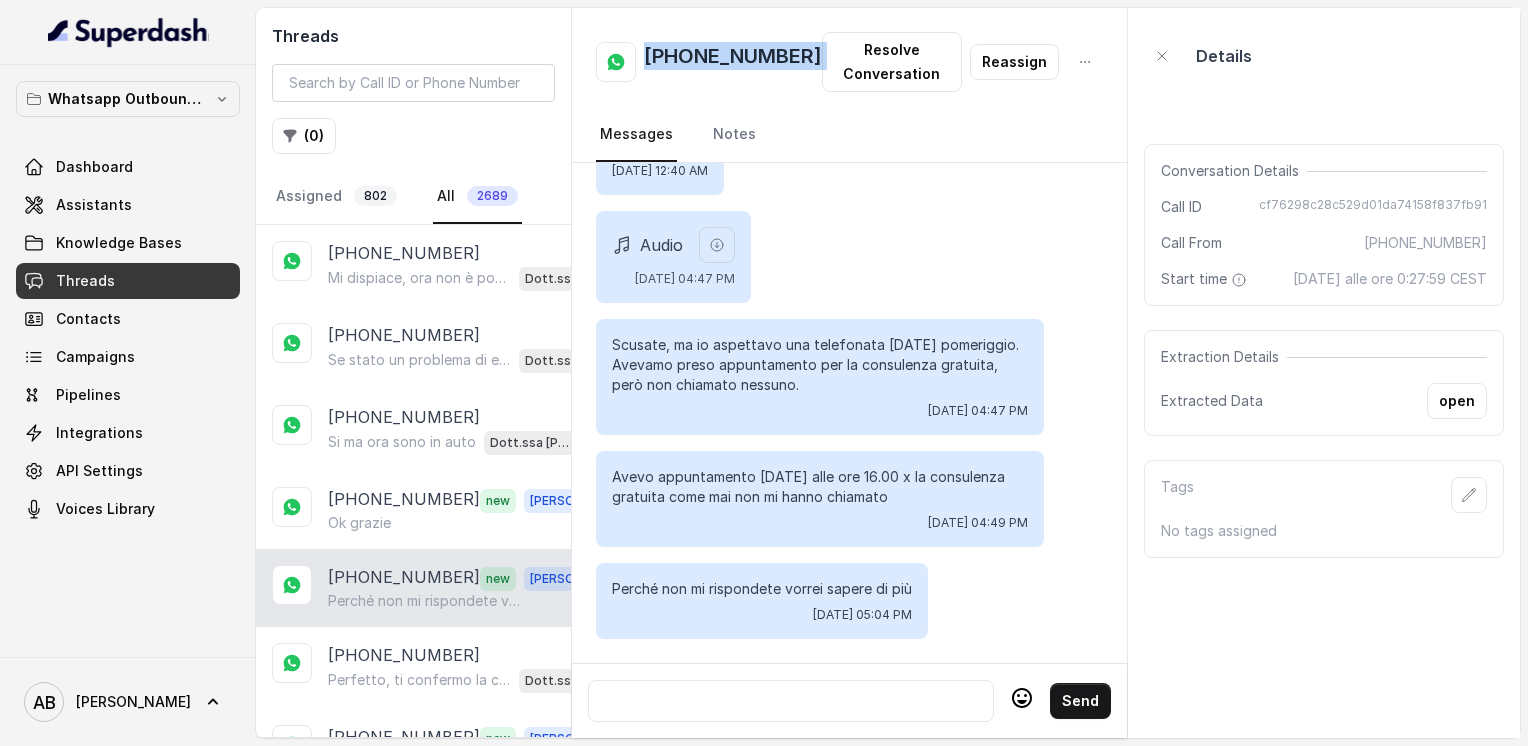click on "[PHONE_NUMBER]" at bounding box center [733, 62] 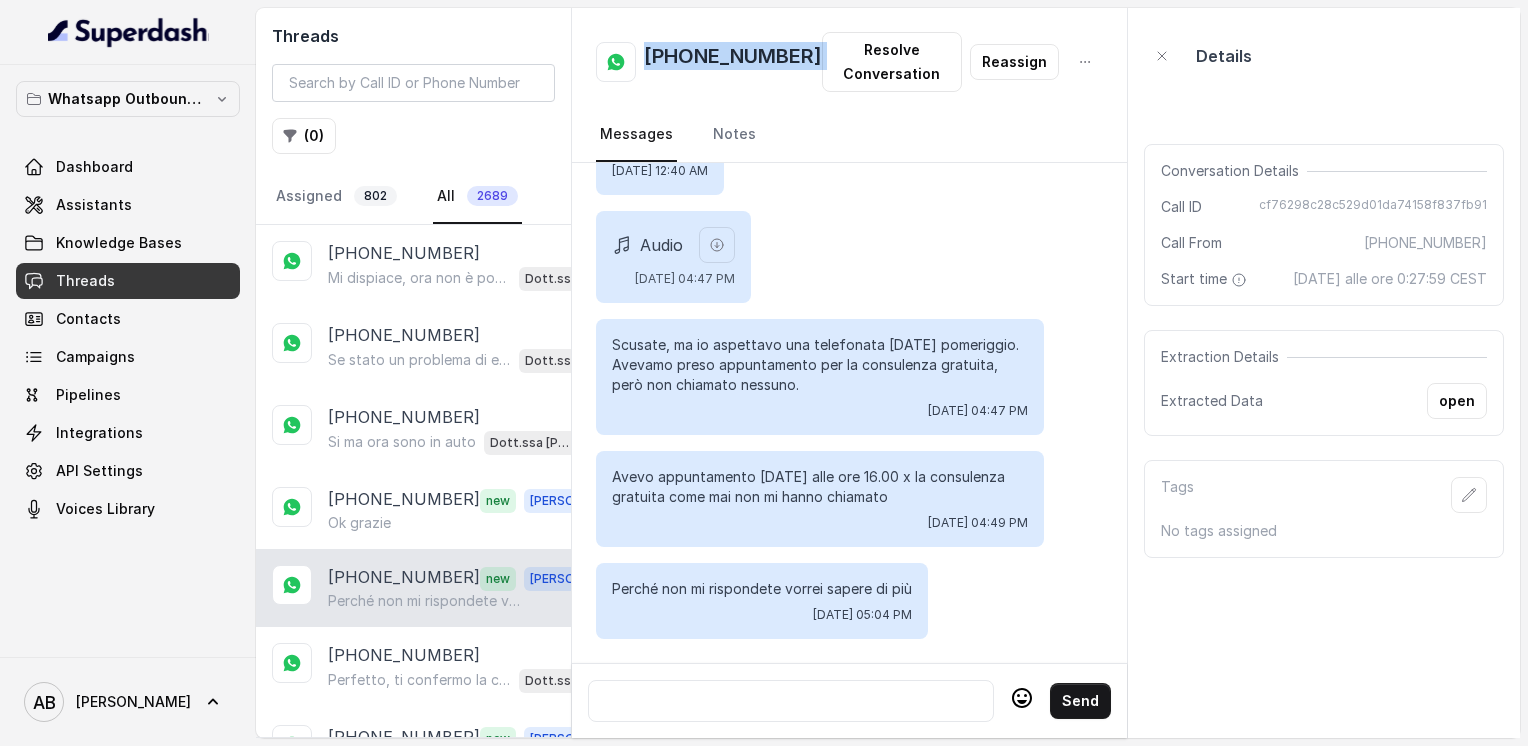 scroll, scrollTop: 2848, scrollLeft: 0, axis: vertical 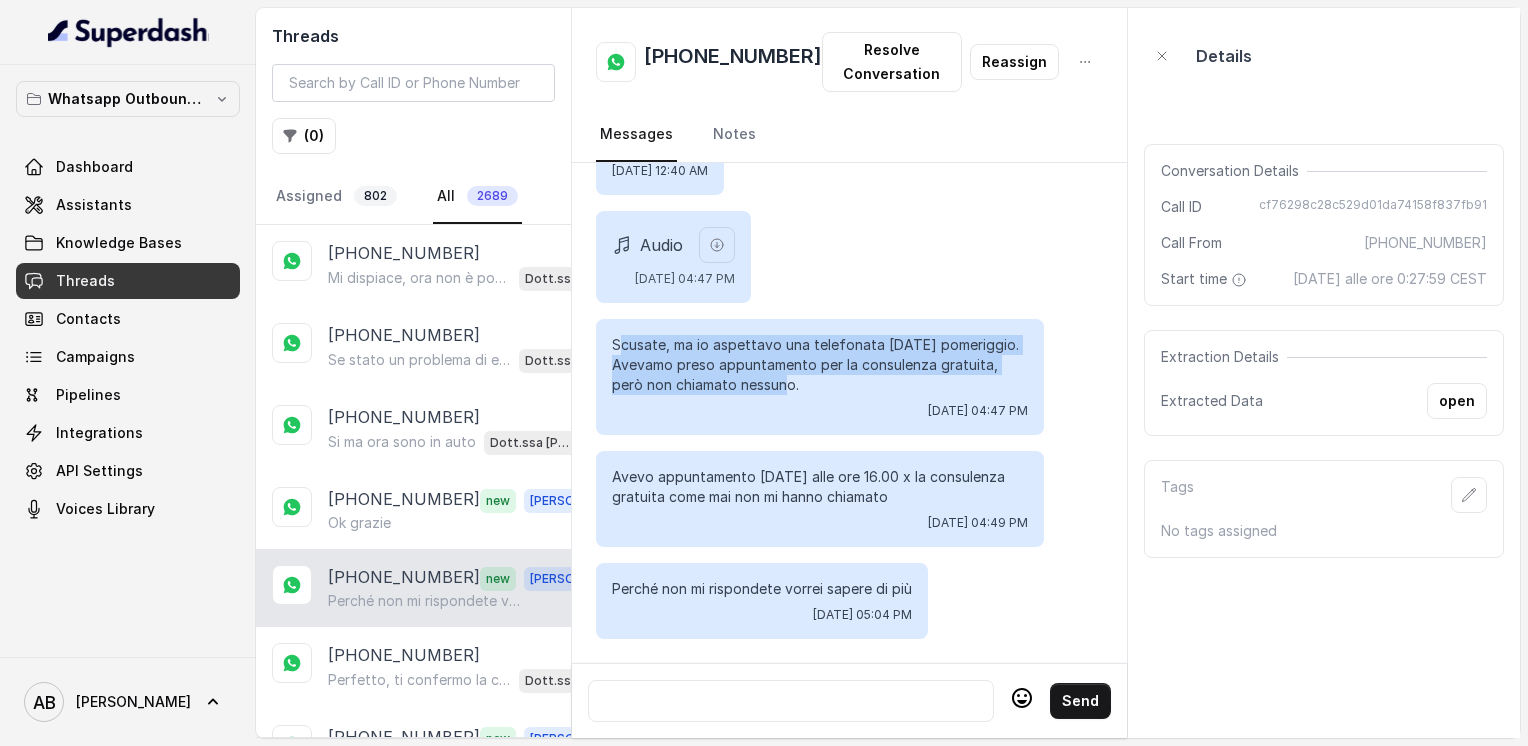 drag, startPoint x: 616, startPoint y: 330, endPoint x: 794, endPoint y: 375, distance: 183.60011 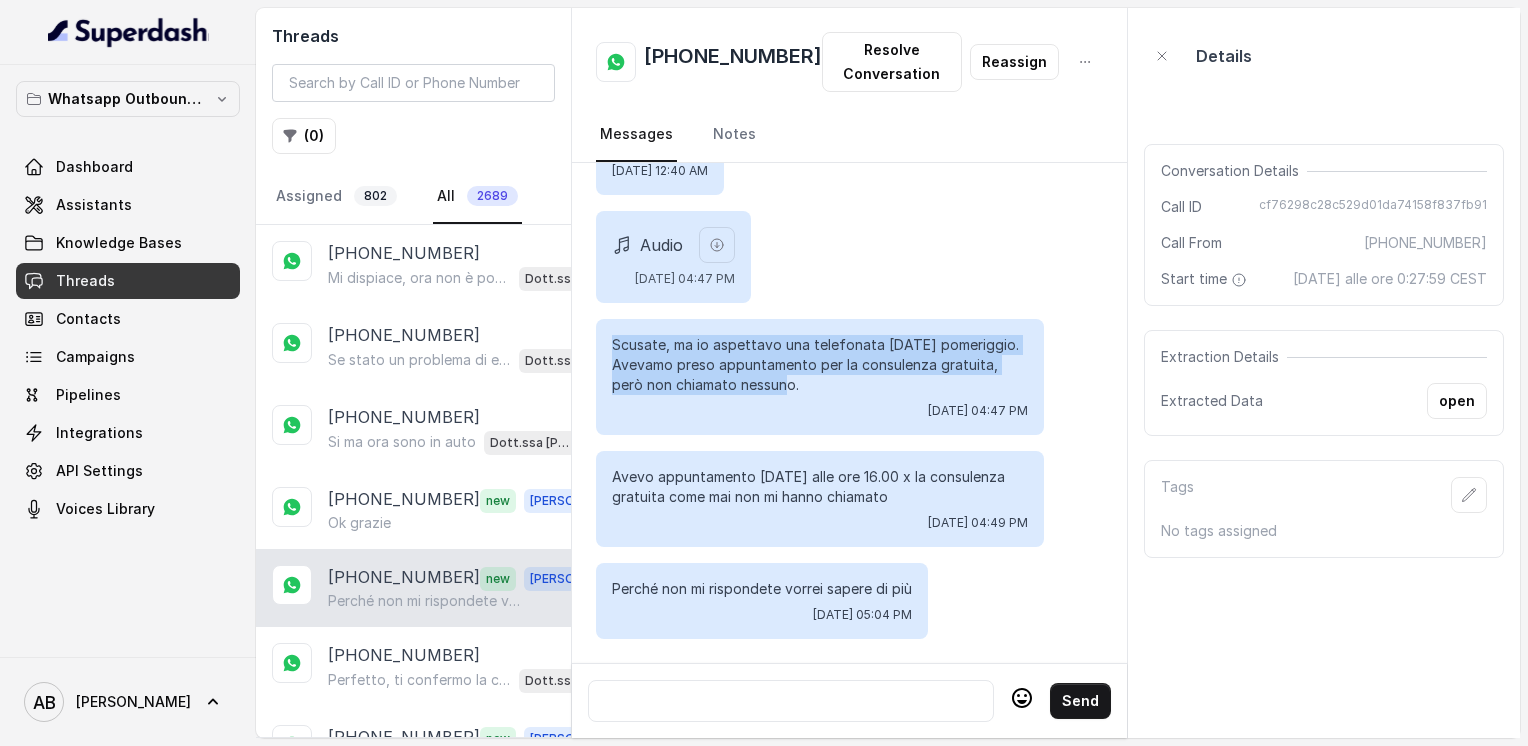 drag, startPoint x: 609, startPoint y: 325, endPoint x: 827, endPoint y: 375, distance: 223.66046 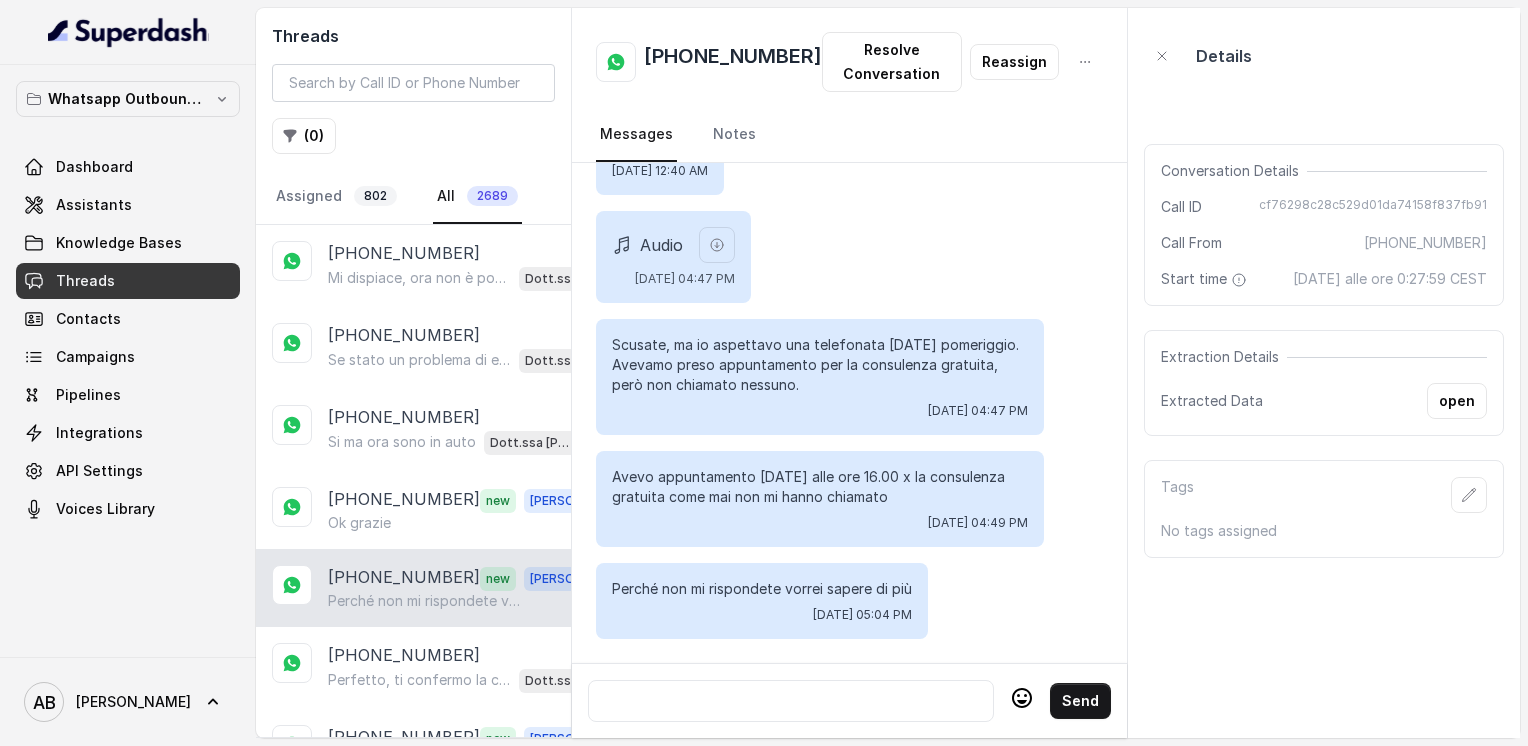 click at bounding box center [791, 701] 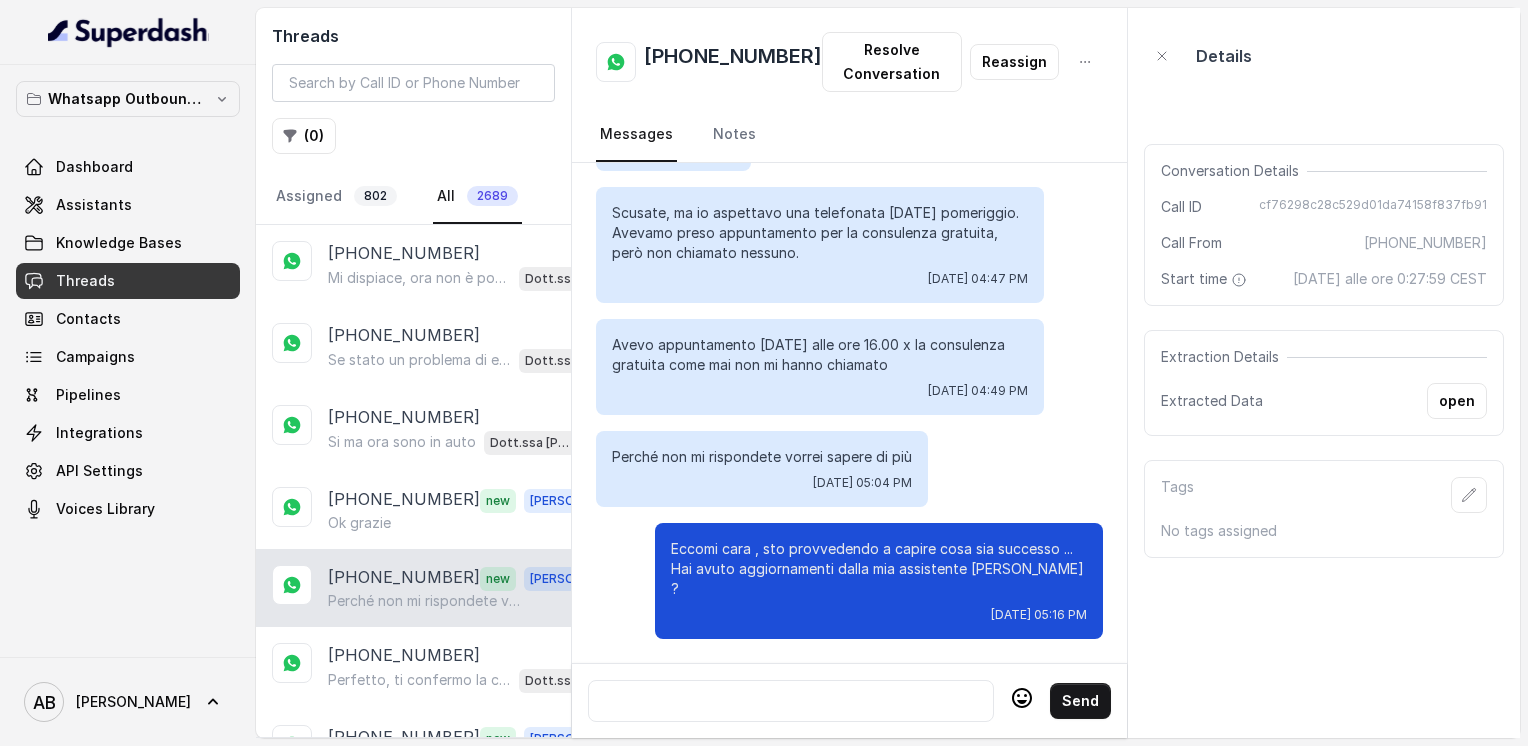 scroll, scrollTop: 2960, scrollLeft: 0, axis: vertical 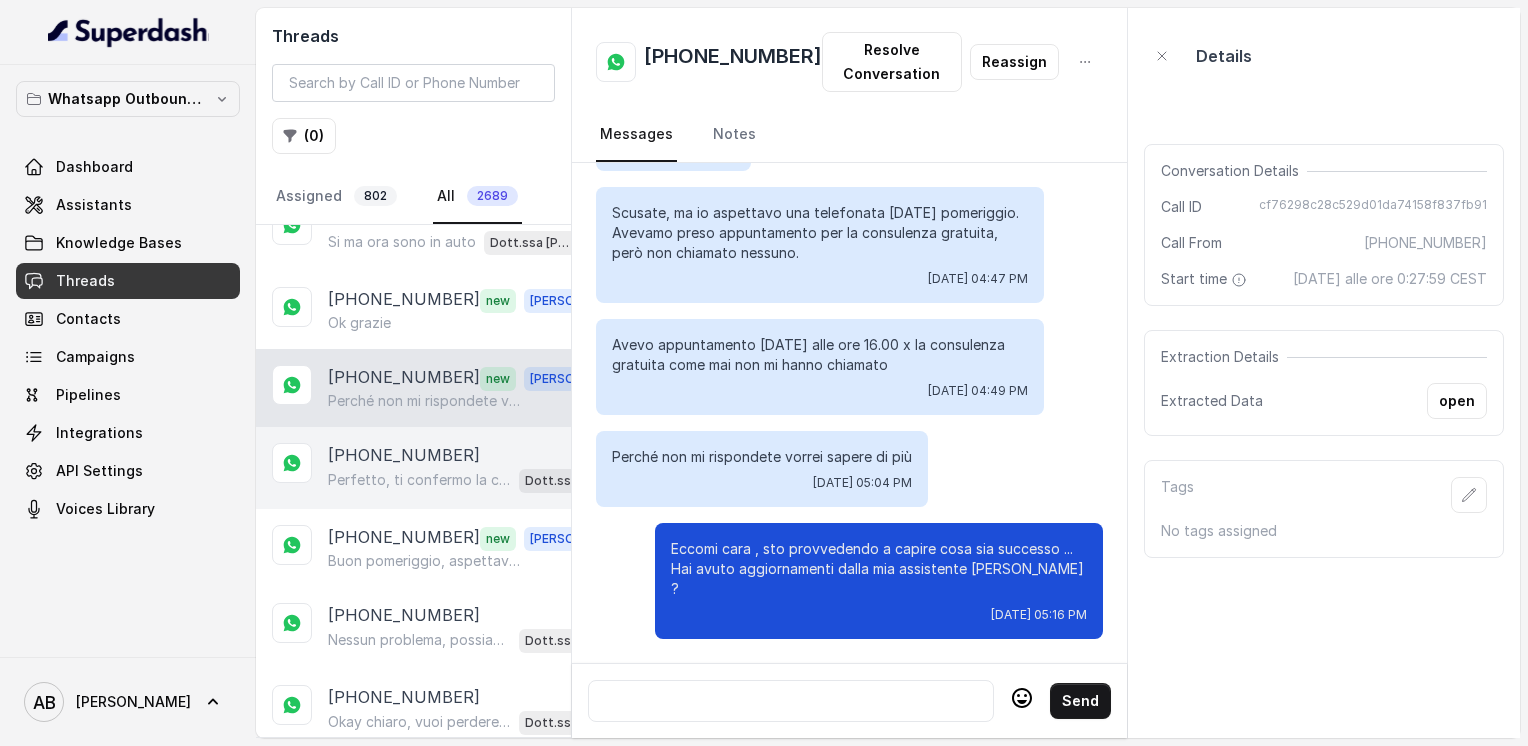 click on "Perfetto, ti confermo la chiamata per [DATE], [DATE], alle 15:00!
Un nostro operatore ti chiamerà per illustrarti tutto sulla libertà alimentare e come velocizzare il metabolismo senza stress.
Intanto ti consiglio questo video per capire meglio:
[URL][DOMAIN_NAME]
In bocca al lupo per la chiamata!
PS: la consulenza è gratuita e senza impegno, segna data e orario per aspettarti la chiamata, va bene? 😊" at bounding box center [419, 480] 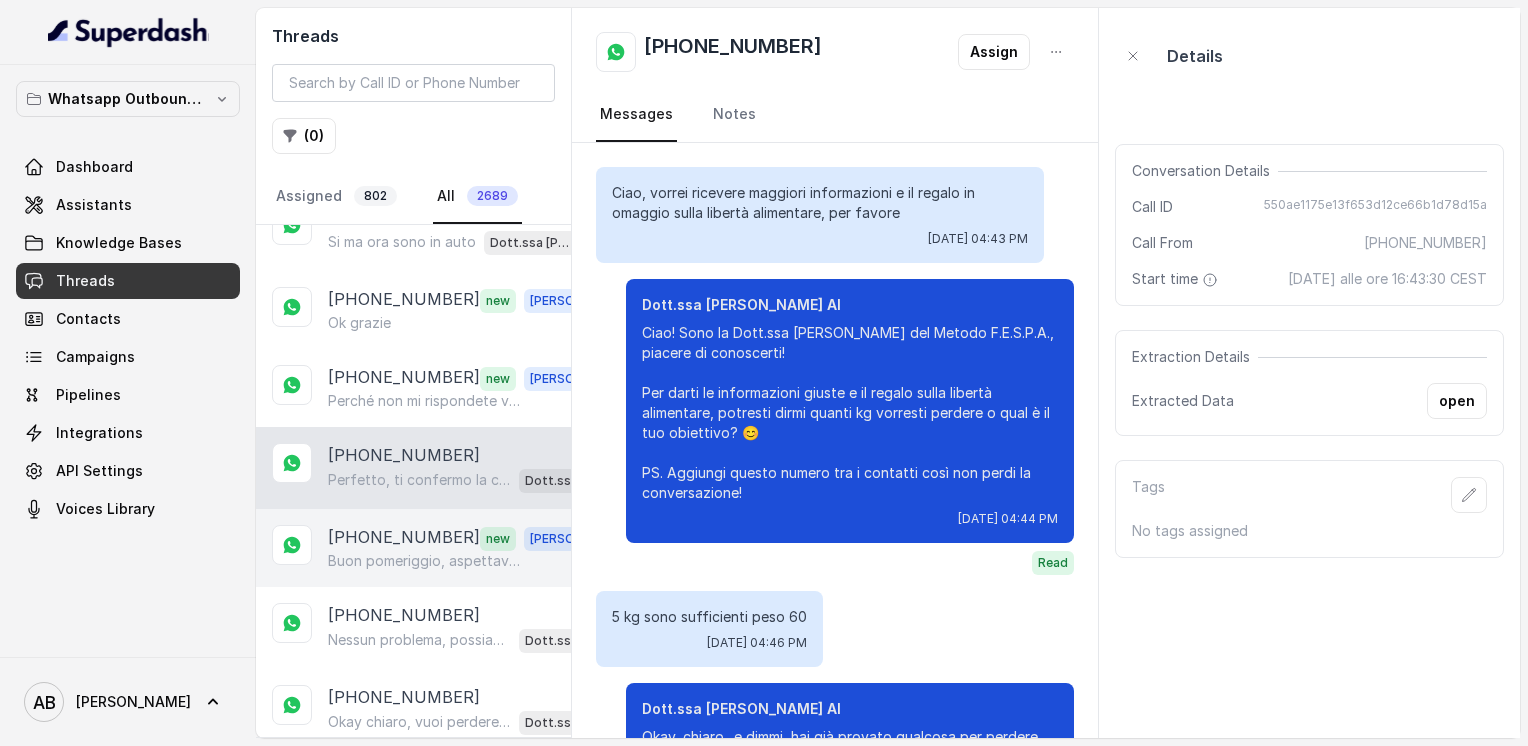 scroll, scrollTop: 2236, scrollLeft: 0, axis: vertical 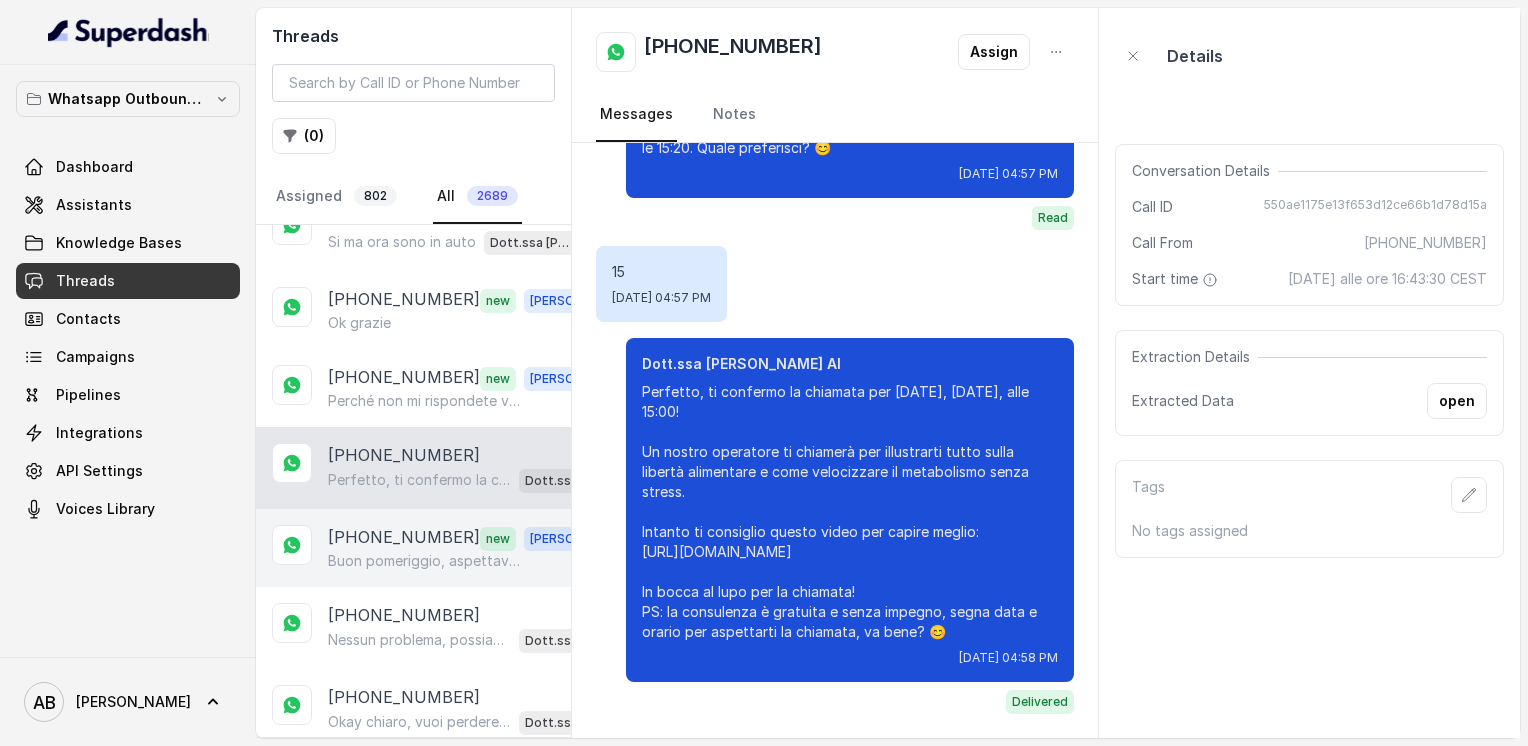 click on "[PHONE_NUMBER]" at bounding box center (404, 538) 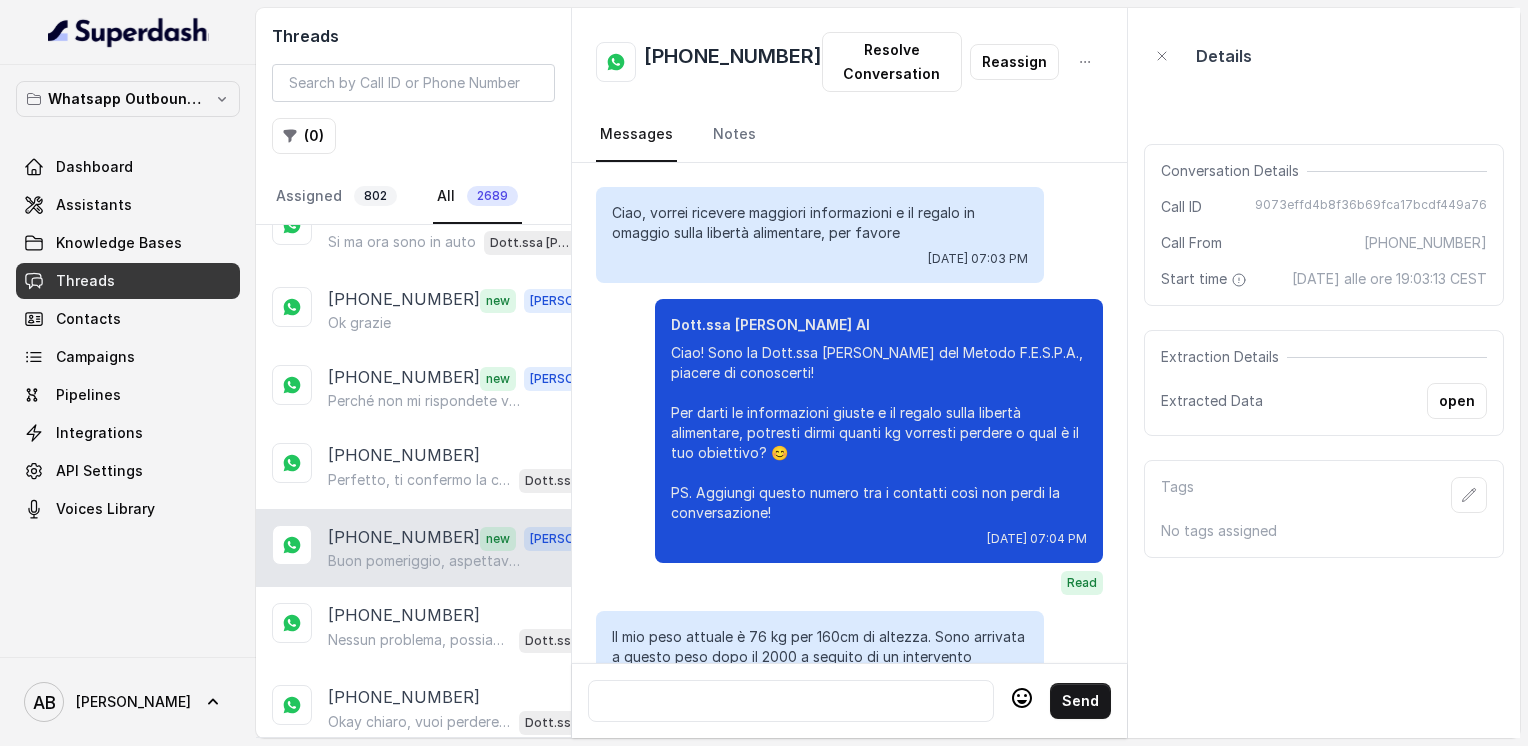 scroll, scrollTop: 3600, scrollLeft: 0, axis: vertical 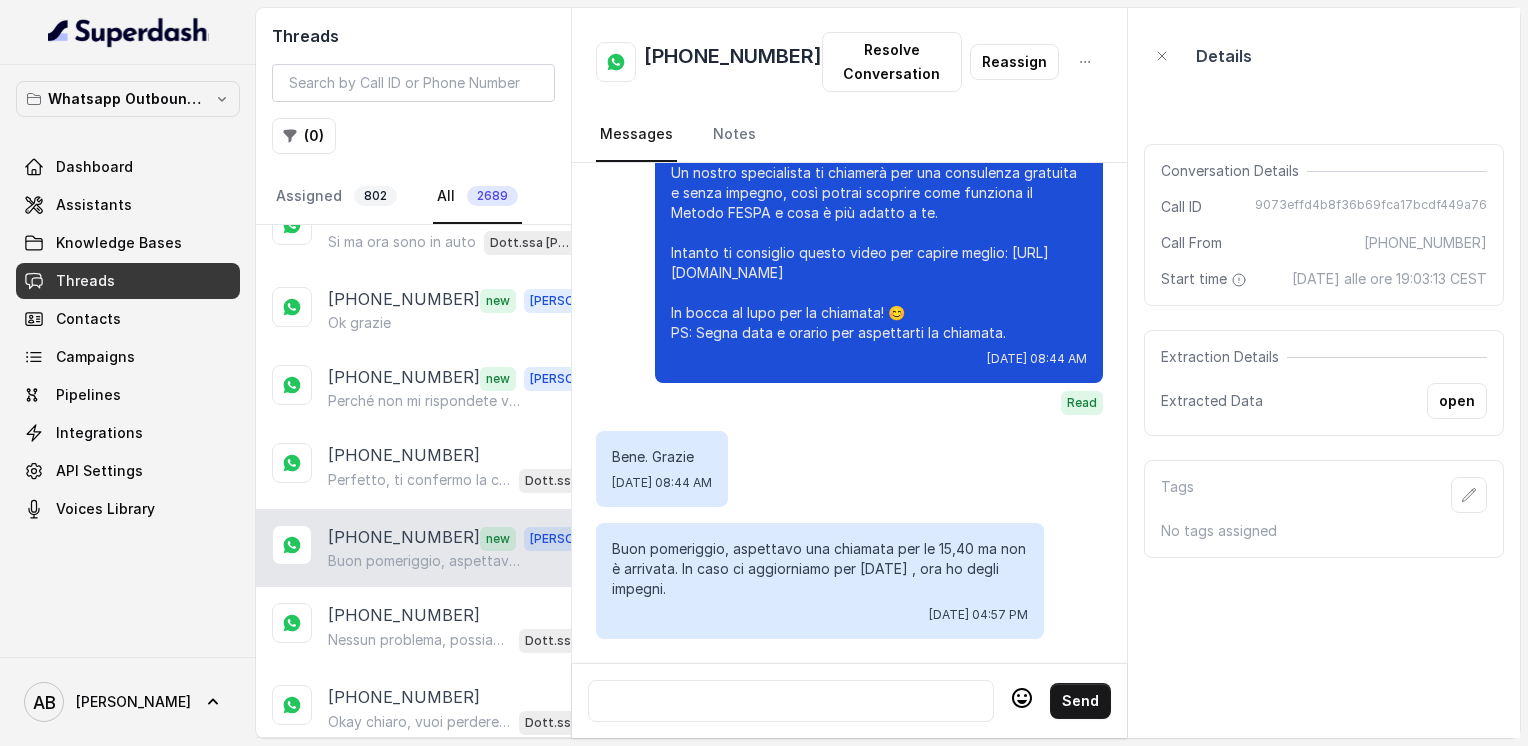 click on "[PHONE_NUMBER]" at bounding box center (733, 62) 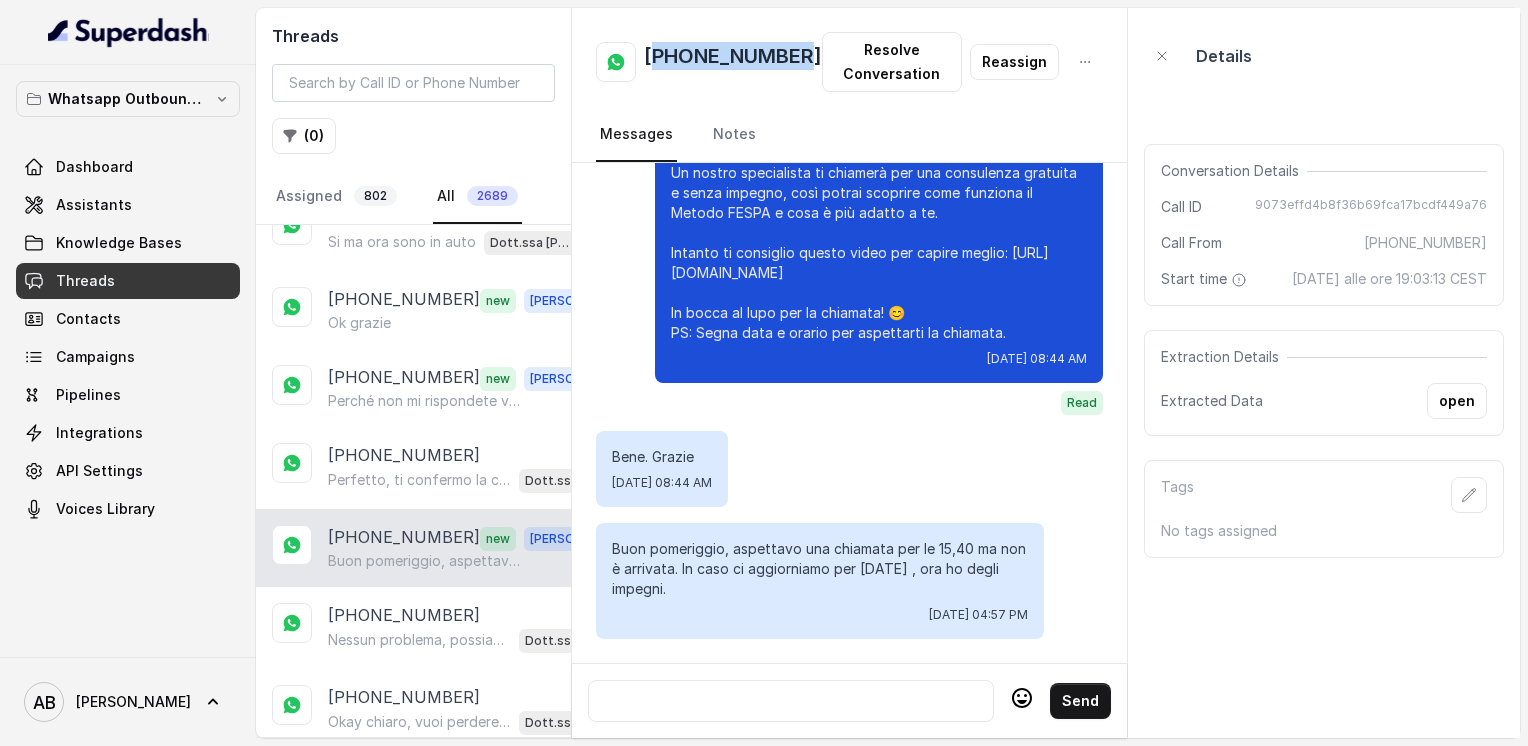 click on "[PHONE_NUMBER]" at bounding box center (733, 62) 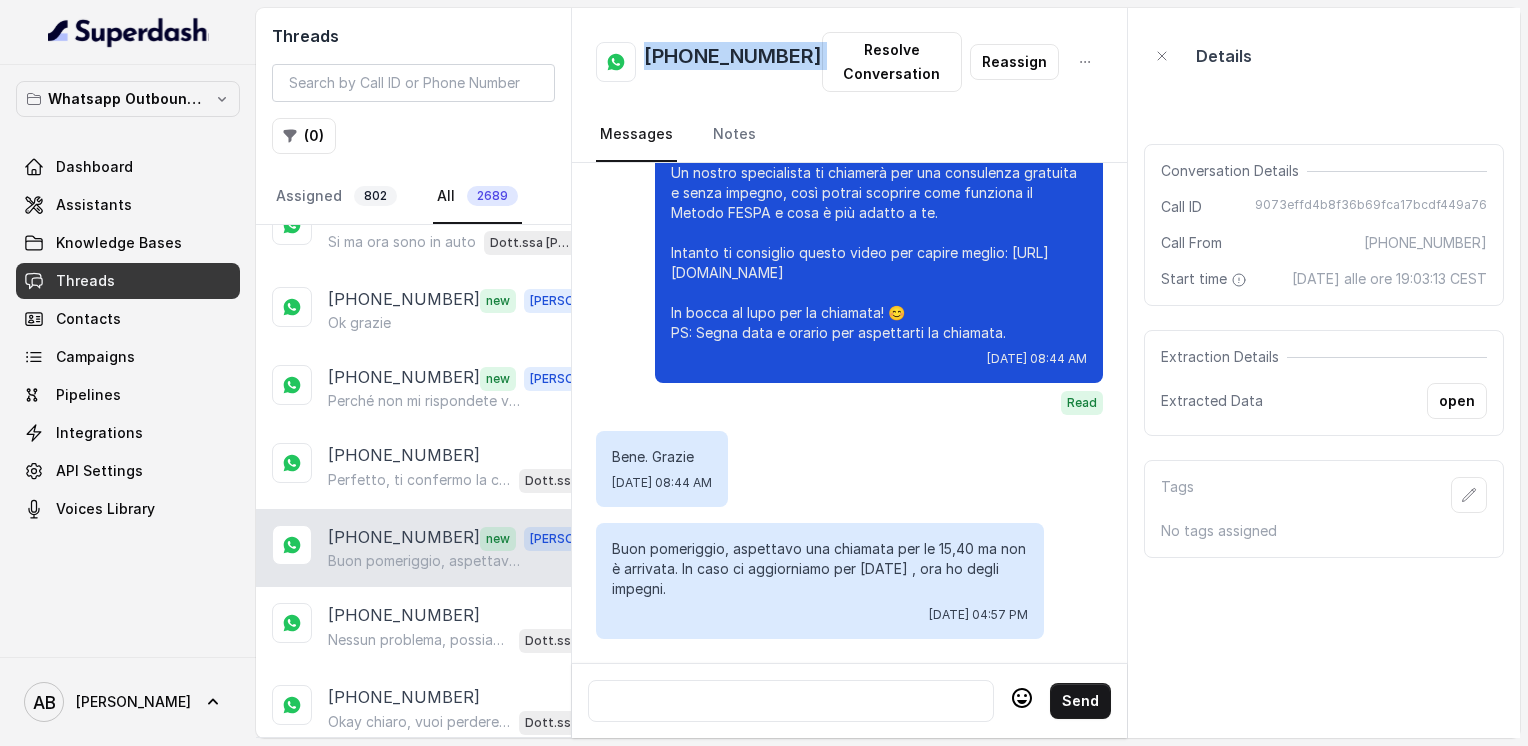 click on "[PHONE_NUMBER]" at bounding box center [733, 62] 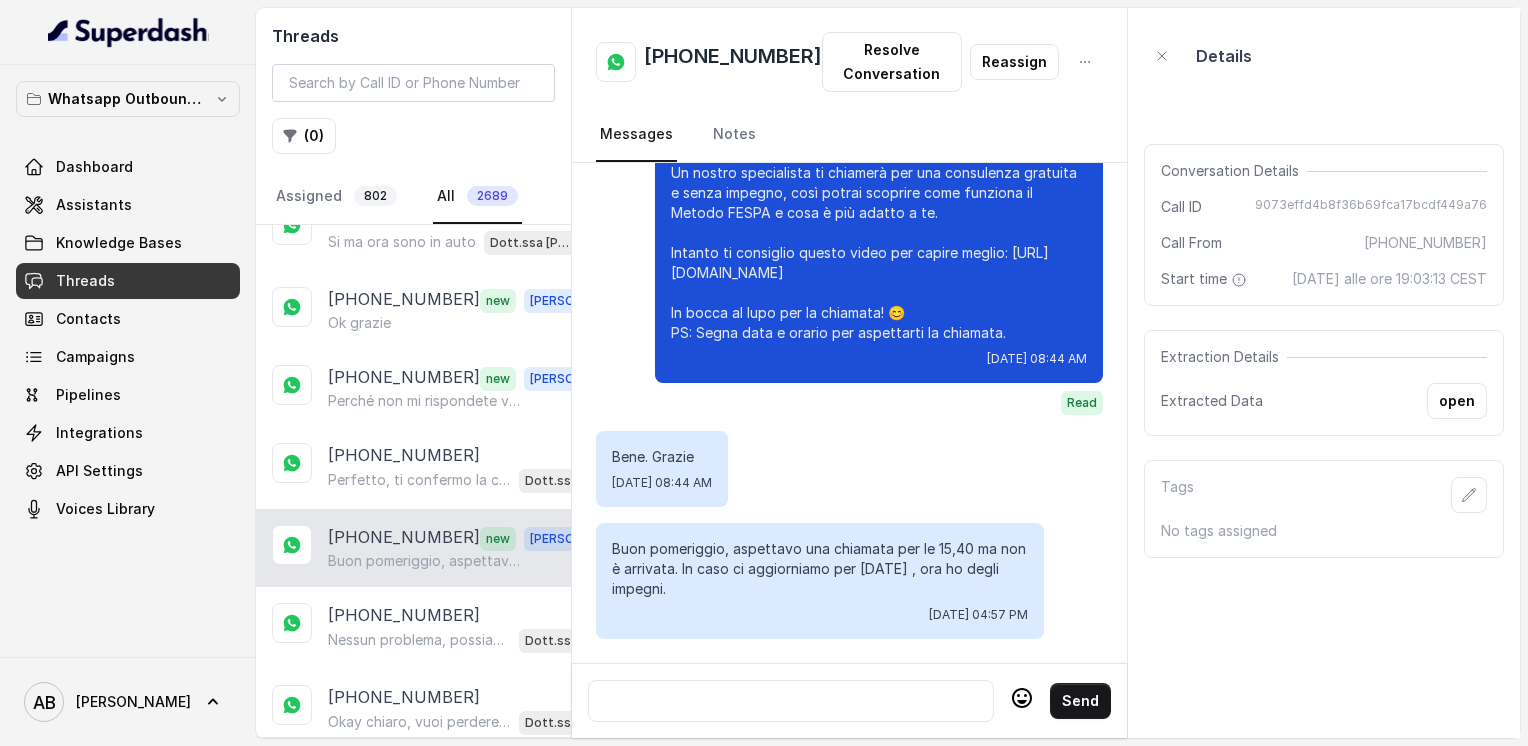 drag, startPoint x: 613, startPoint y: 532, endPoint x: 1008, endPoint y: 602, distance: 401.15457 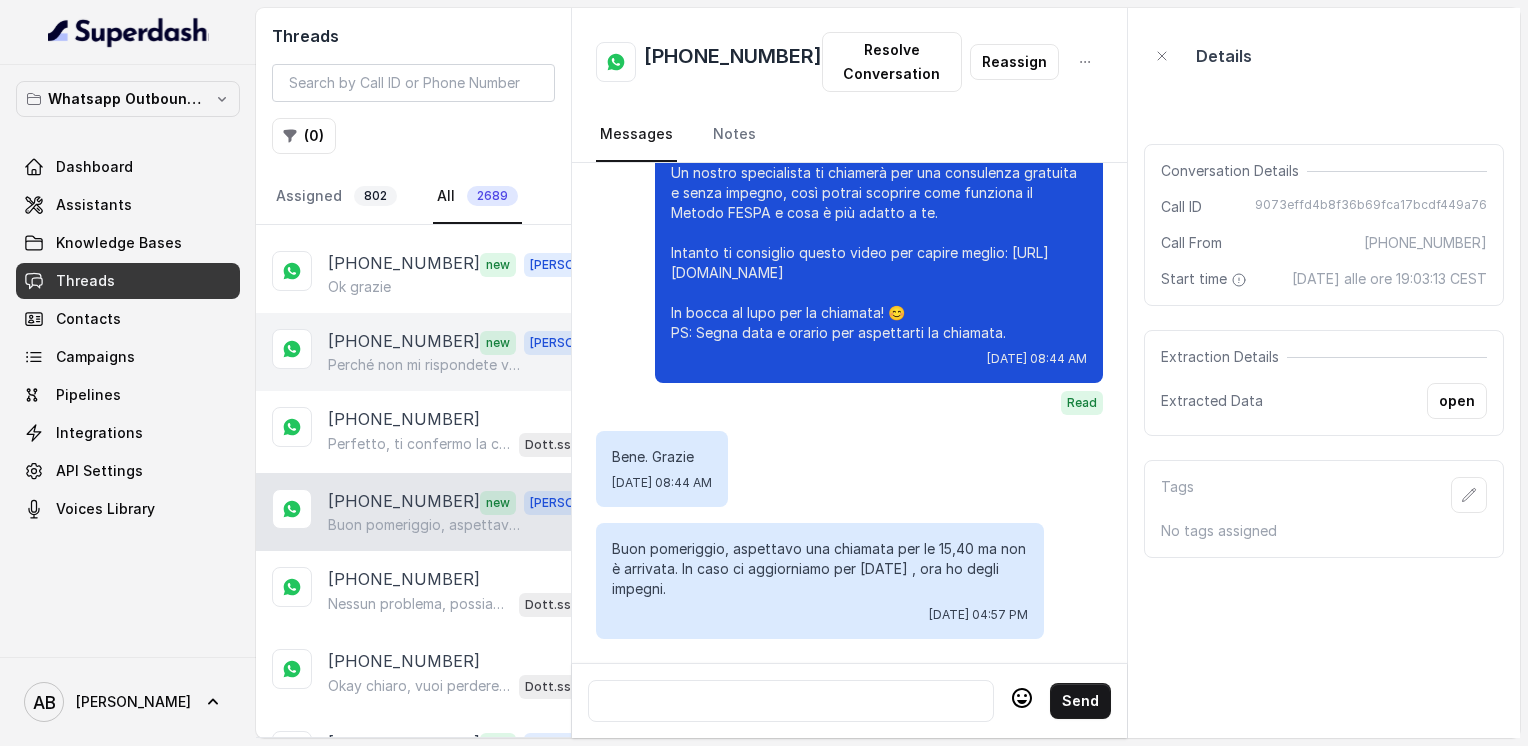 scroll, scrollTop: 300, scrollLeft: 0, axis: vertical 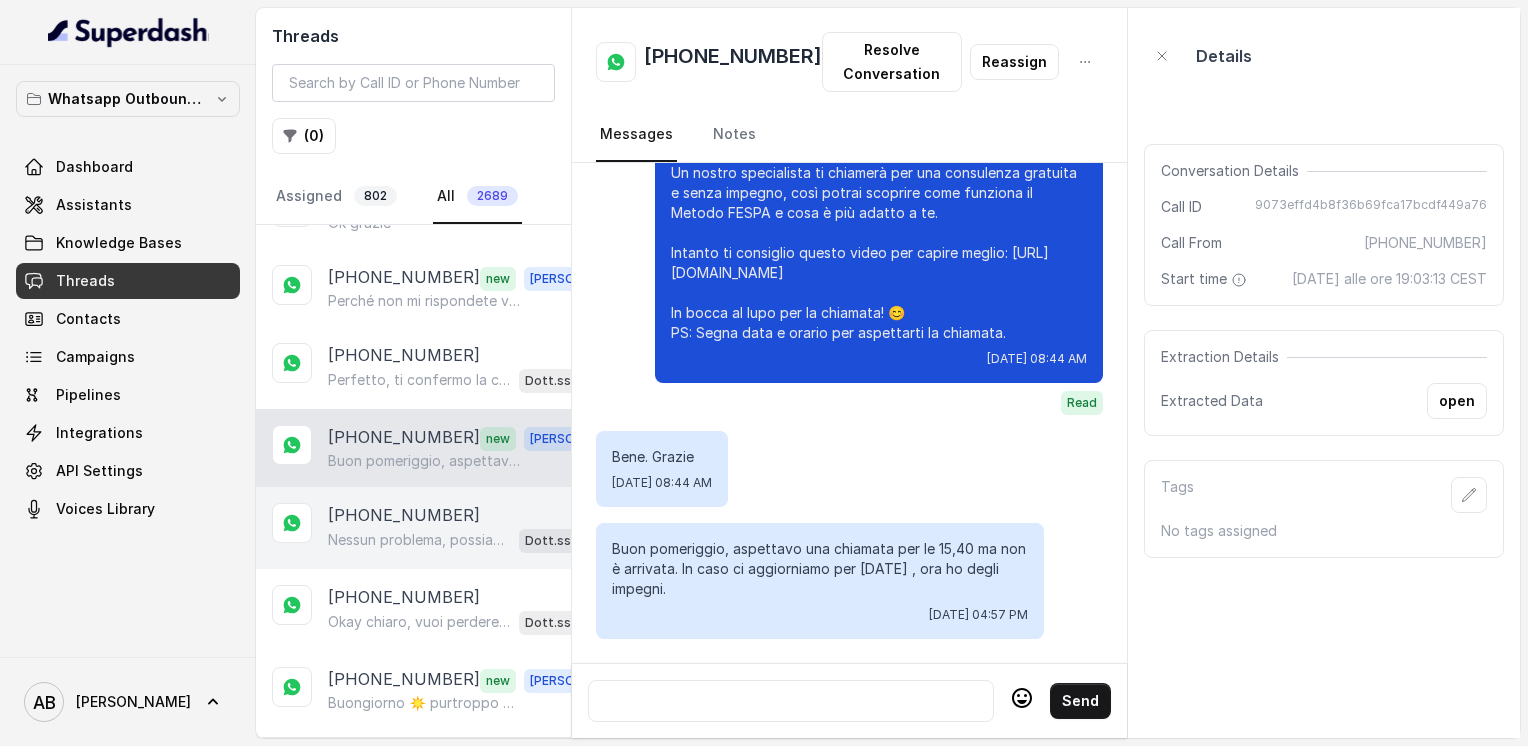 click on "[PHONE_NUMBER]" at bounding box center [404, 515] 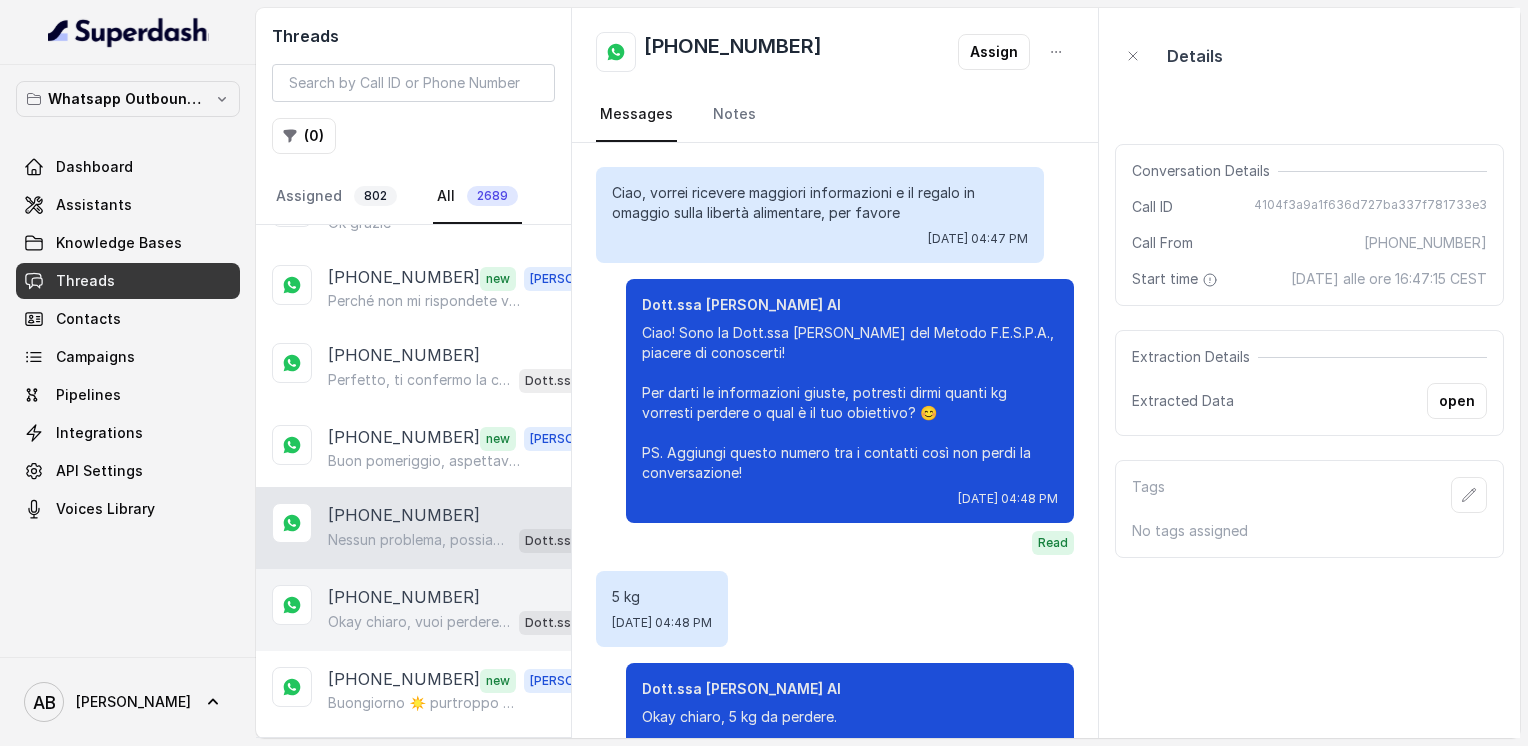 scroll, scrollTop: 1532, scrollLeft: 0, axis: vertical 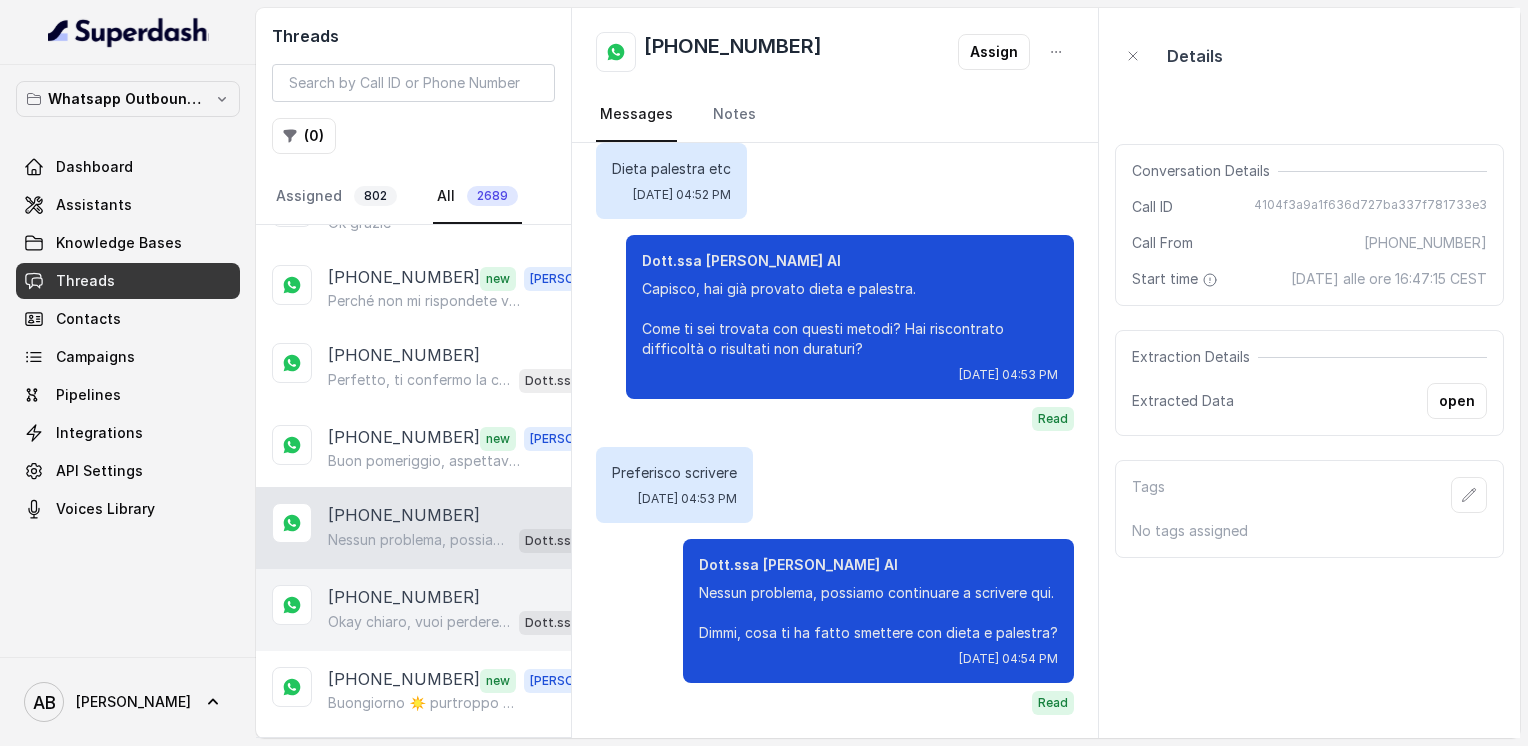 click on "[PHONE_NUMBER]   Okay chiaro, vuoi perdere 6-7 kg.
Dimmi, hai già provato qualcosa in passato per raggiungere questo obiettivo? Dott.ssa [PERSON_NAME] AI" at bounding box center [413, 610] 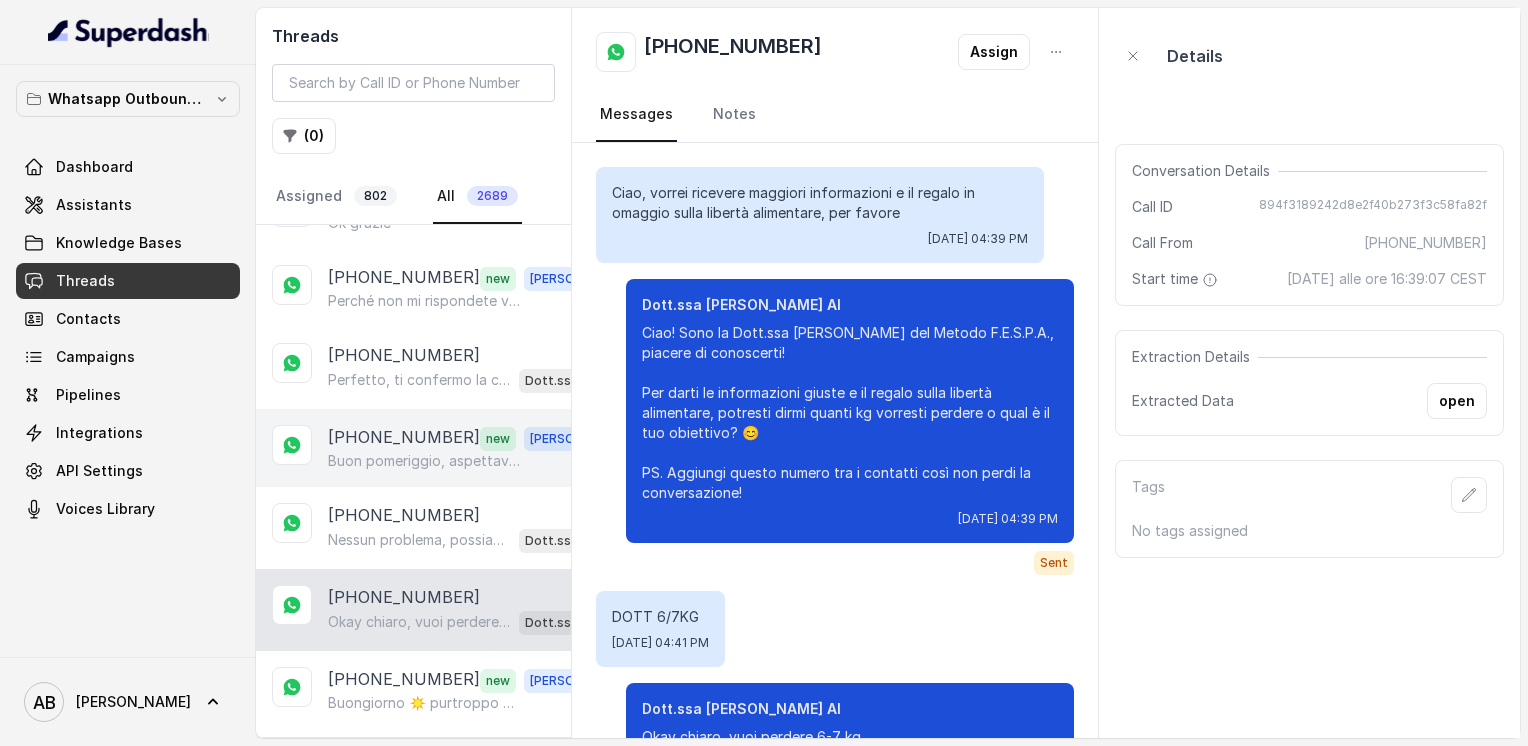 scroll, scrollTop: 164, scrollLeft: 0, axis: vertical 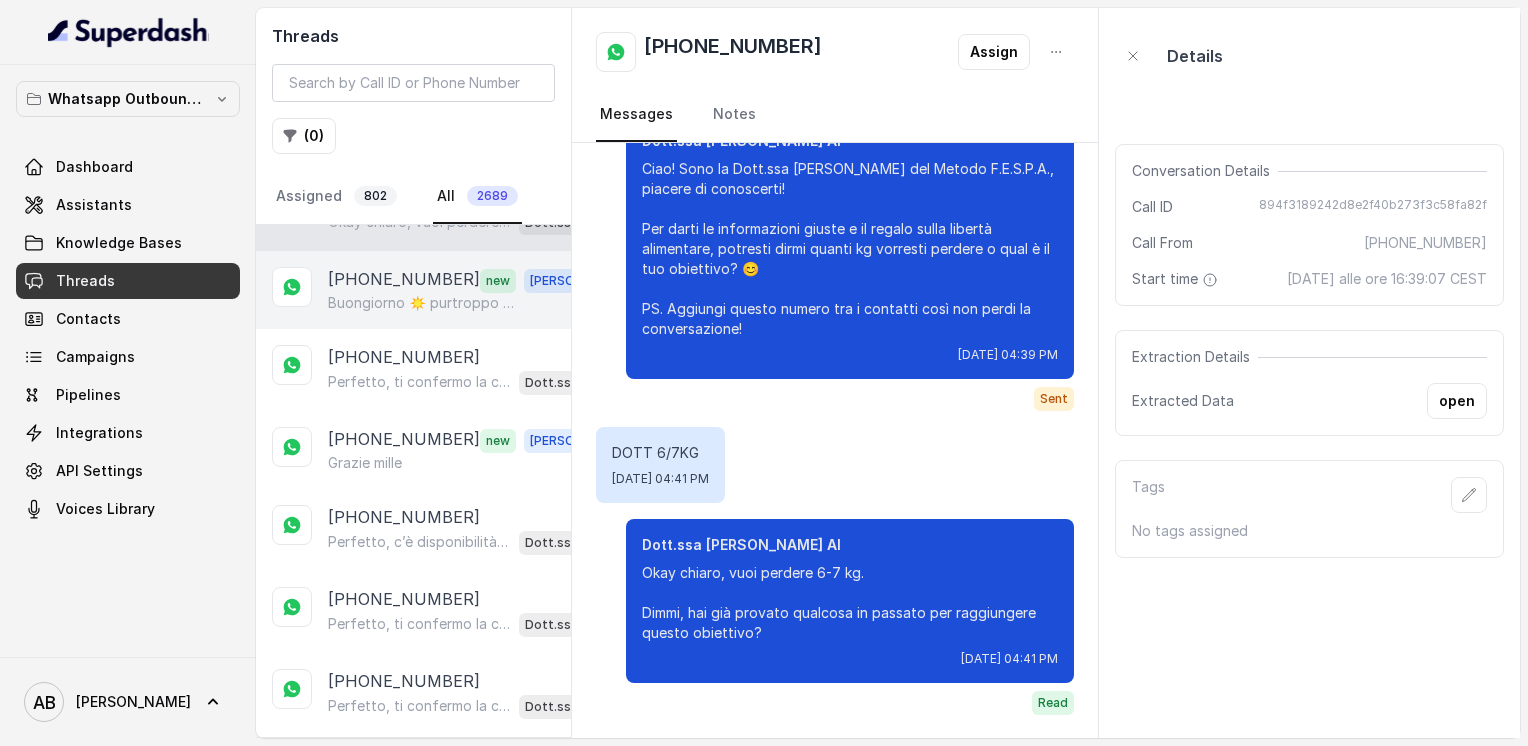 click on "Buongiorno ☀️ purtroppo ero ancora al lavoro e non ho potuto rispondere alle 15.30 se possibile richiamarmi [DATE] alle 15 . Scusate ma lavoro in ospedale e non so mai se finisco in orario" at bounding box center [424, 303] 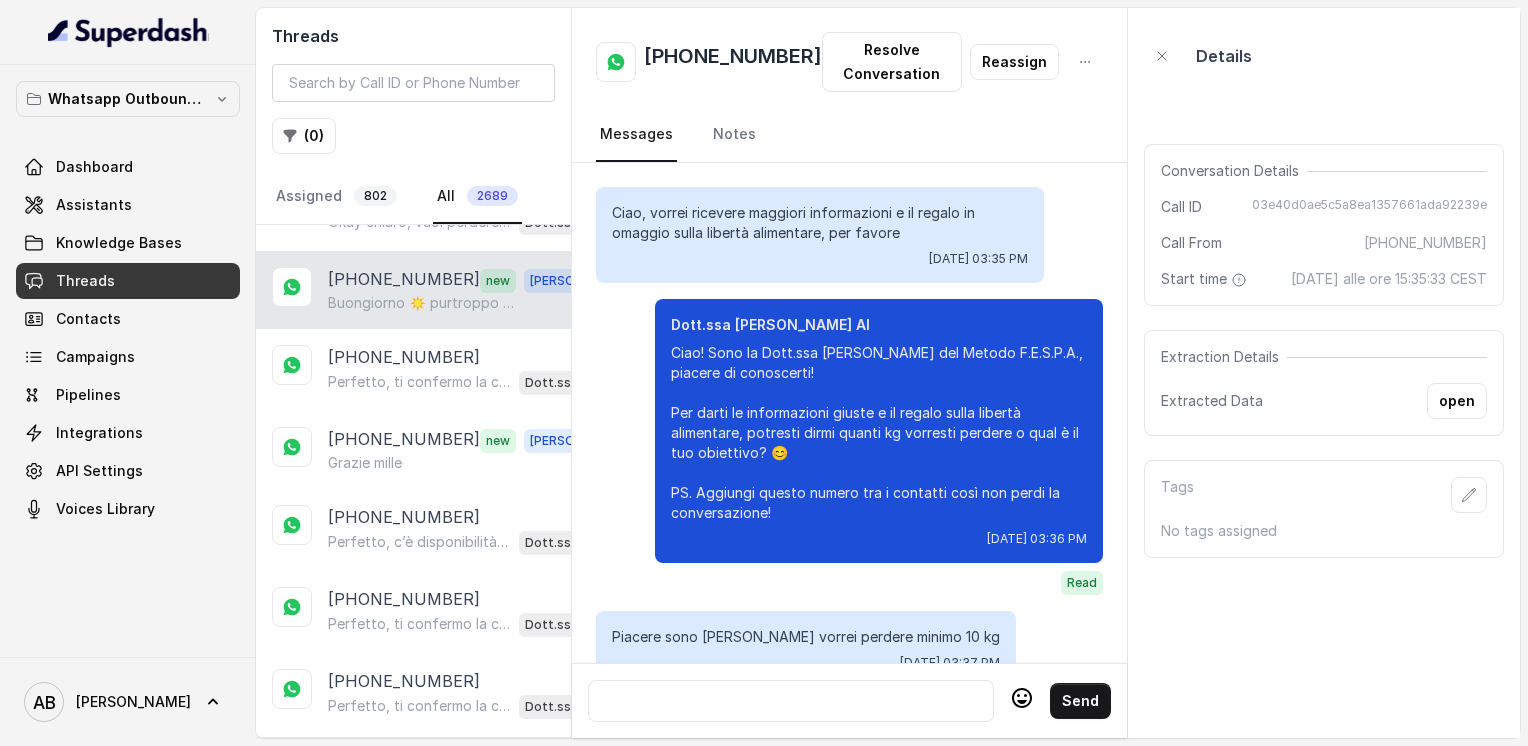 scroll, scrollTop: 3000, scrollLeft: 0, axis: vertical 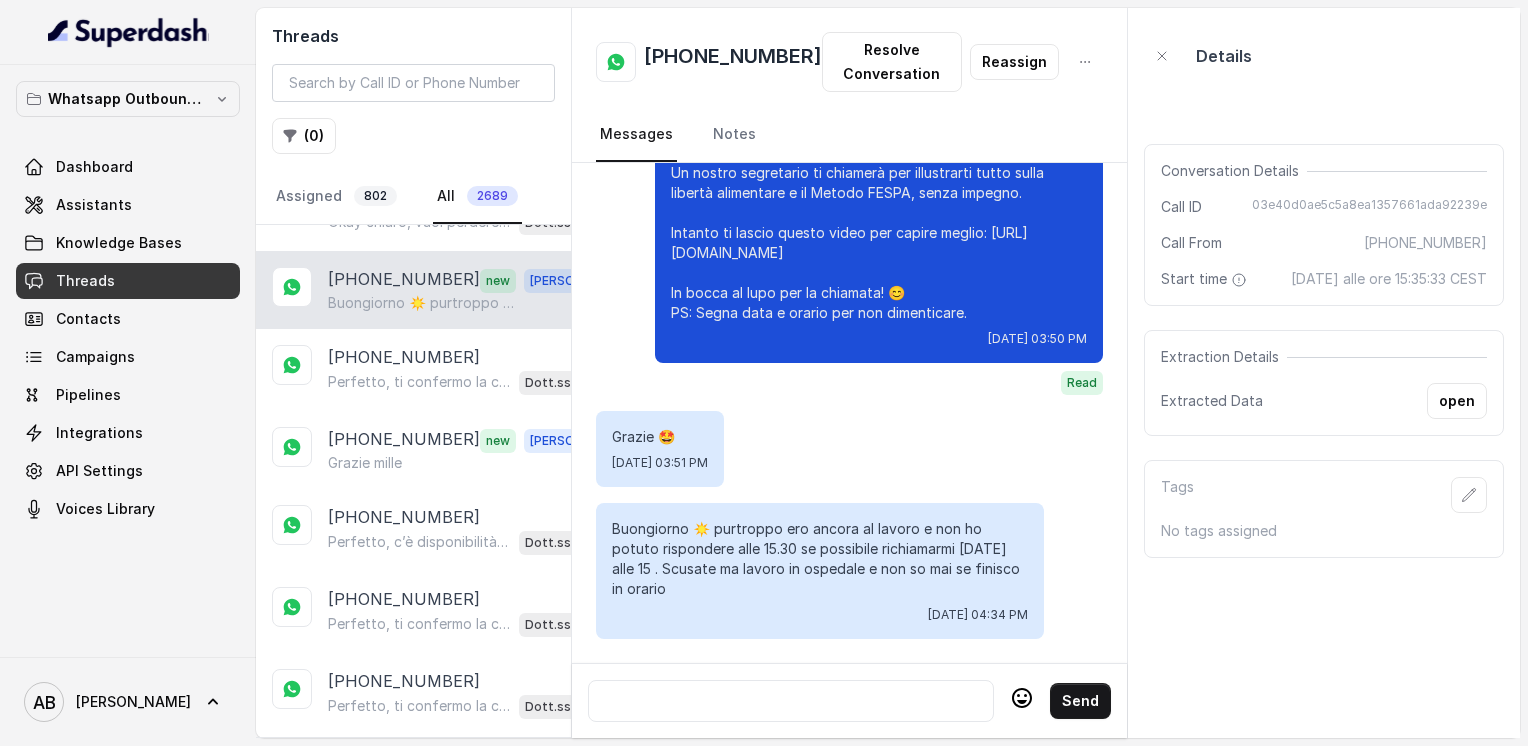 click on "[PHONE_NUMBER]" at bounding box center (733, 62) 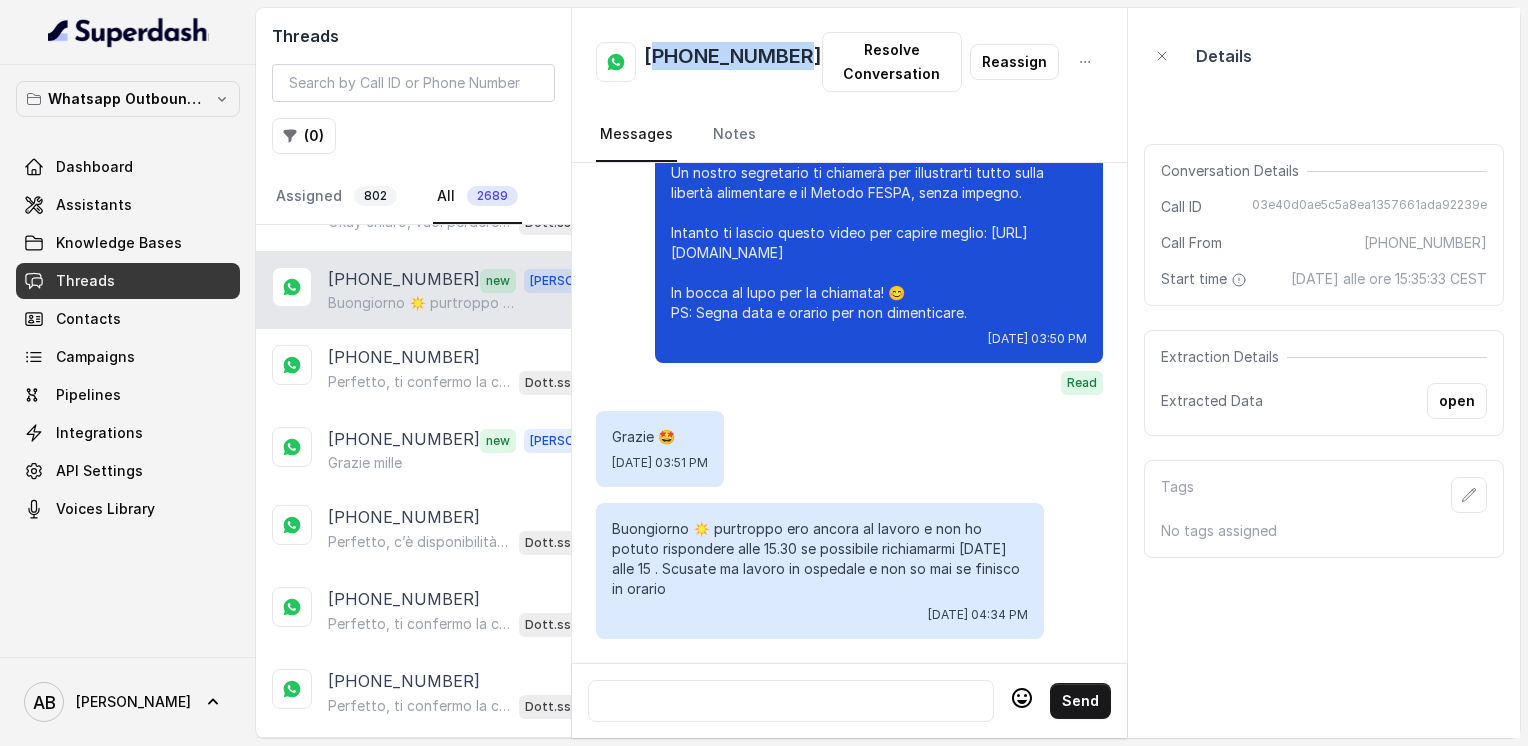 click on "[PHONE_NUMBER]" at bounding box center (733, 62) 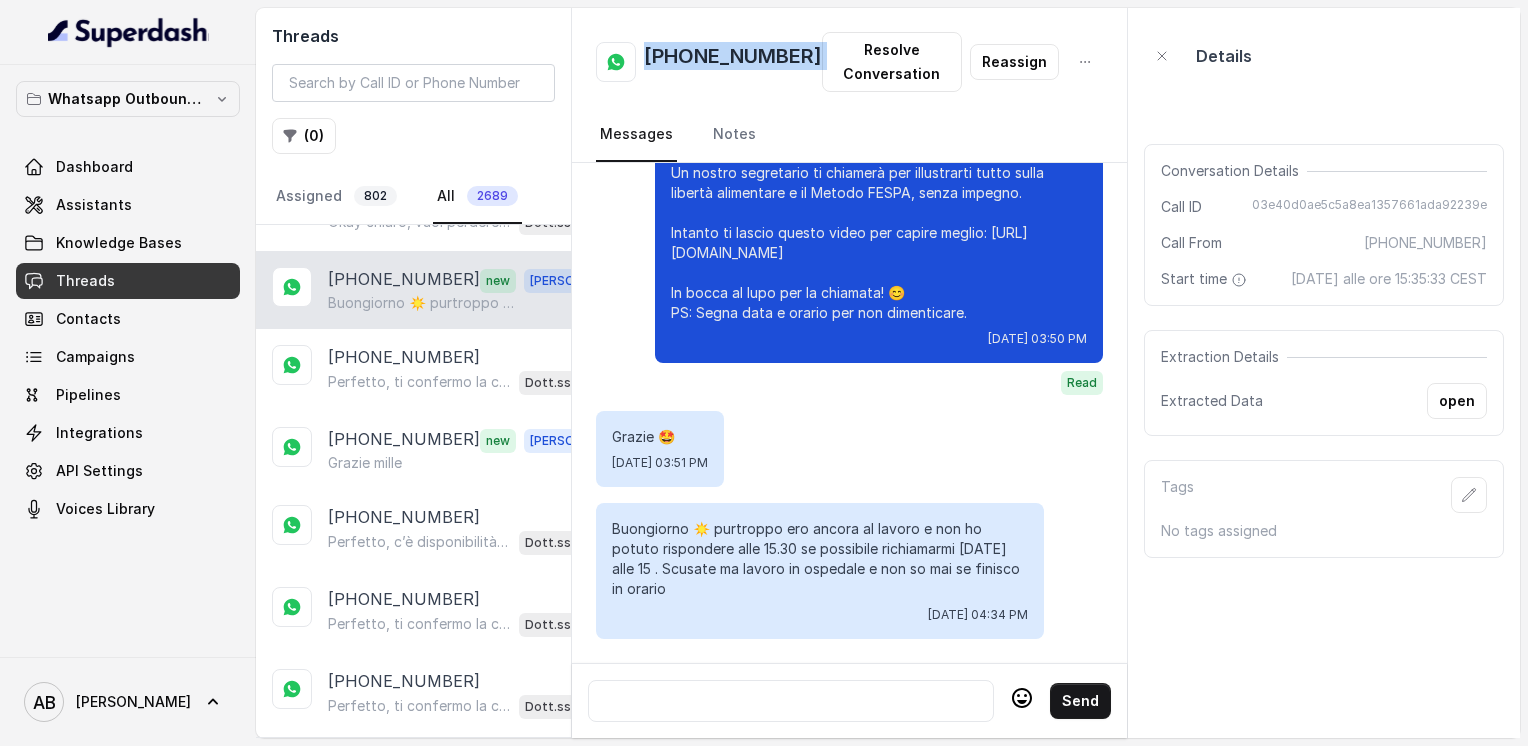 click on "[PHONE_NUMBER]" at bounding box center [733, 62] 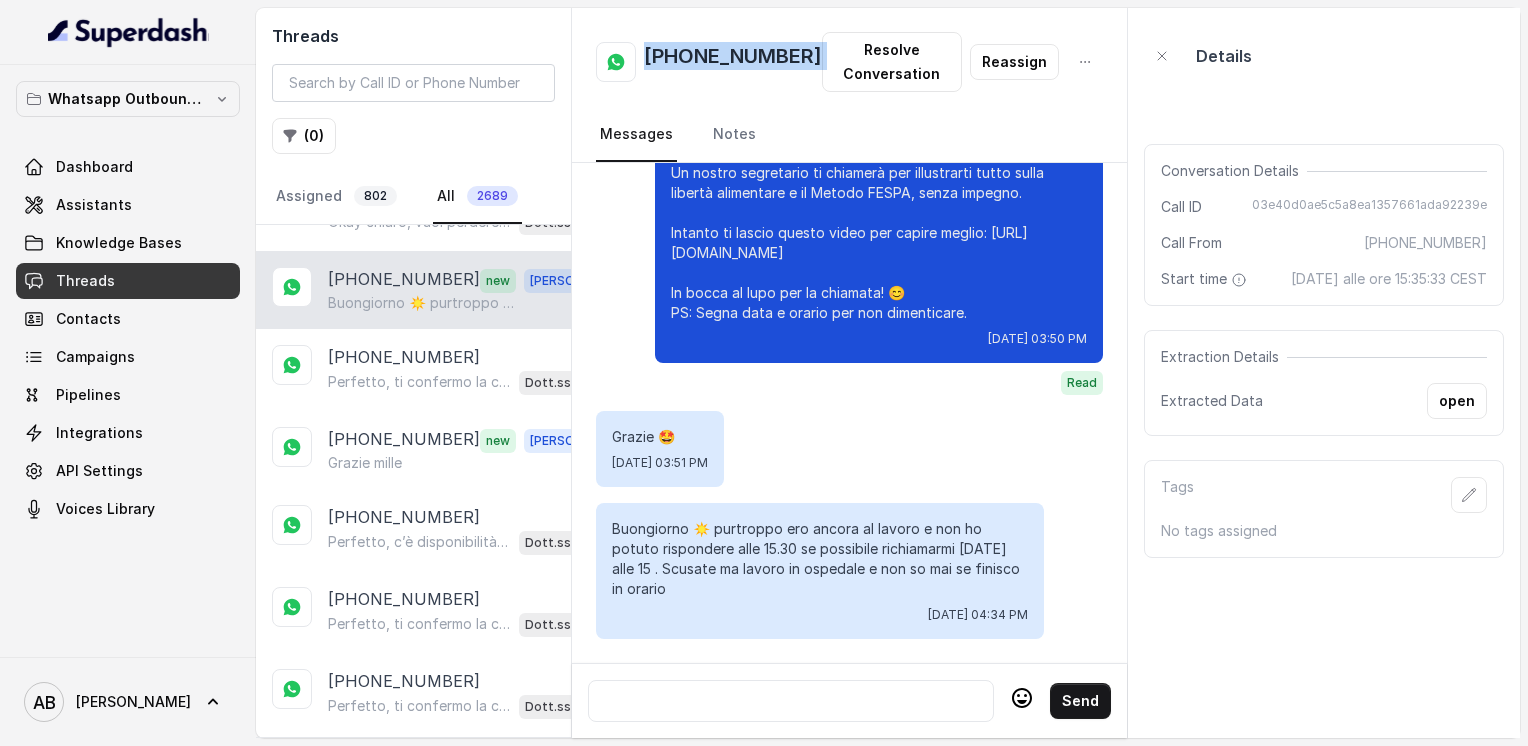 drag, startPoint x: 614, startPoint y: 535, endPoint x: 1027, endPoint y: 579, distance: 415.33722 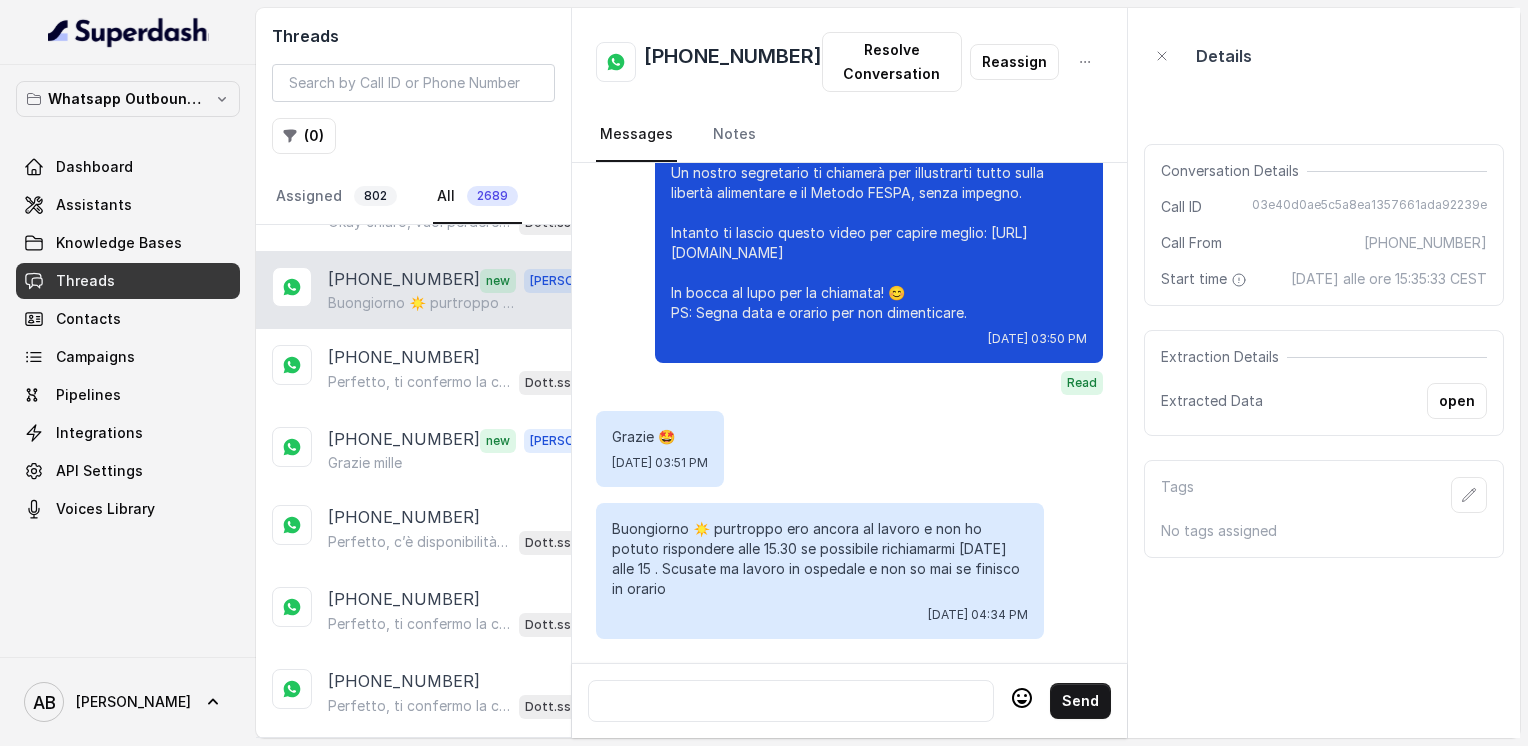 click at bounding box center [791, 701] 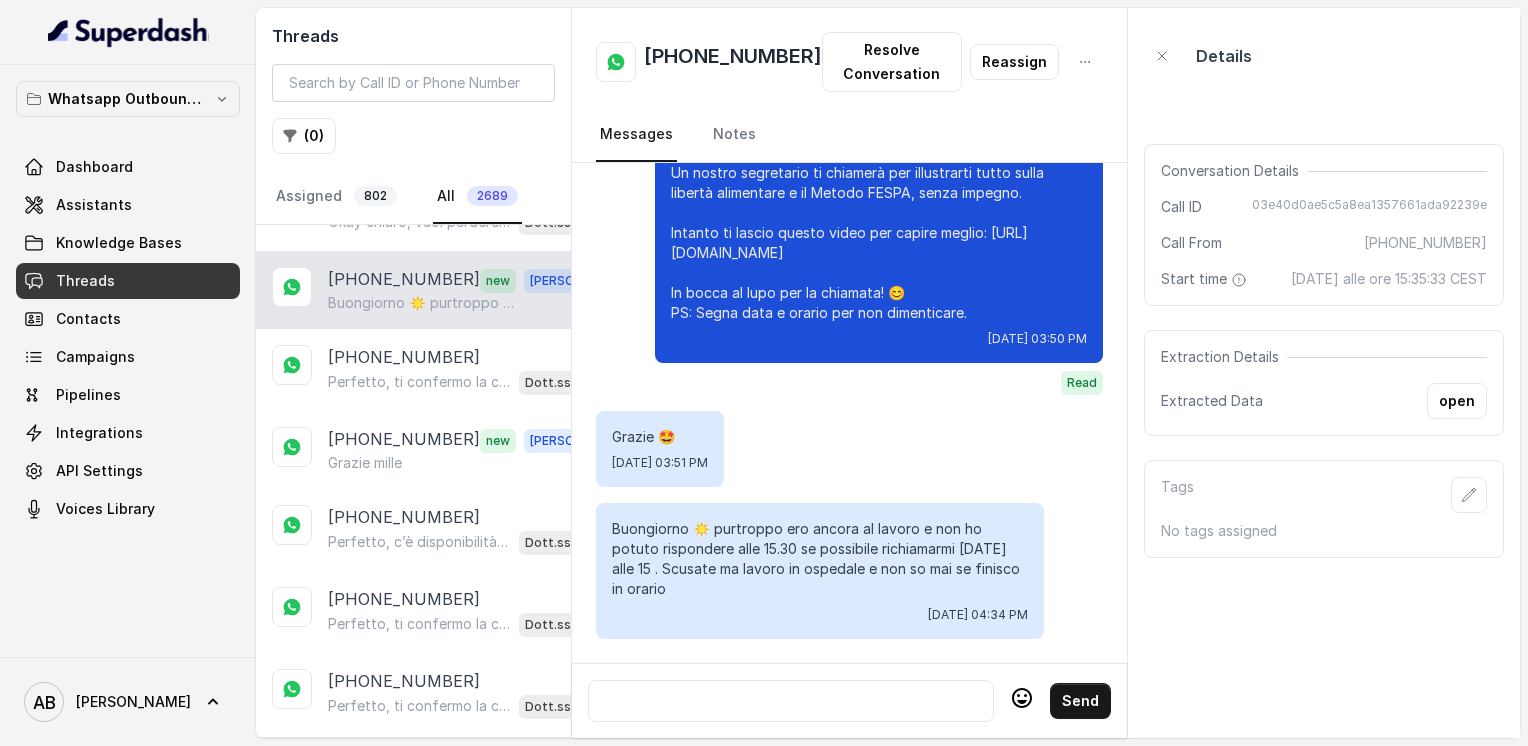 type 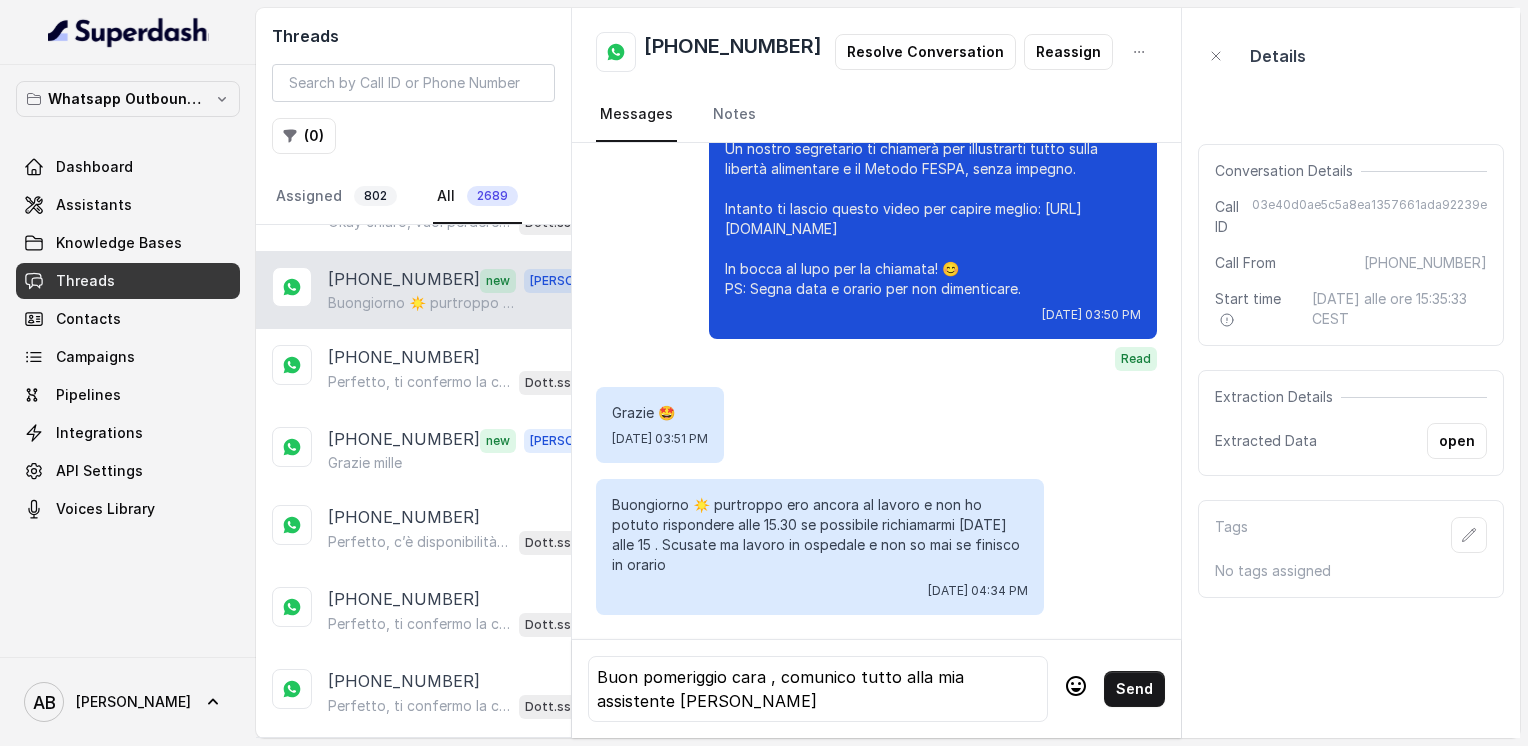 click 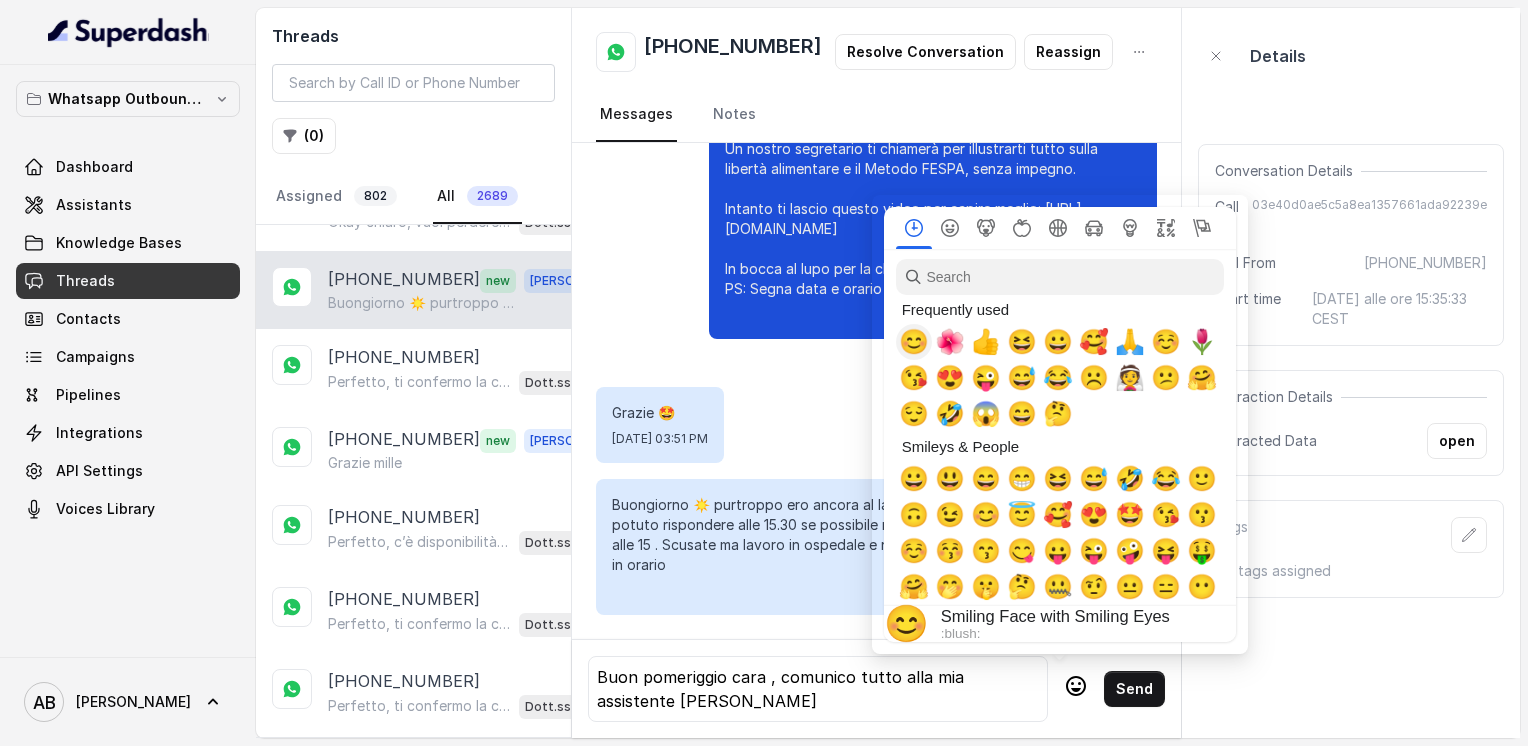click on "😊" at bounding box center (914, 342) 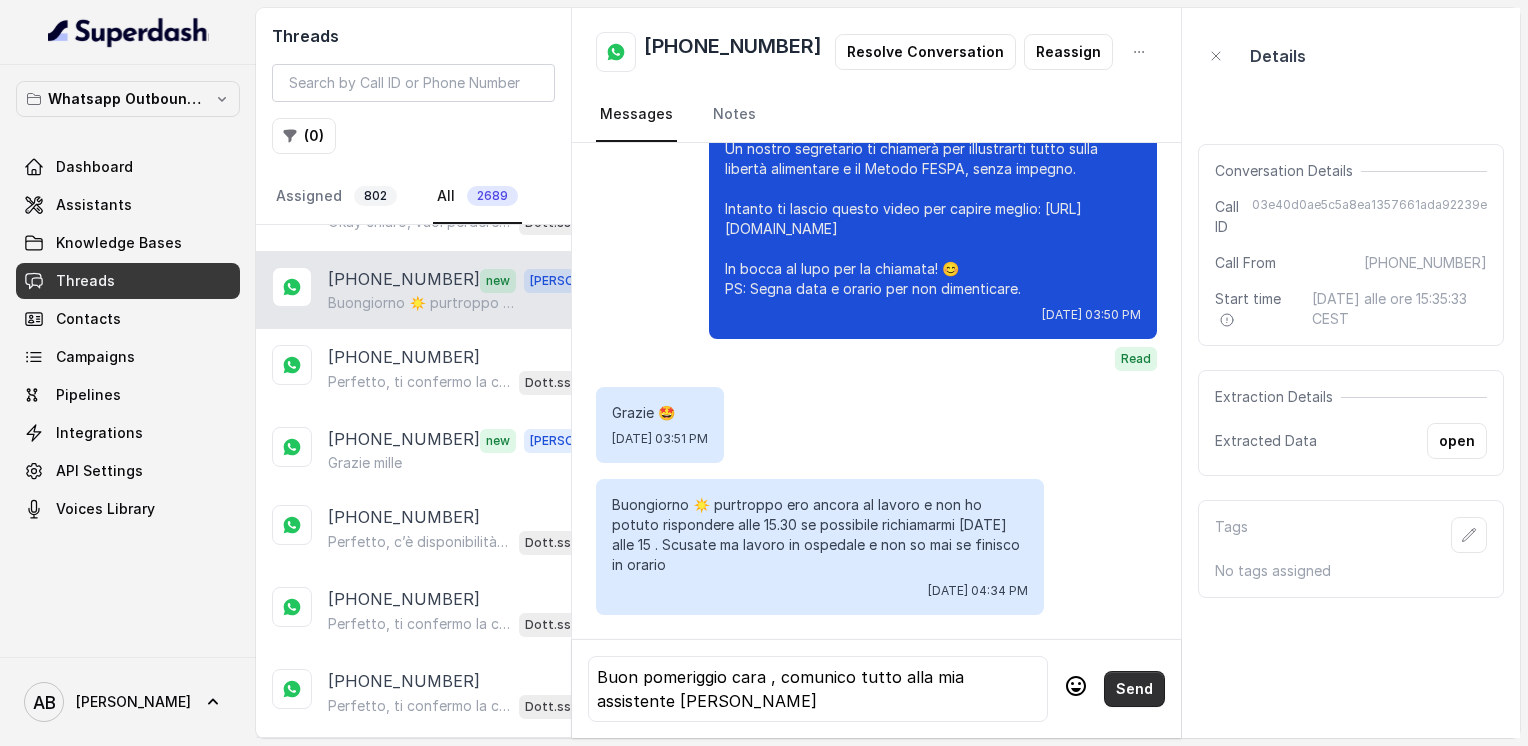 click on "Send" at bounding box center (1134, 689) 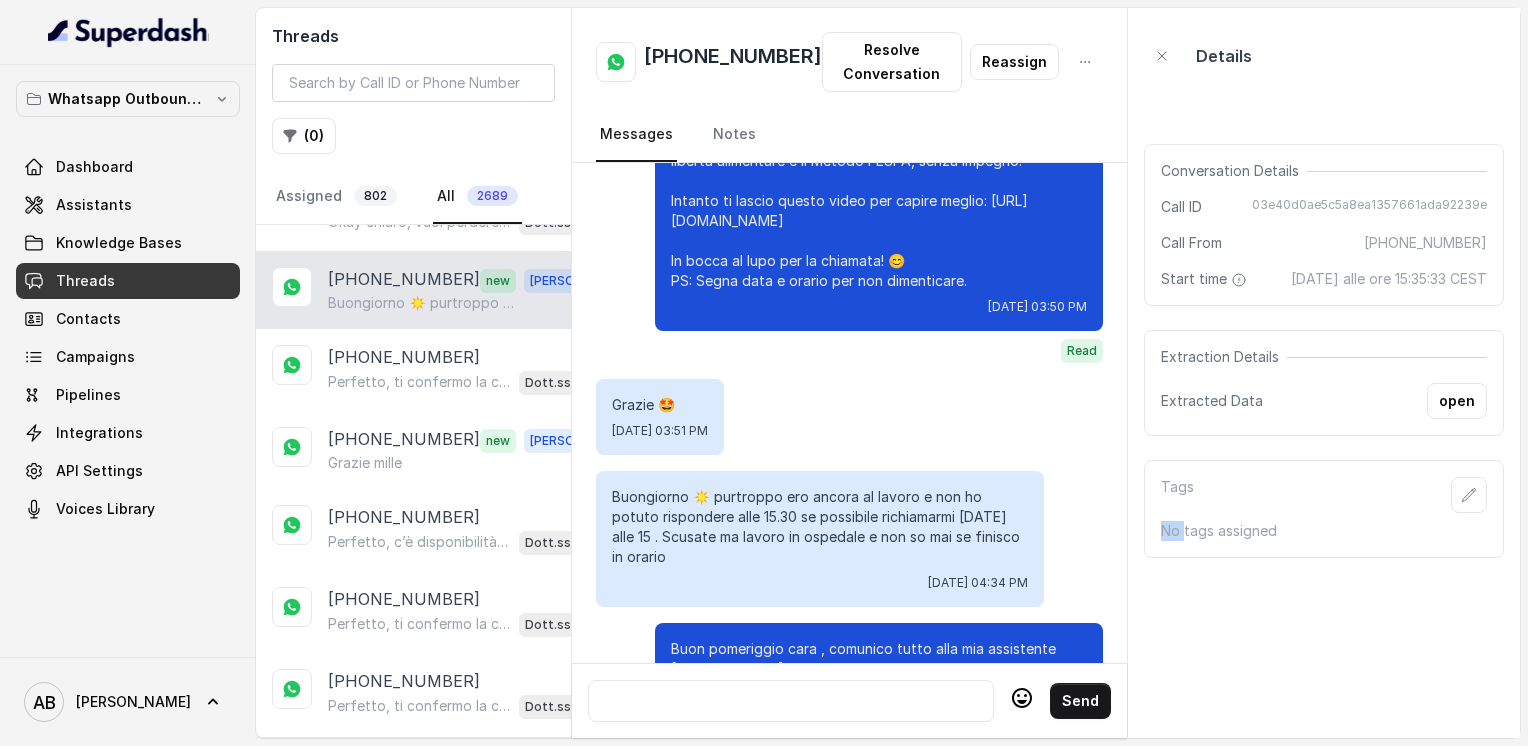 click on "Details Conversation Details Call ID 03e40d0ae5c5a8ea1357661ada92239e Call From [PHONE_NUMBER] Start time [DATE] alle ore 15:35:33 CEST Extraction Details Extracted Data open Tags No tags assigned" at bounding box center (1324, 373) 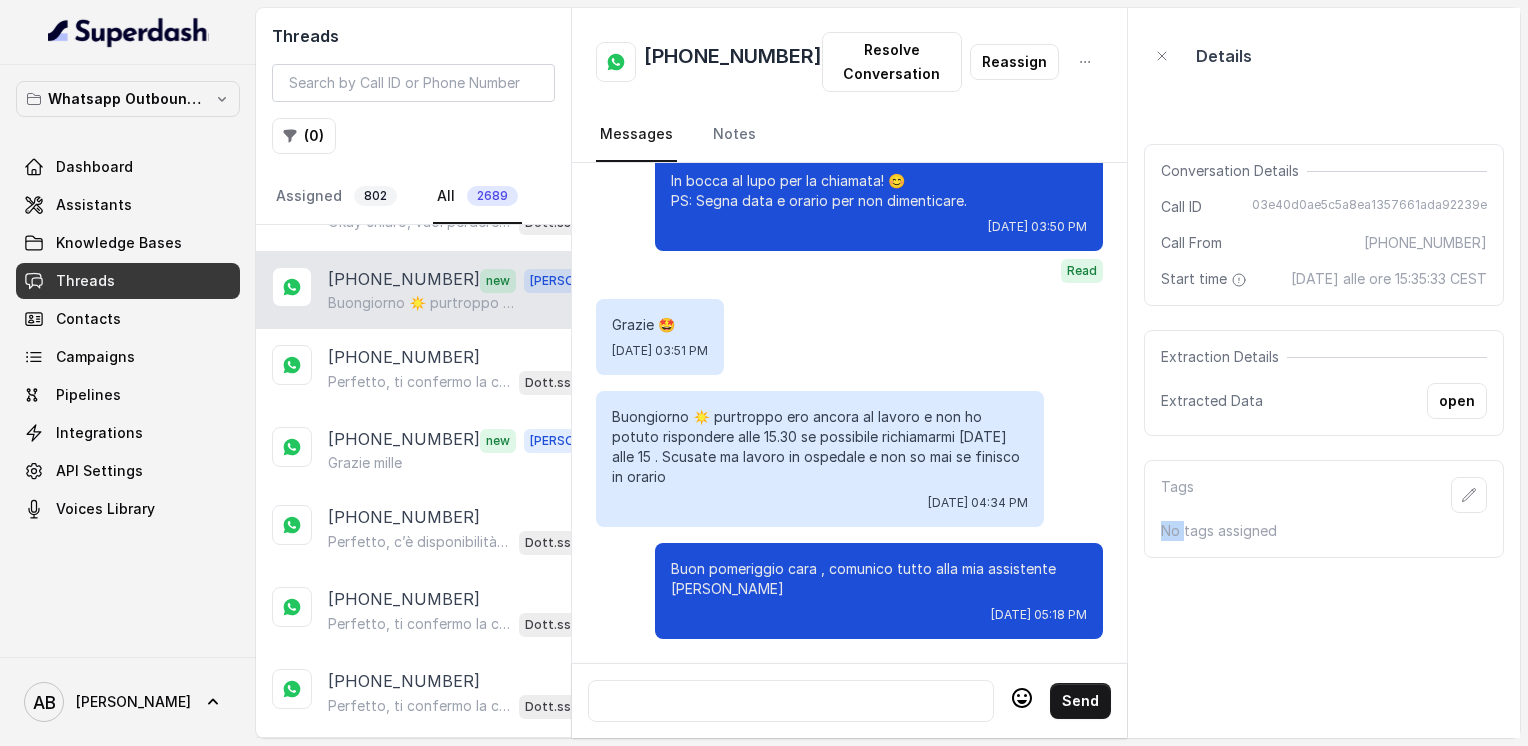 scroll, scrollTop: 3112, scrollLeft: 0, axis: vertical 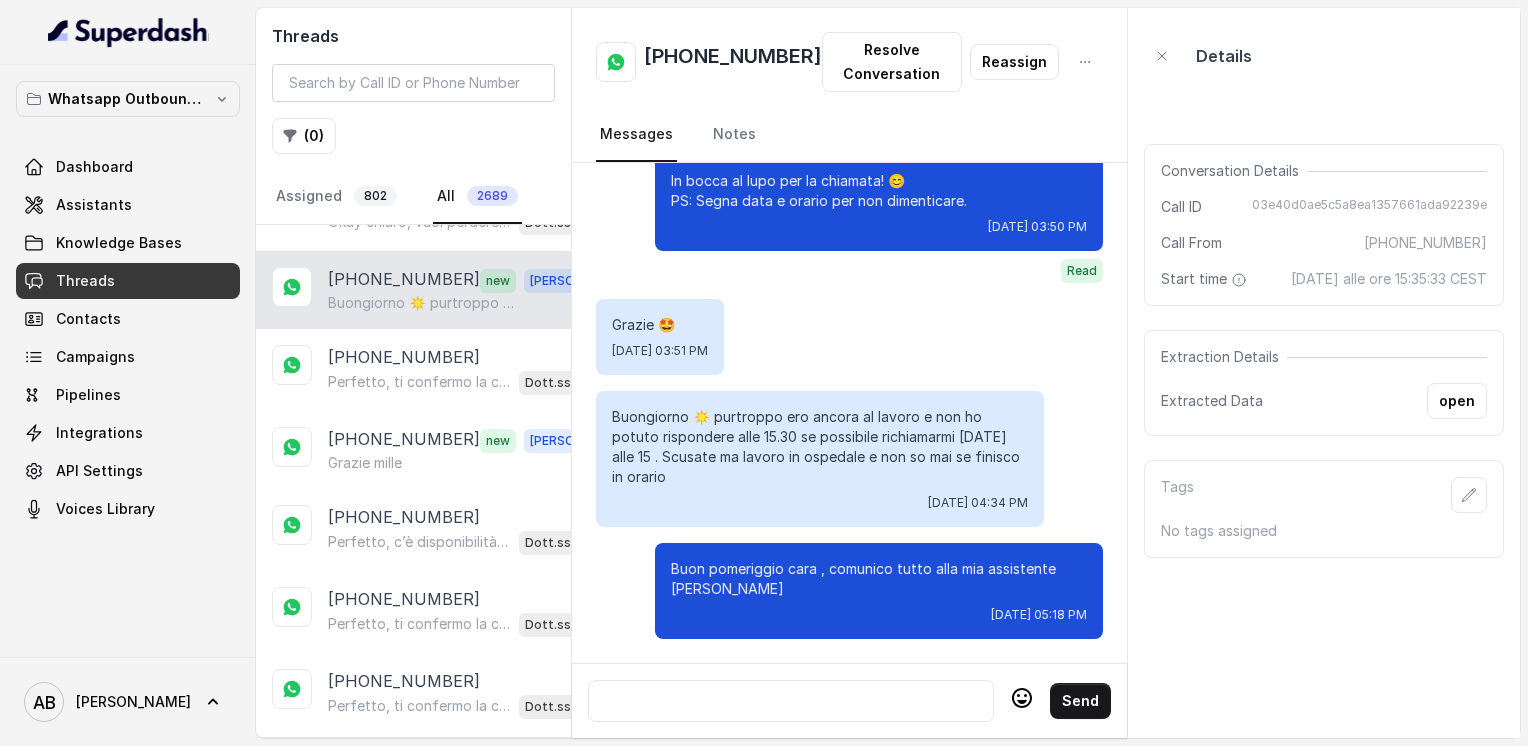 click at bounding box center (791, 701) 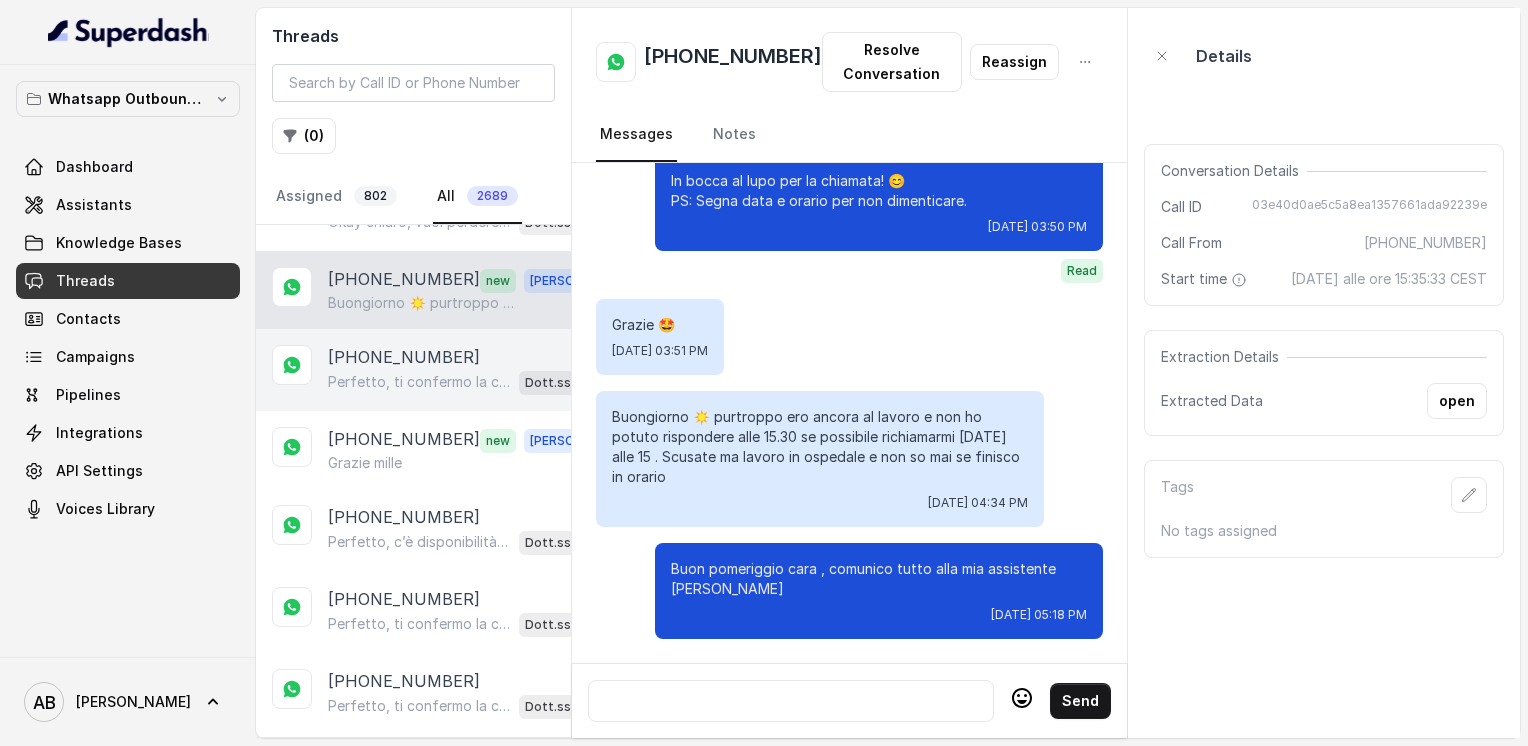 click on "Perfetto, ti confermo la chiamata per [DATE] alle 17:40!
Un nostro segretario ti chiamerà per spiegarti tutto sulla libertà alimentare e come ottenere un corpo magro, tonico ed armonico, senza impegno.
Intanto ti consiglio questo video per capire meglio:
[URL][DOMAIN_NAME]
In bocca al lupo per la chiamata! 😊
PS: Ricorda di segnare data e orario per aspettarti la chiamata. Dott.ssa [PERSON_NAME] AI" at bounding box center [469, 382] 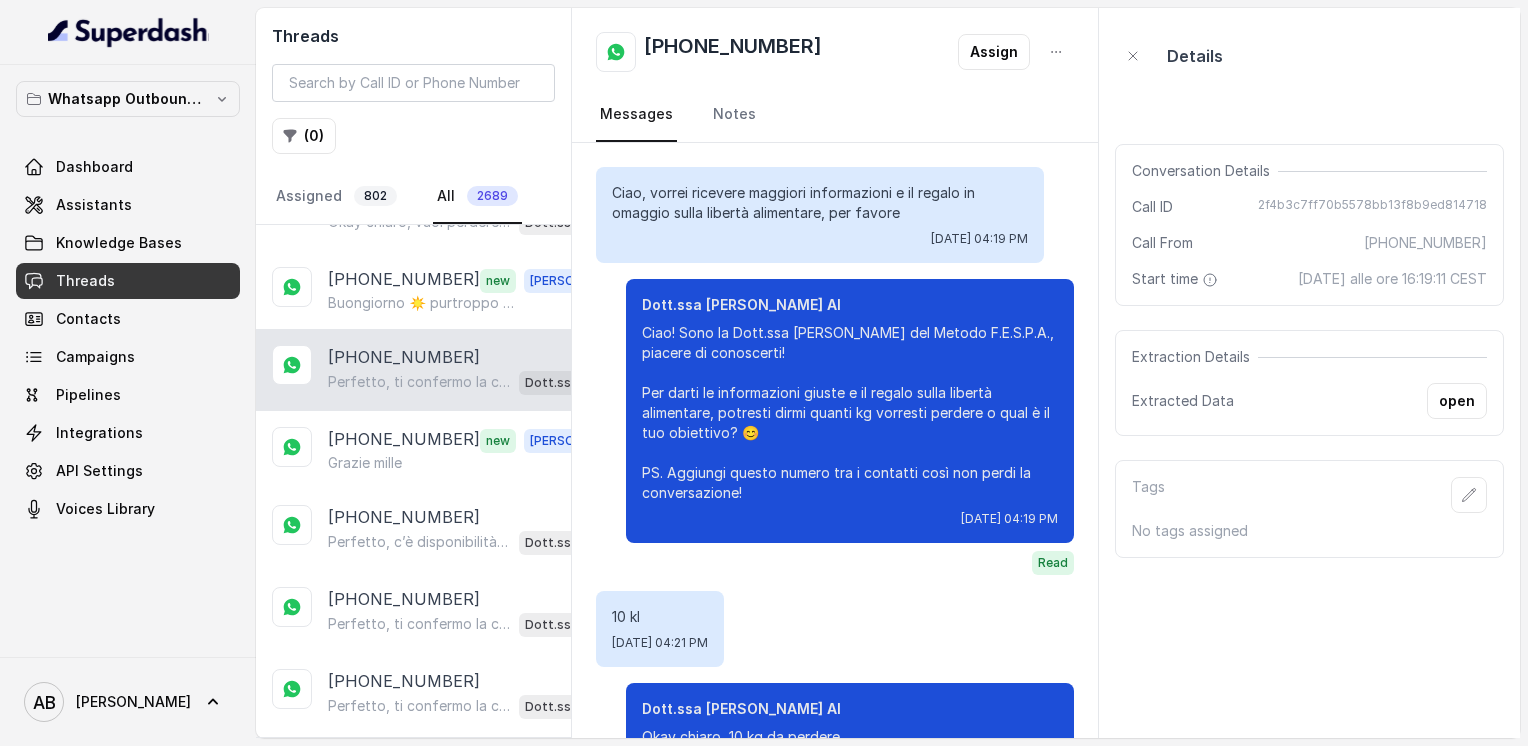 scroll, scrollTop: 2704, scrollLeft: 0, axis: vertical 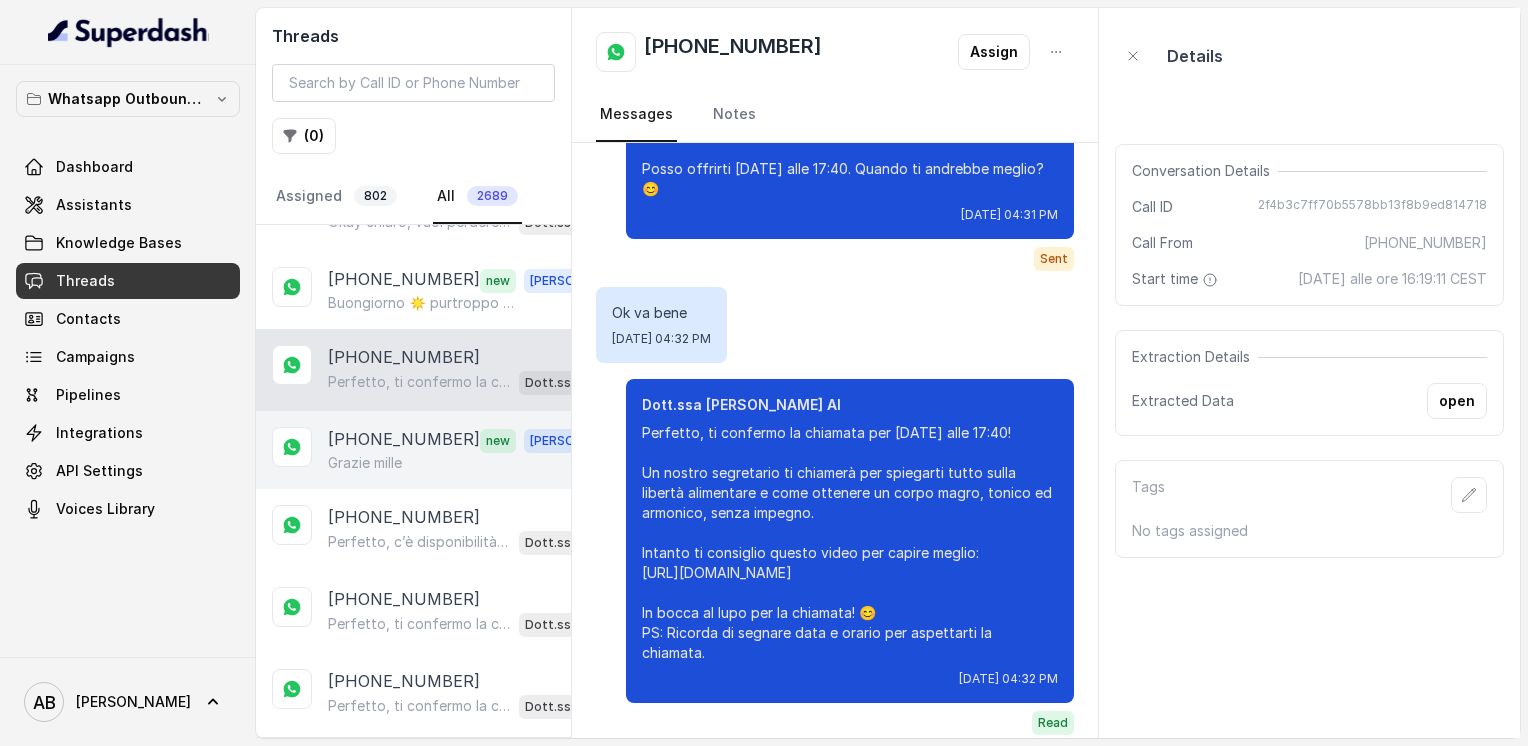 click on "[PHONE_NUMBER]" at bounding box center [404, 440] 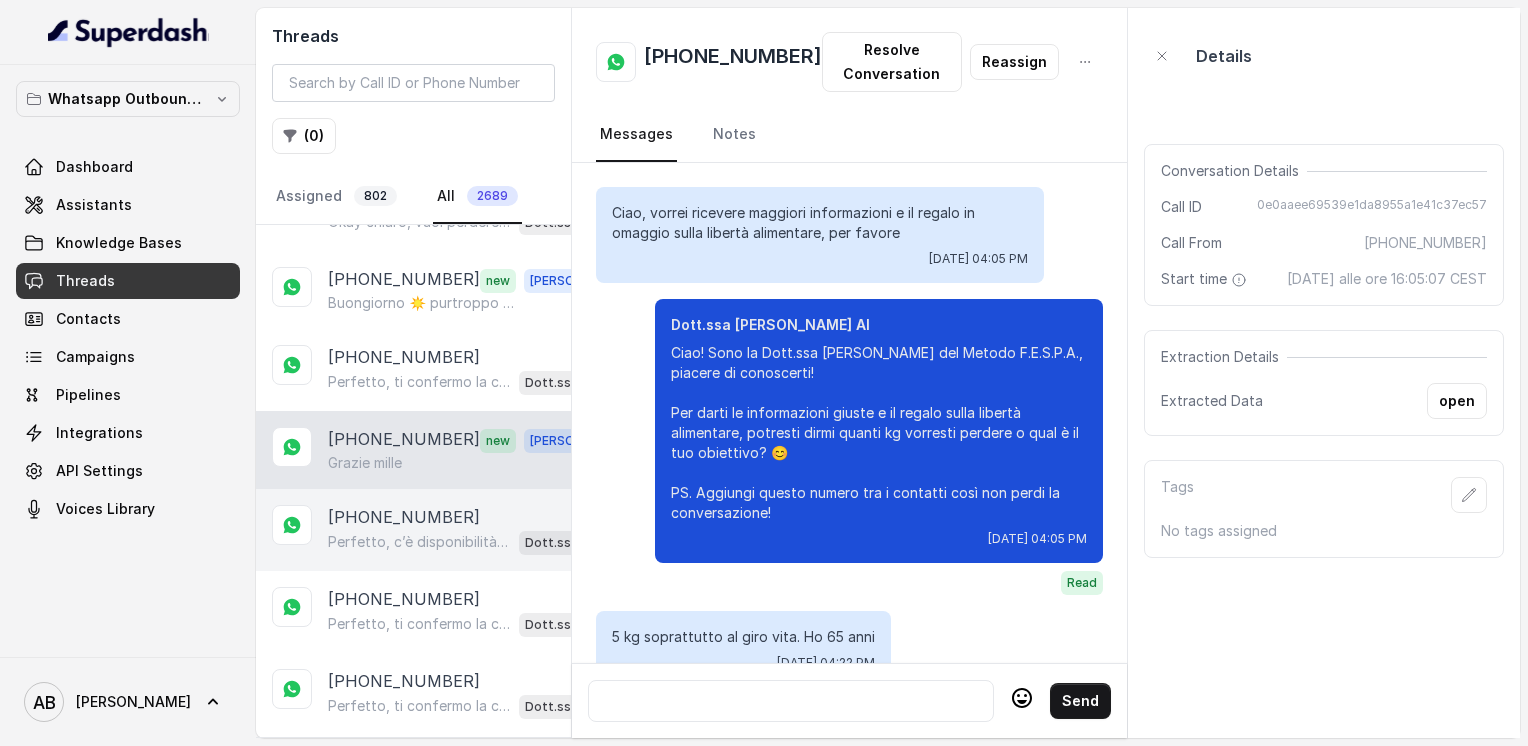 scroll, scrollTop: 3024, scrollLeft: 0, axis: vertical 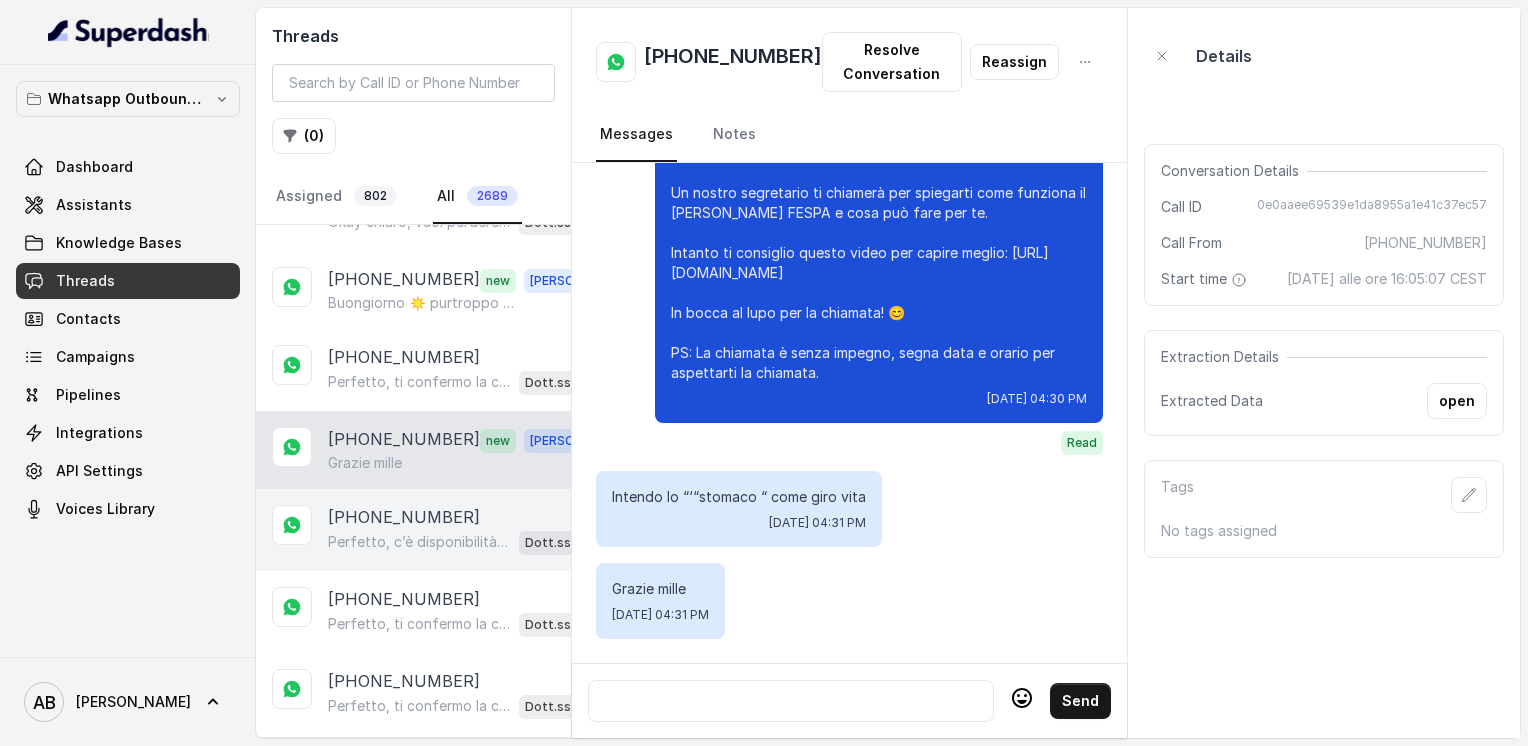 click on "[PHONE_NUMBER]   Perfetto, c’è disponibilità [DATE], [DATE], alle 12:00.
Ti confermo la chiamata per [DATE] 23 alle 12:00!
Un nostro segretario ti chiamerà per la consulenza gratuita, senza impegno.
Intanto ti consiglio di guardare questo video per capire meglio il Metodo FESPA:
[URL][DOMAIN_NAME]
In bocca al lupo per la chiamata! 😊
PS: Segna data e orario per aspettarti la chiamata, va bene? Dott.ssa [PERSON_NAME] AI" at bounding box center [413, 530] 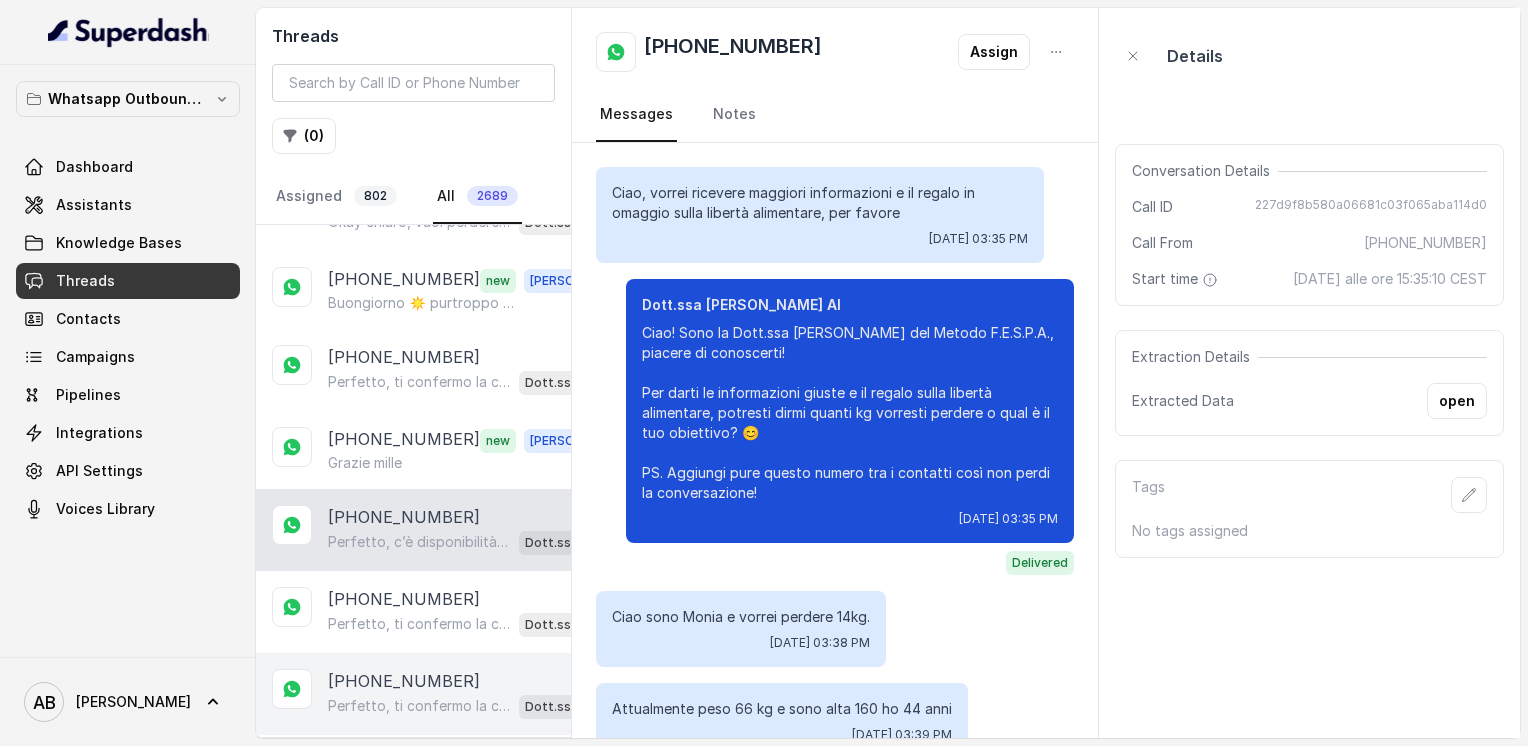 scroll, scrollTop: 1912, scrollLeft: 0, axis: vertical 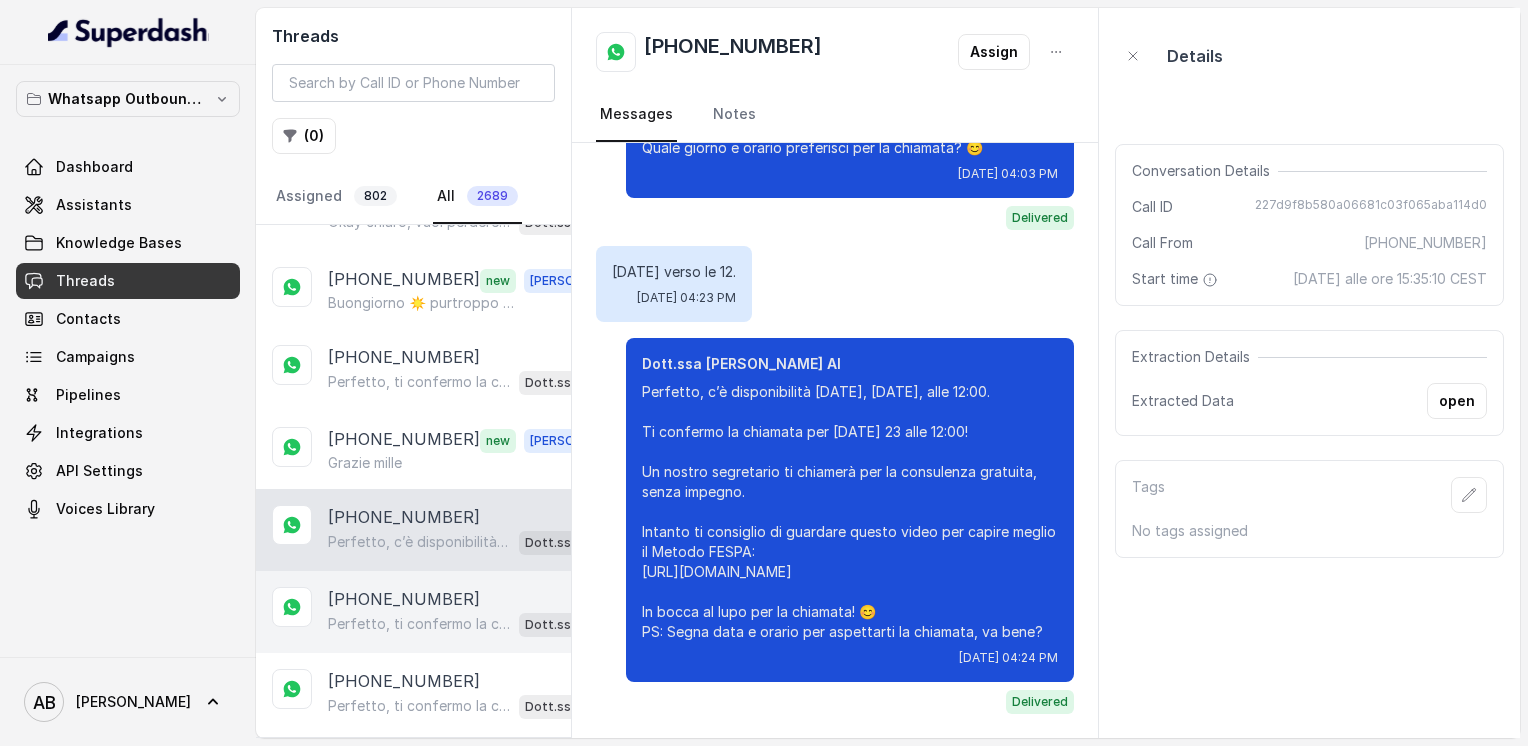 click on "Perfetto, ti confermo la chiamata per [DATE], [DATE], alle 11:40!
Un nostro segretario ti chiamerà per spiegarti come funziona il Metodo FESPA e cosa può fare per te, tutto completamente gratuito e senza impegno.
Intanto ti consiglio questo video per capire meglio:
[URL][DOMAIN_NAME]
In bocca al lupo per la chiamata e a presto! 😊" at bounding box center [419, 624] 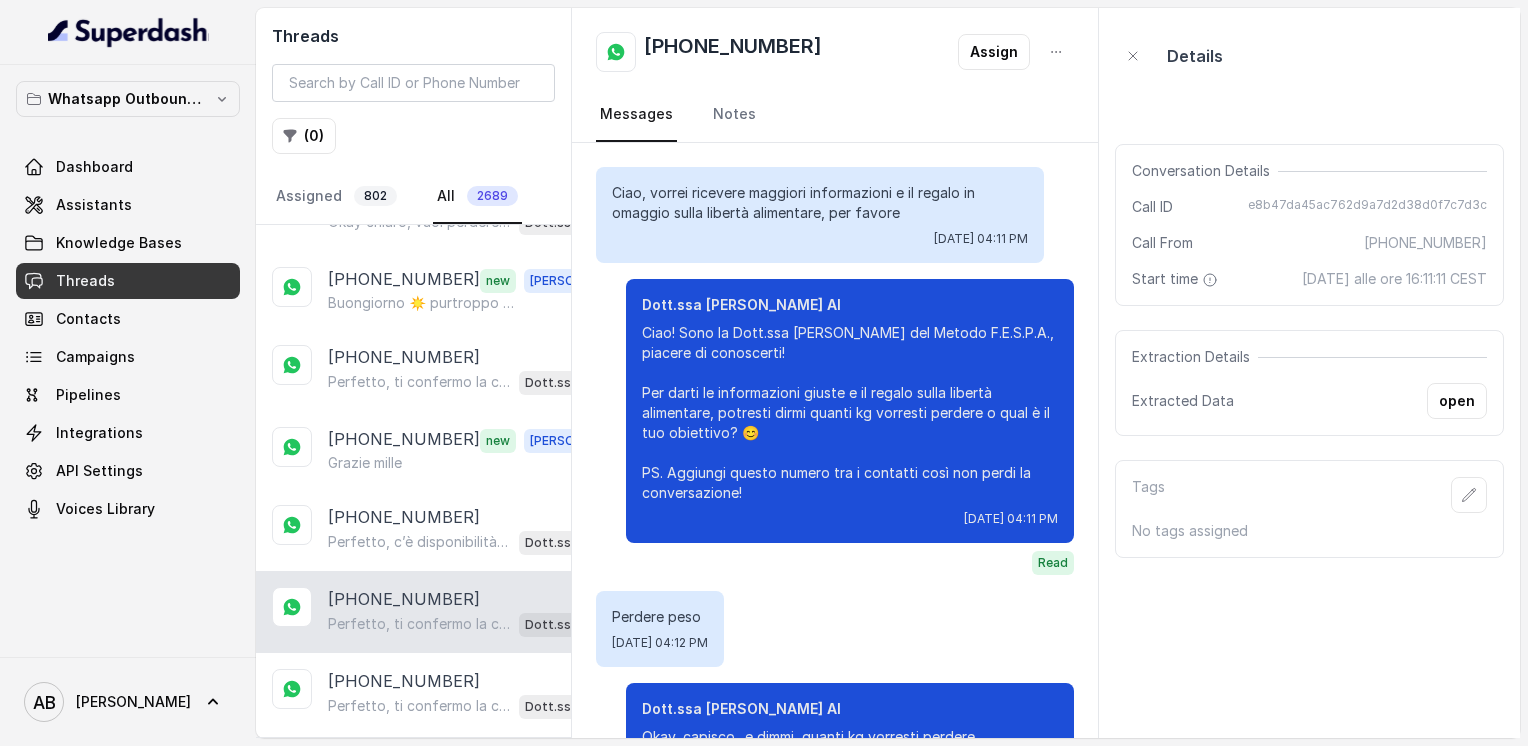 scroll, scrollTop: 2776, scrollLeft: 0, axis: vertical 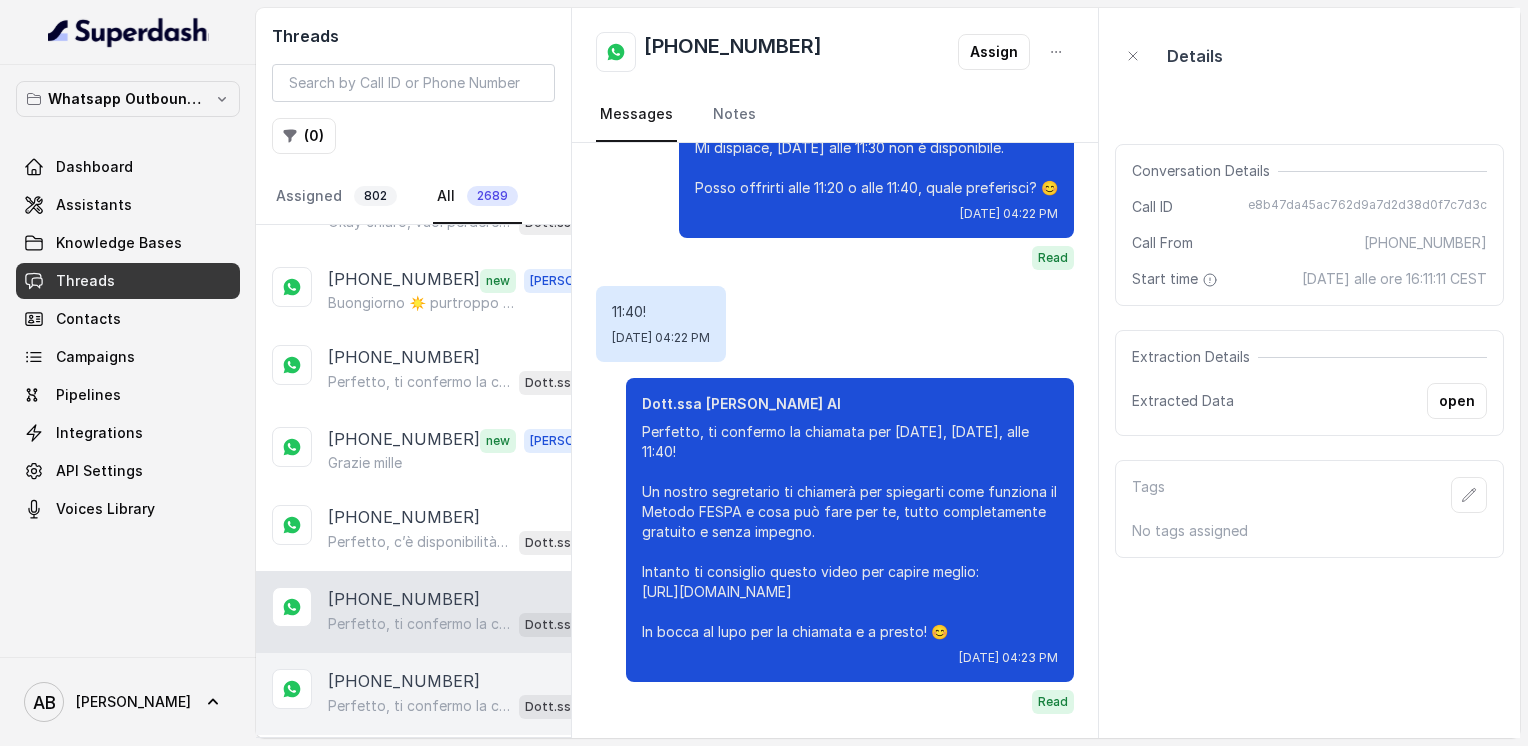 click on "Perfetto, ti confermo la chiamata per [DATE] alle 8:40!
Un nostro segretario ti chiamerà per una consulenza gratuita e senza impegno, così potrai scoprire come funziona il Metodo FESPA e cosa è adatto a te.
Intanto ti consiglio questo video per capire meglio: [URL][DOMAIN_NAME]
In bocca al lupo per la chiamata! 😊
PS: Segna data e orario per non perdere la chiamata. Dott.ssa [PERSON_NAME] AI" at bounding box center [469, 706] 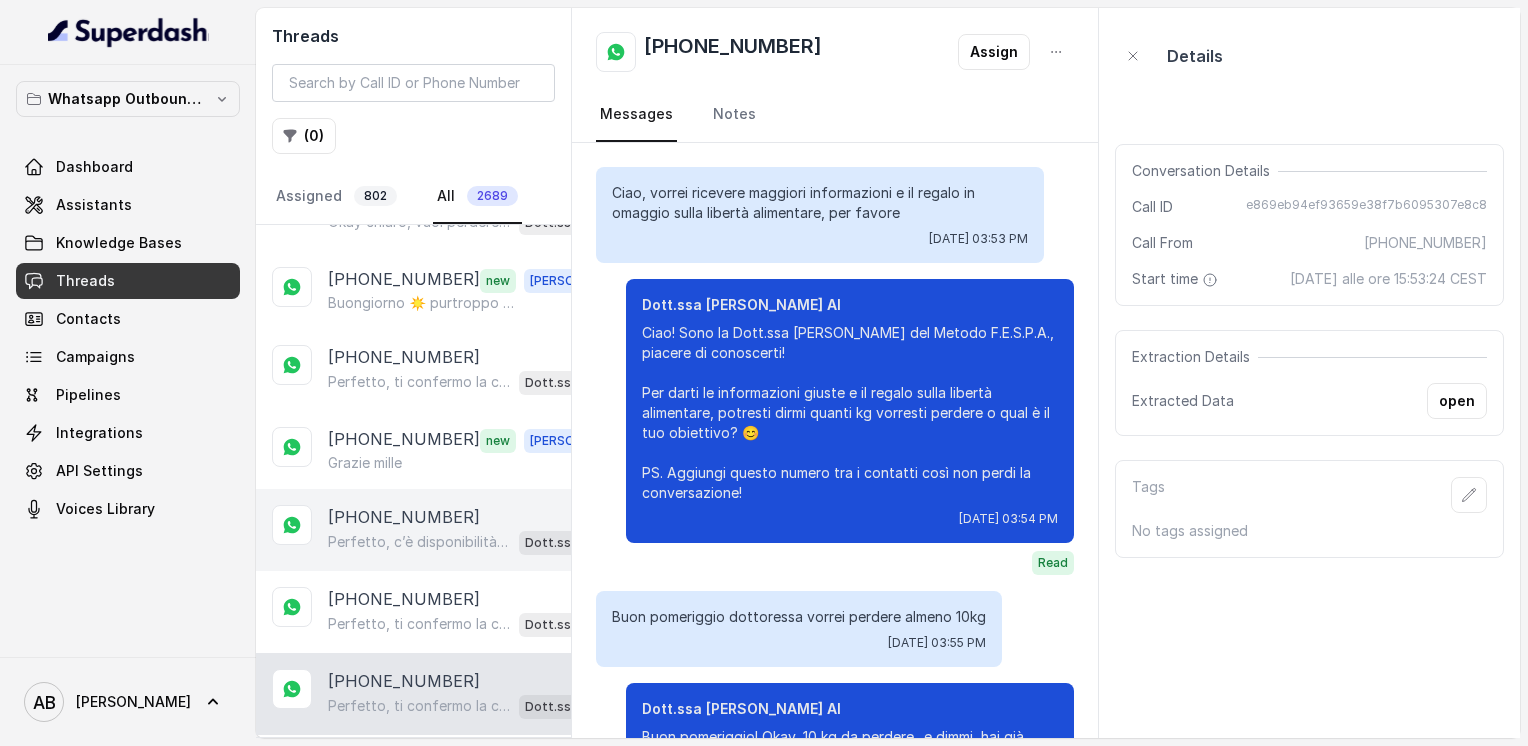 scroll, scrollTop: 2348, scrollLeft: 0, axis: vertical 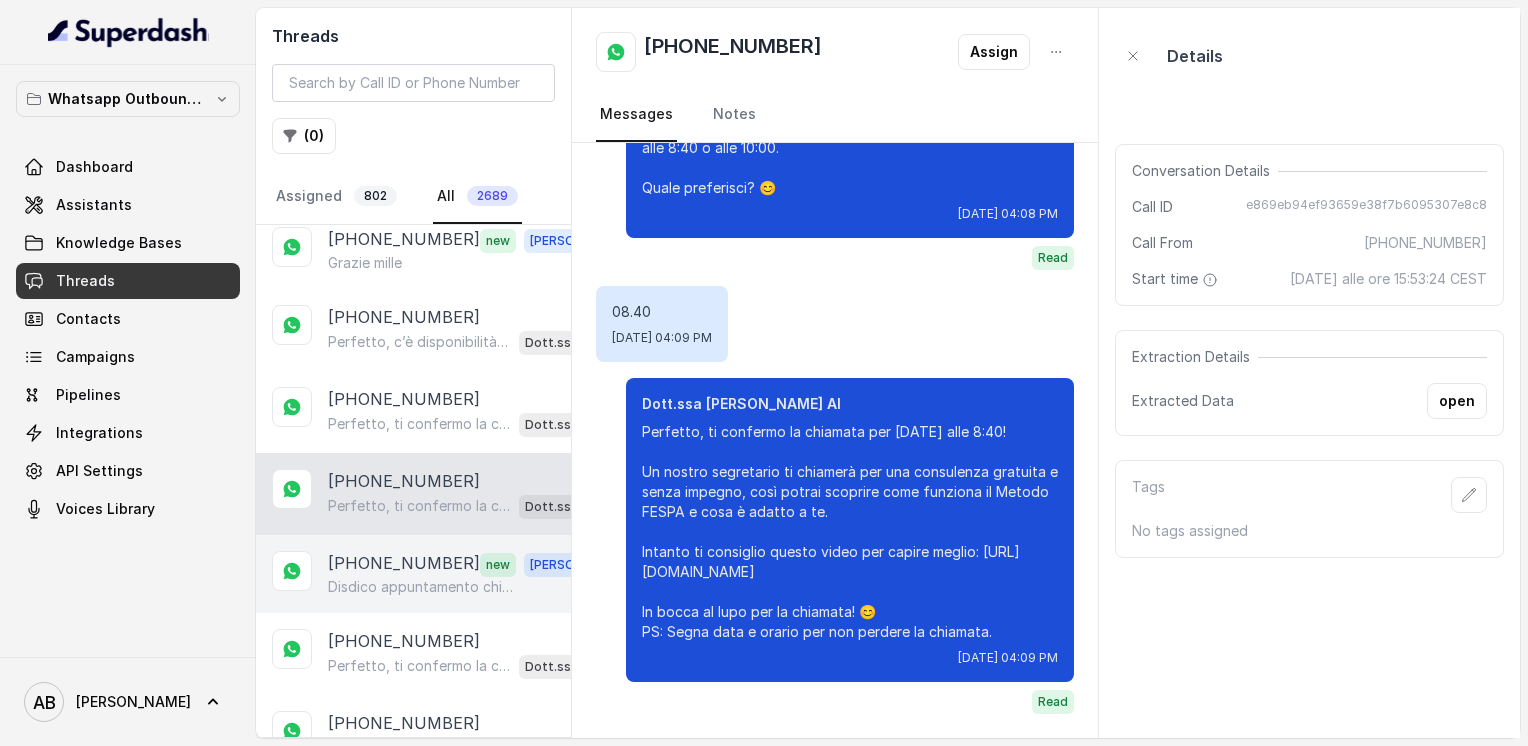 click on "[PHONE_NUMBER]" at bounding box center [404, 564] 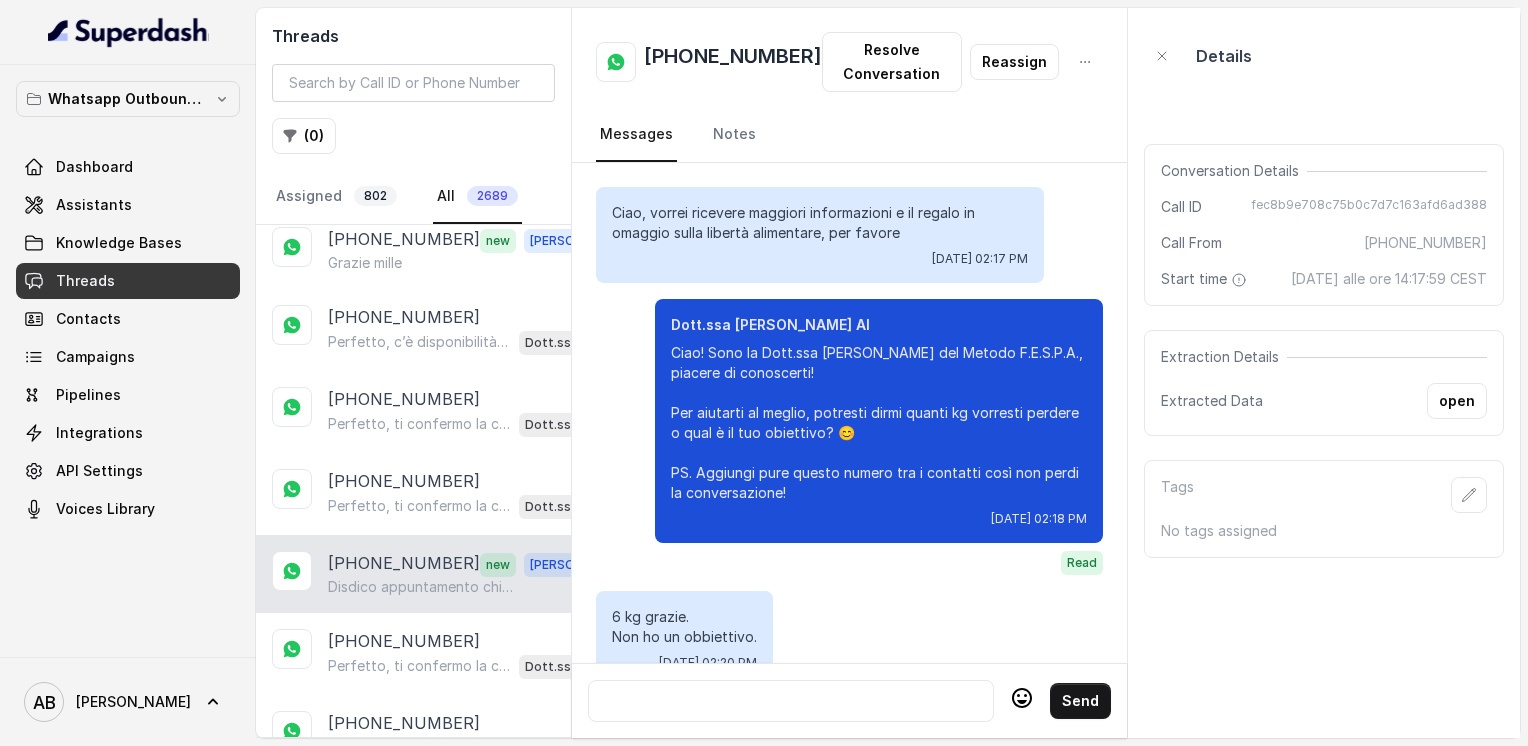 scroll, scrollTop: 7096, scrollLeft: 0, axis: vertical 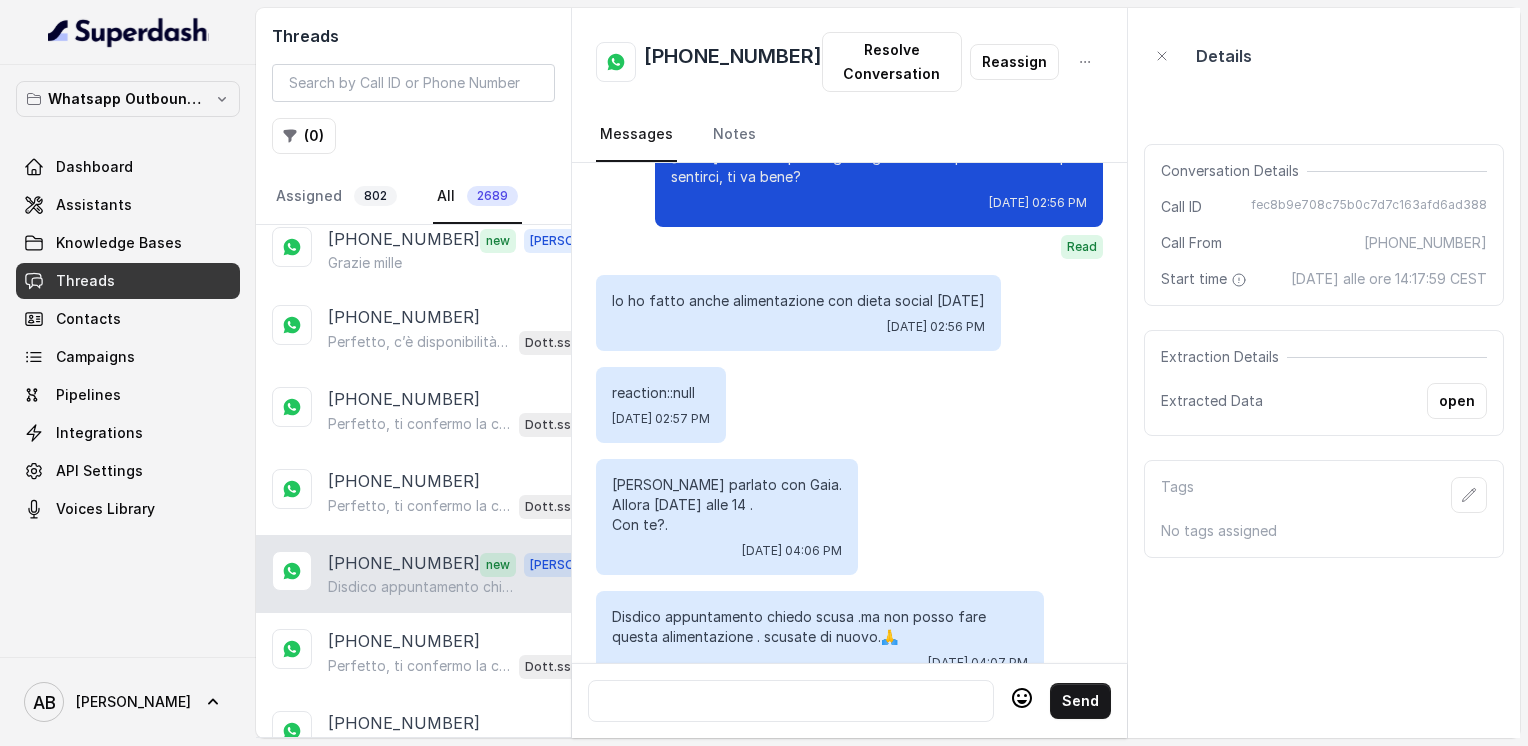 click at bounding box center (791, 701) 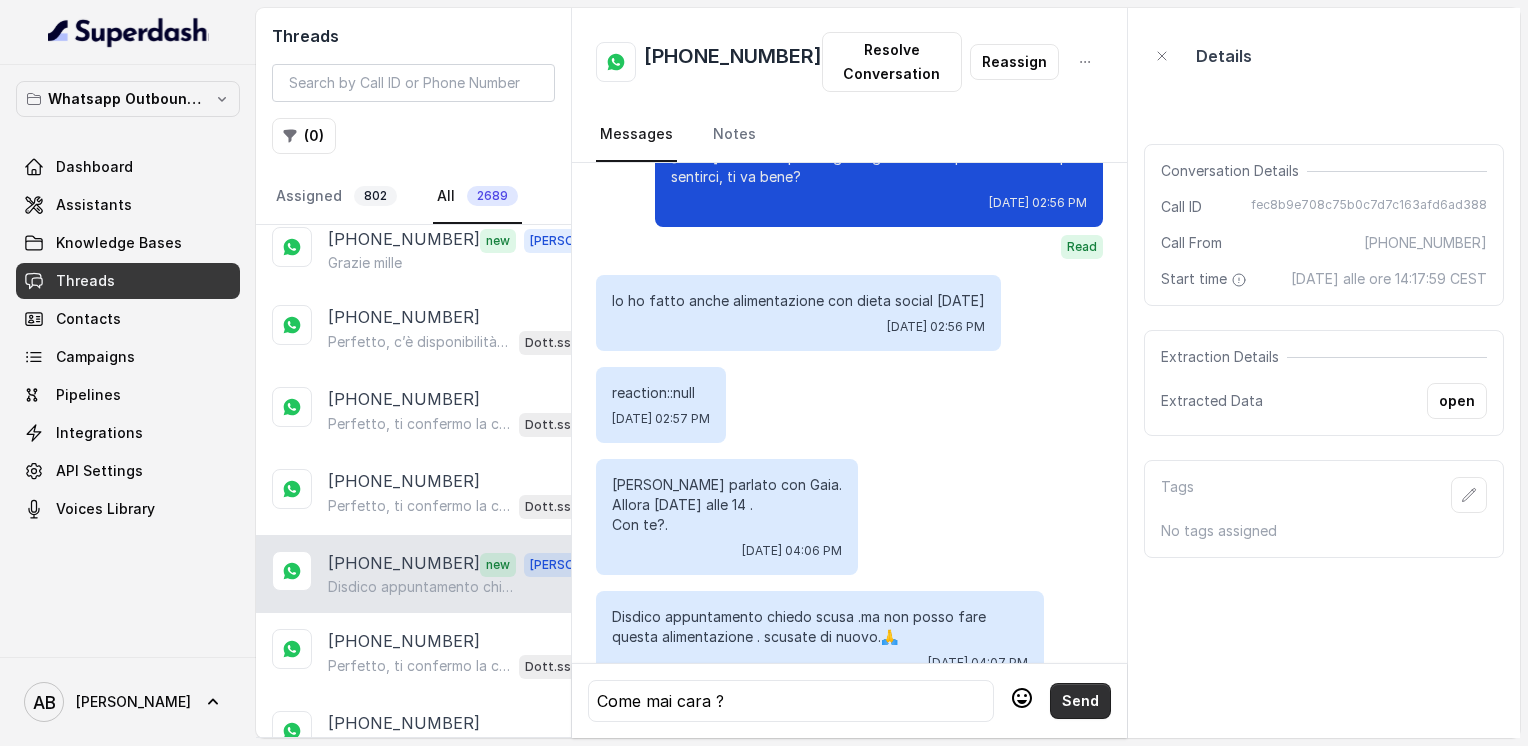 click on "Send" at bounding box center (1080, 701) 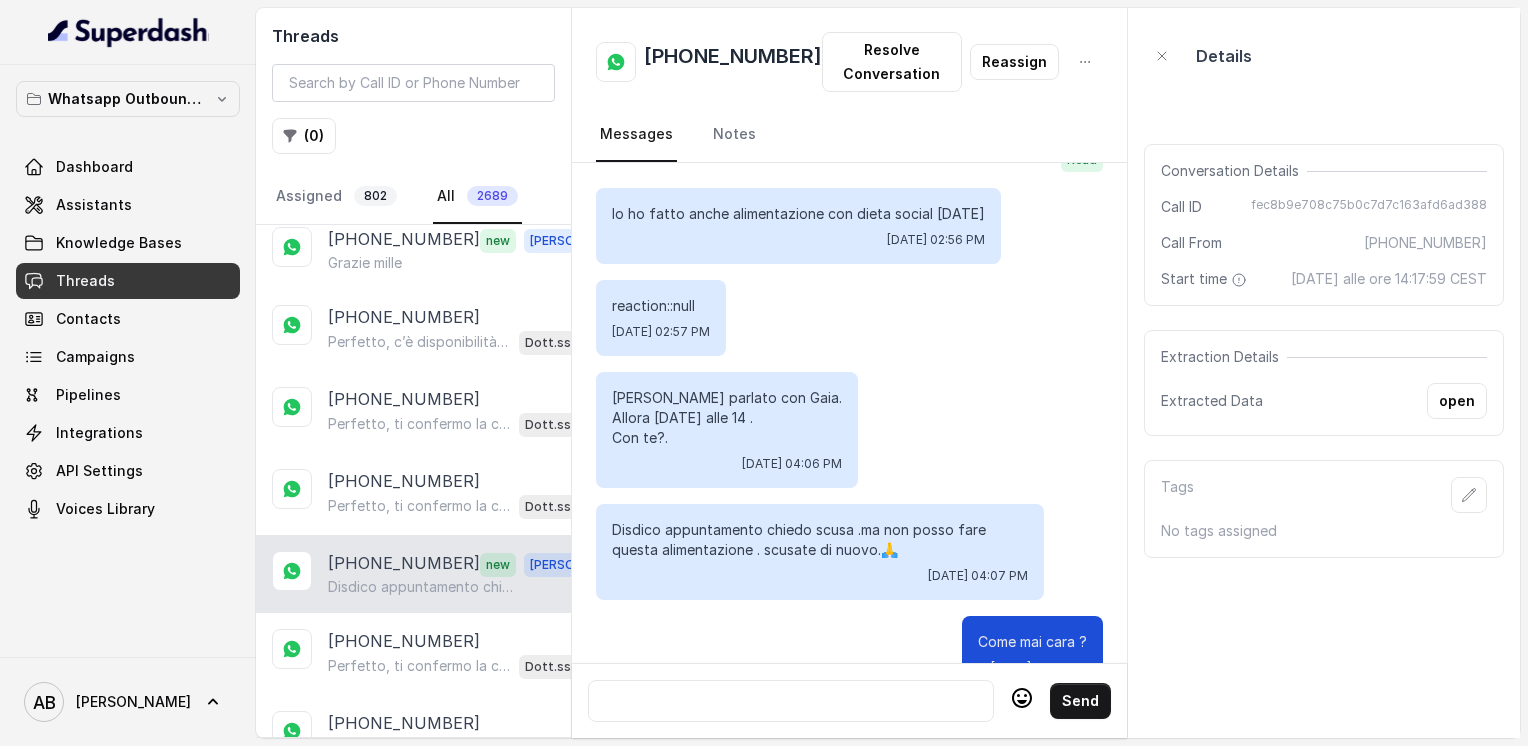 scroll, scrollTop: 7188, scrollLeft: 0, axis: vertical 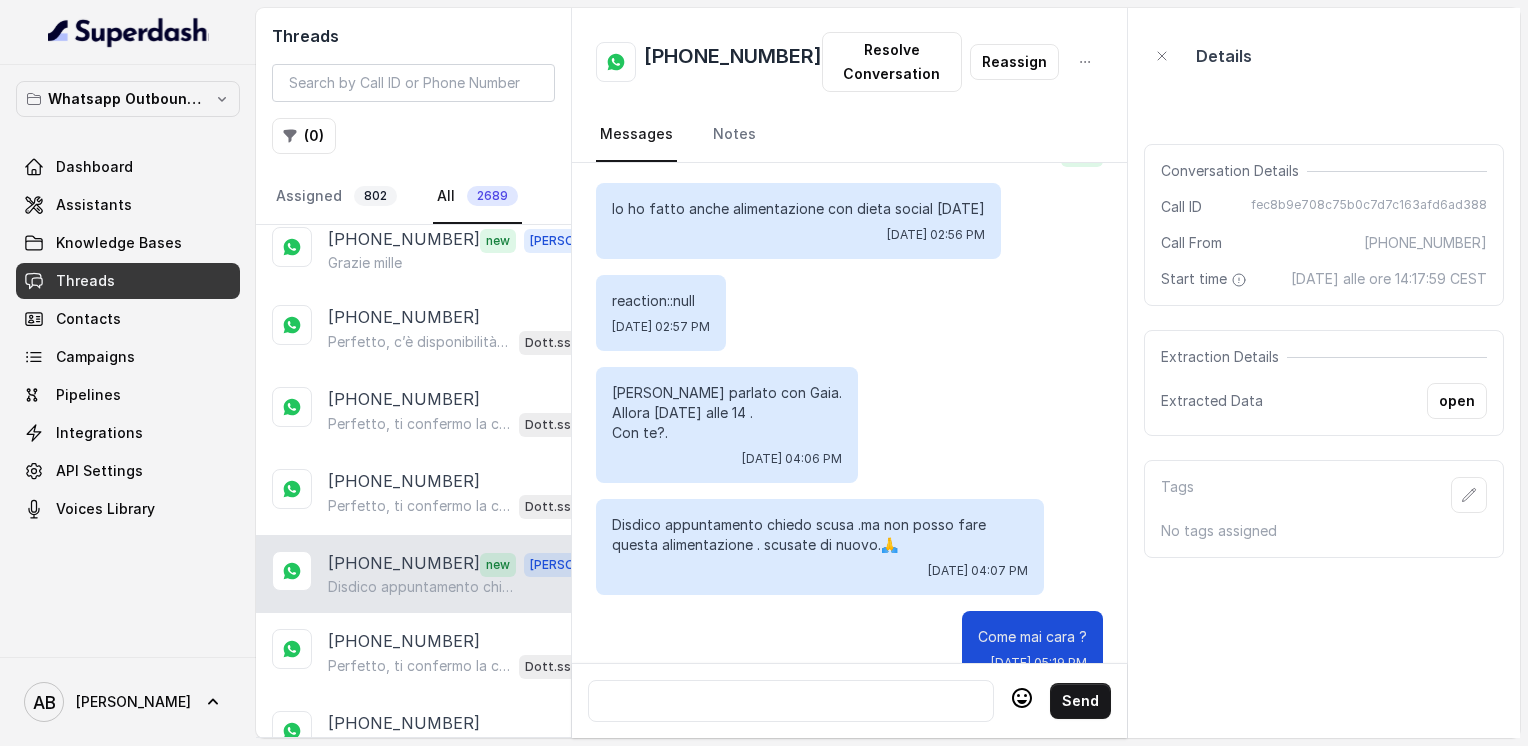 click on "[PHONE_NUMBER]" at bounding box center (733, 62) 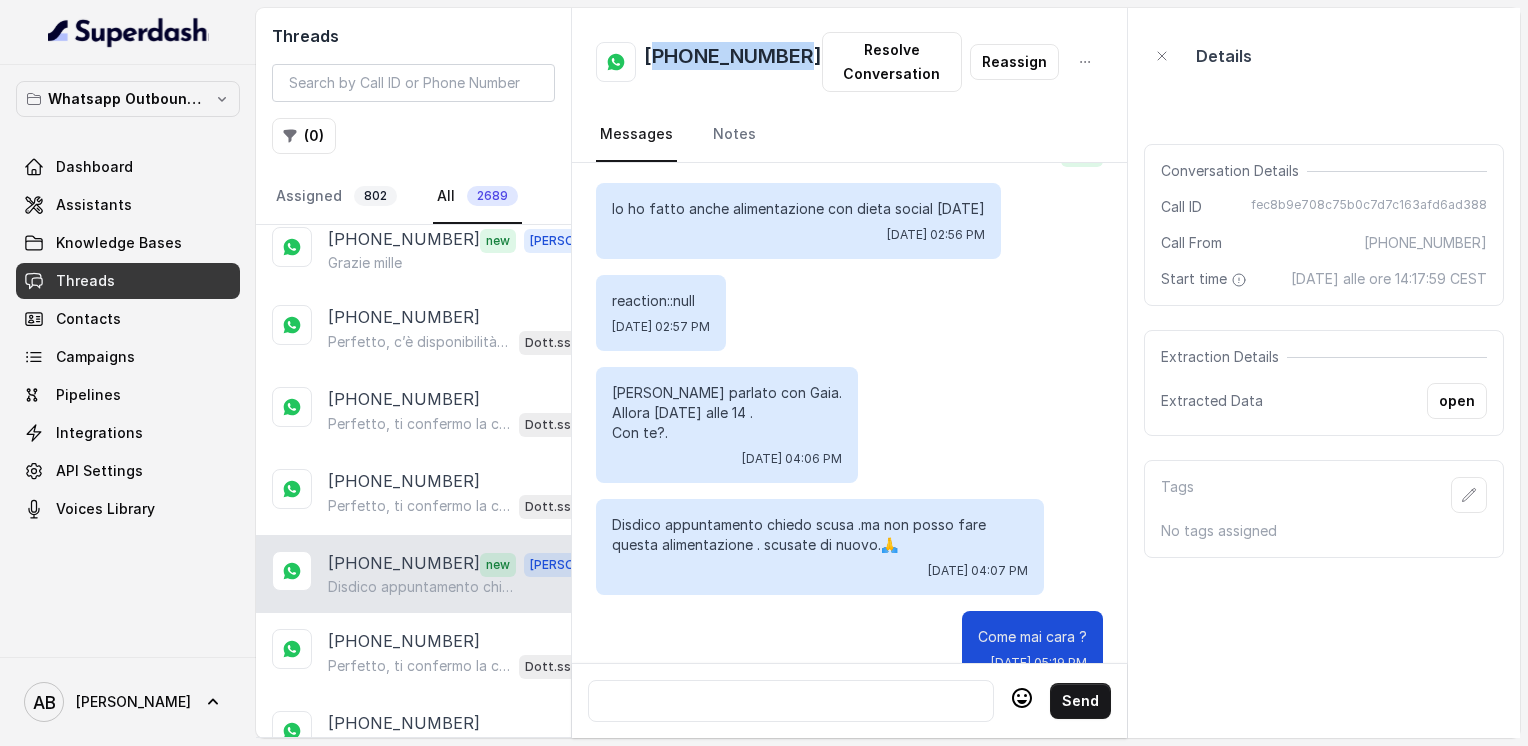 click on "[PHONE_NUMBER]" at bounding box center (733, 62) 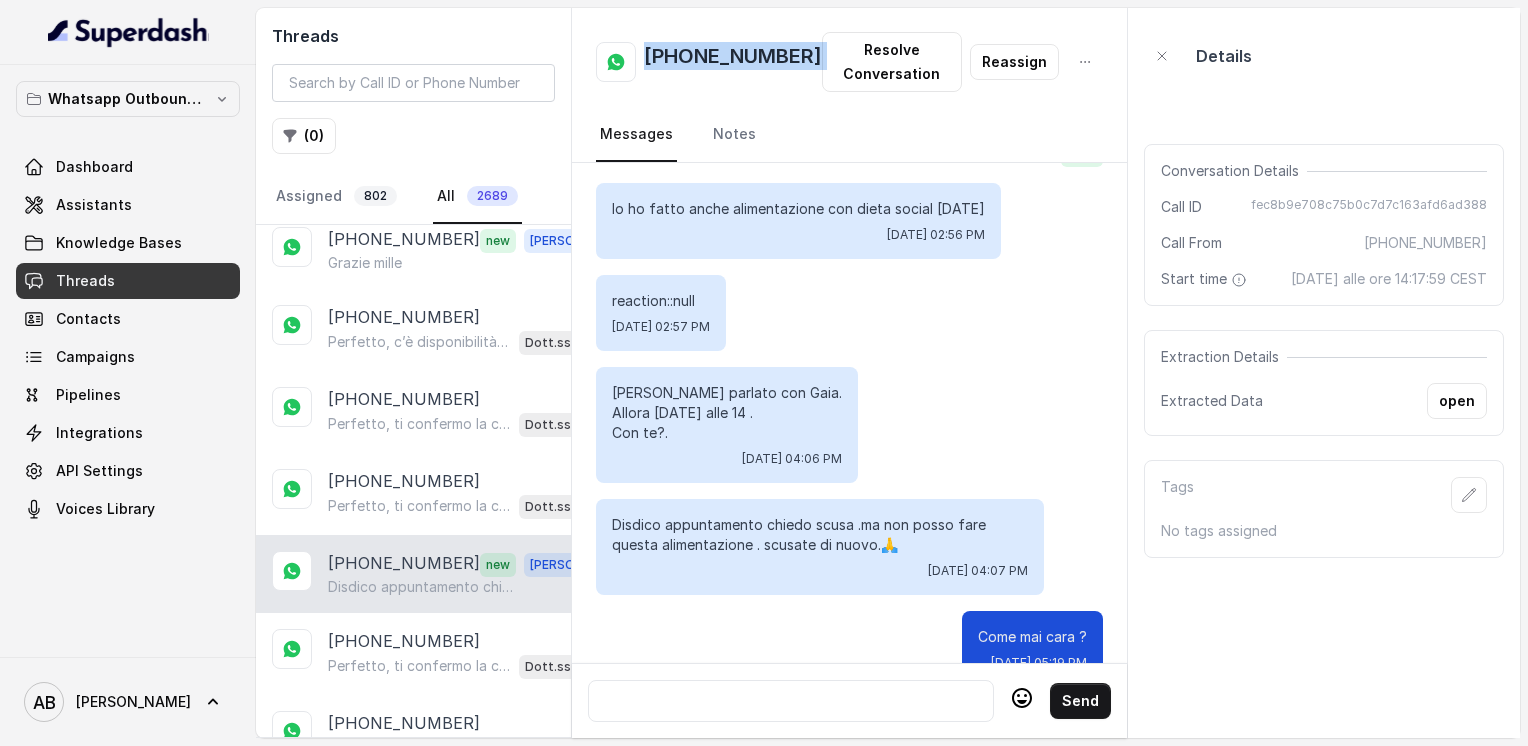 click on "[PHONE_NUMBER]" at bounding box center (733, 62) 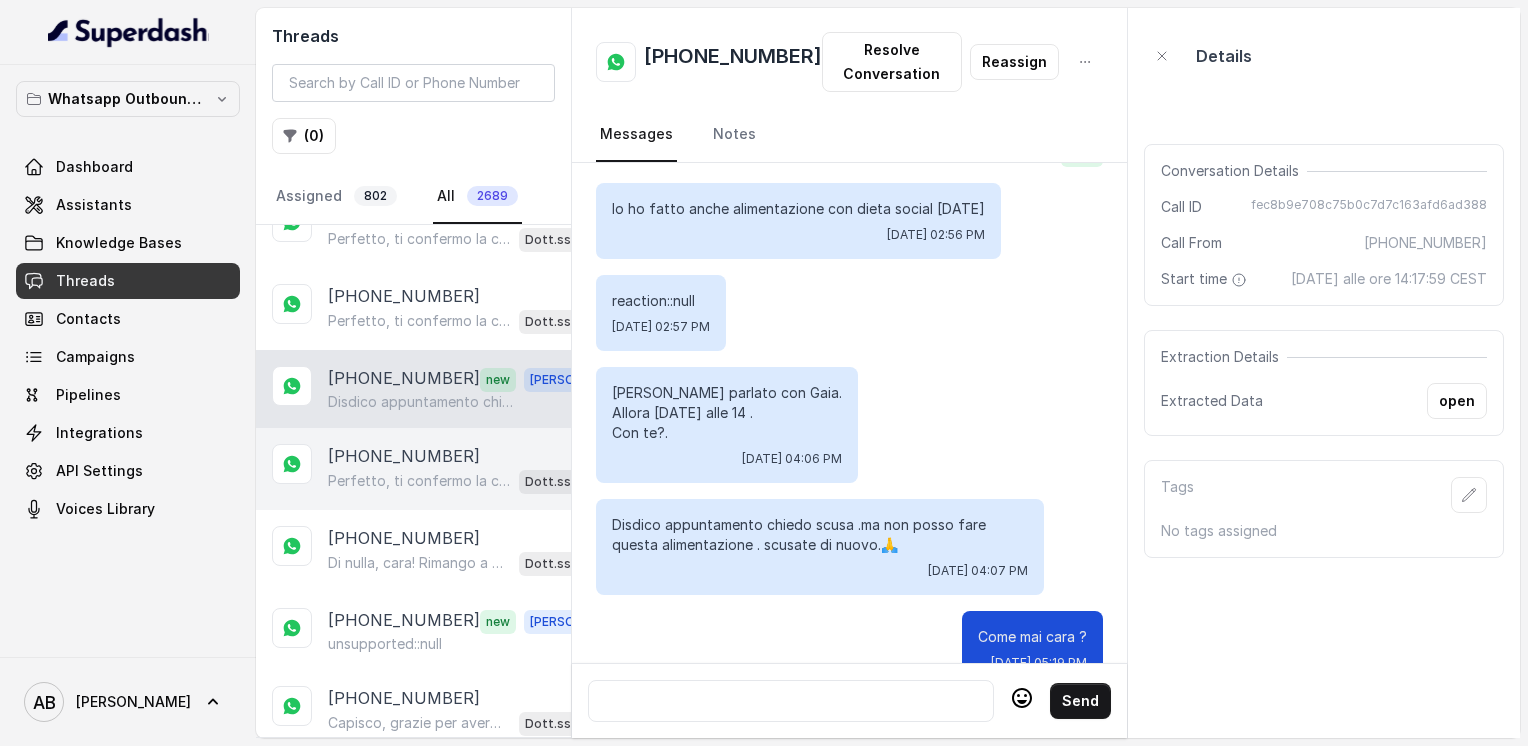 scroll, scrollTop: 1100, scrollLeft: 0, axis: vertical 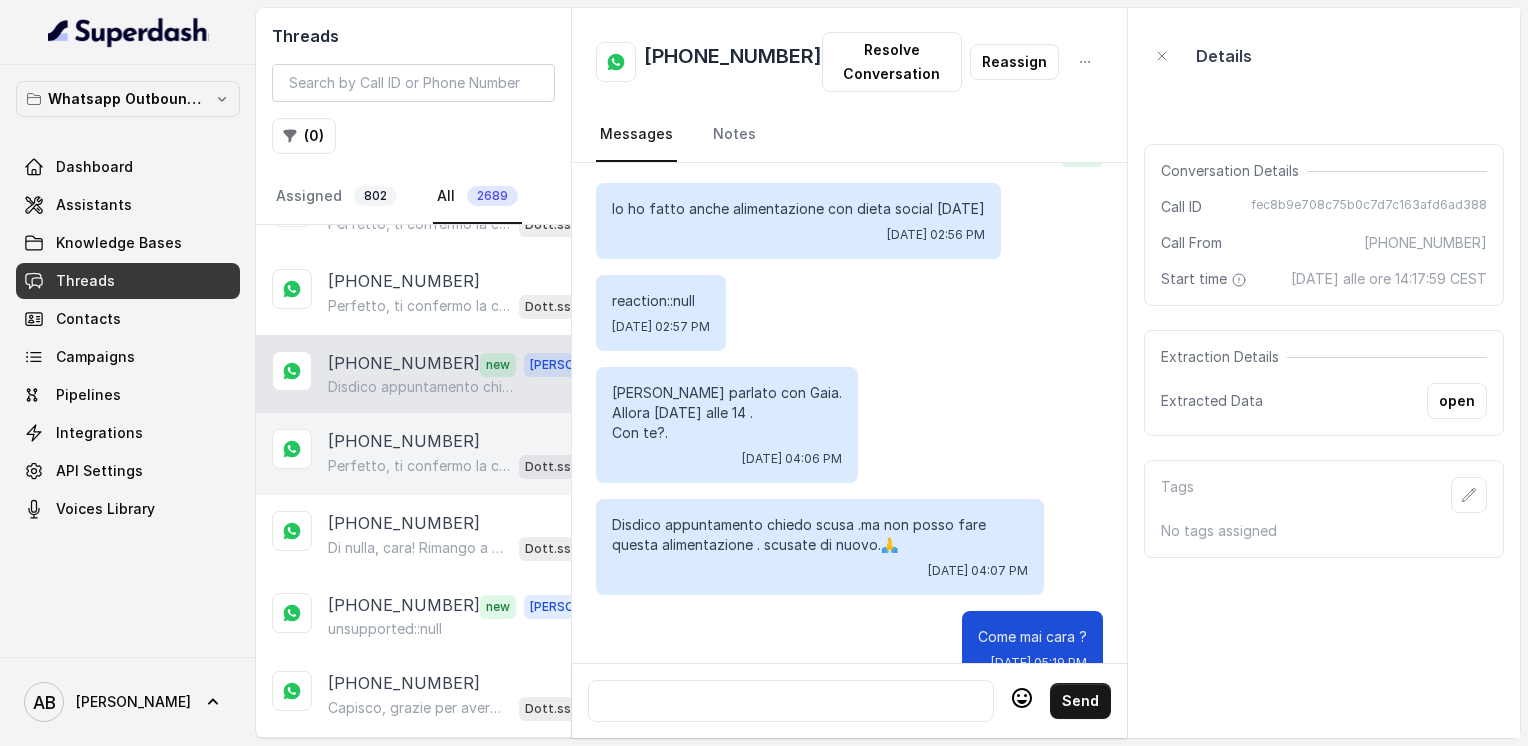 drag, startPoint x: 408, startPoint y: 427, endPoint x: 414, endPoint y: 452, distance: 25.70992 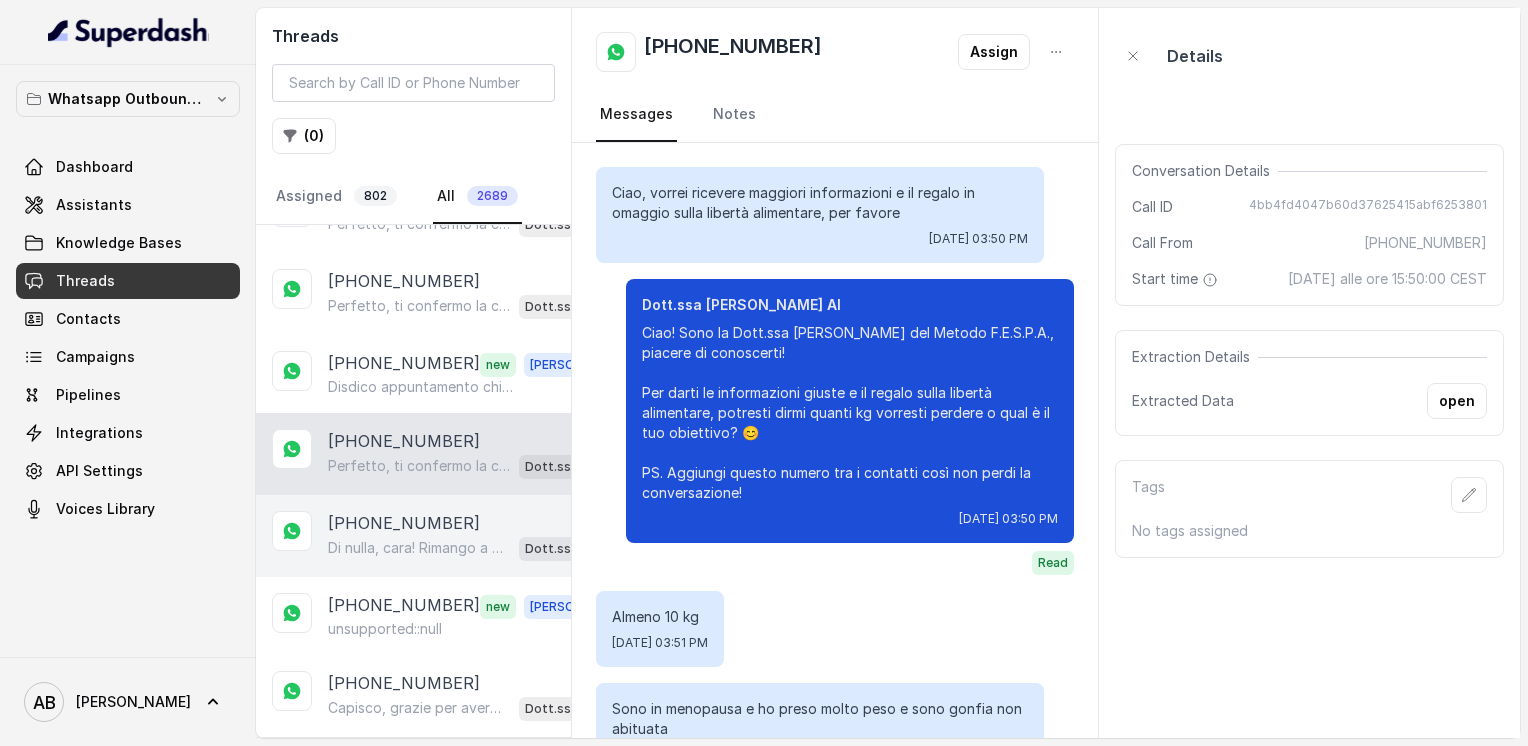 scroll, scrollTop: 1660, scrollLeft: 0, axis: vertical 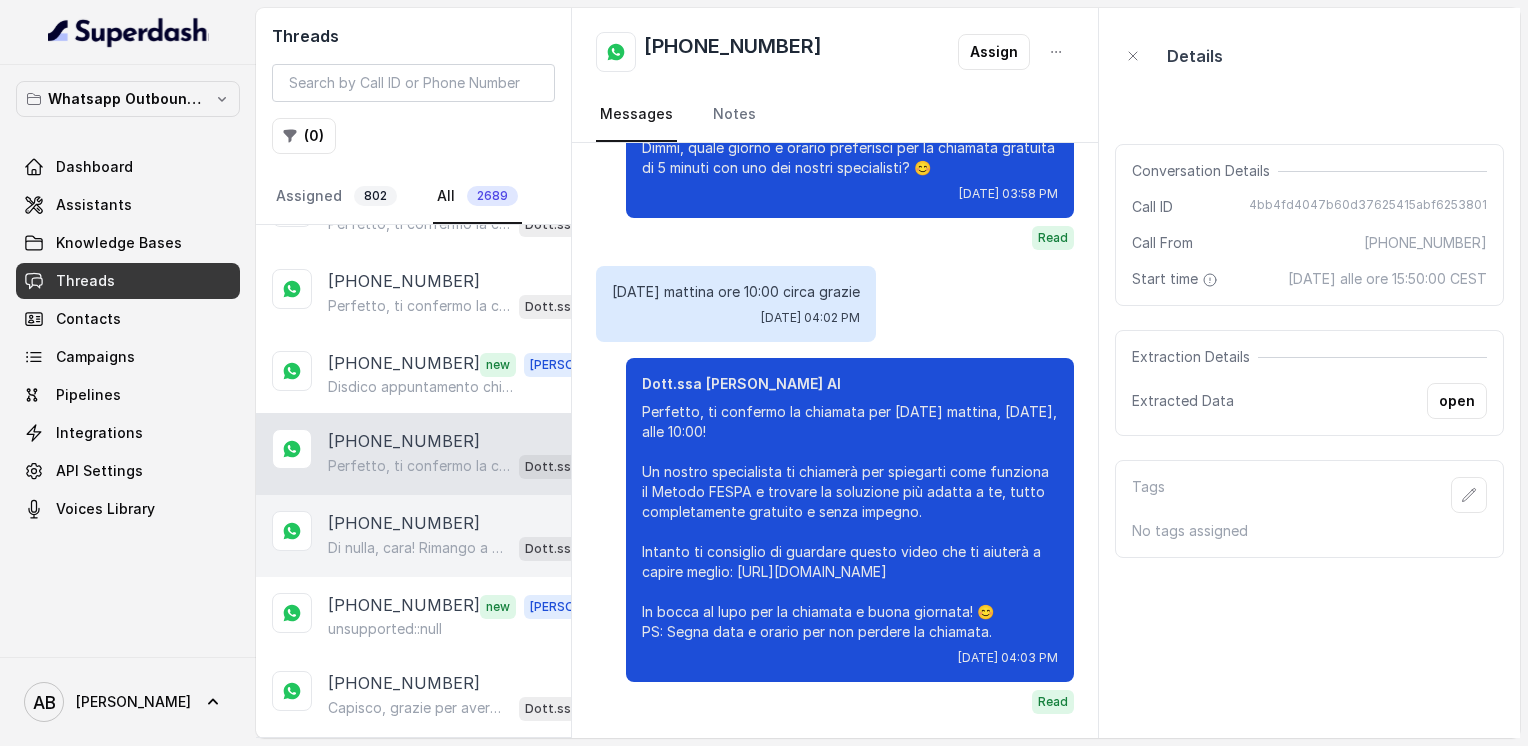 click on "Di nulla, cara! Rimango a disposizione quando vuoi. Nel frattempo, se ti va, puoi guardare questo video che spiega il [PERSON_NAME] FESPA e i suoi benefici:
[URL][DOMAIN_NAME]
A presto e buona giornata! 🌸 Dott.ssa [PERSON_NAME] AI" at bounding box center [469, 548] 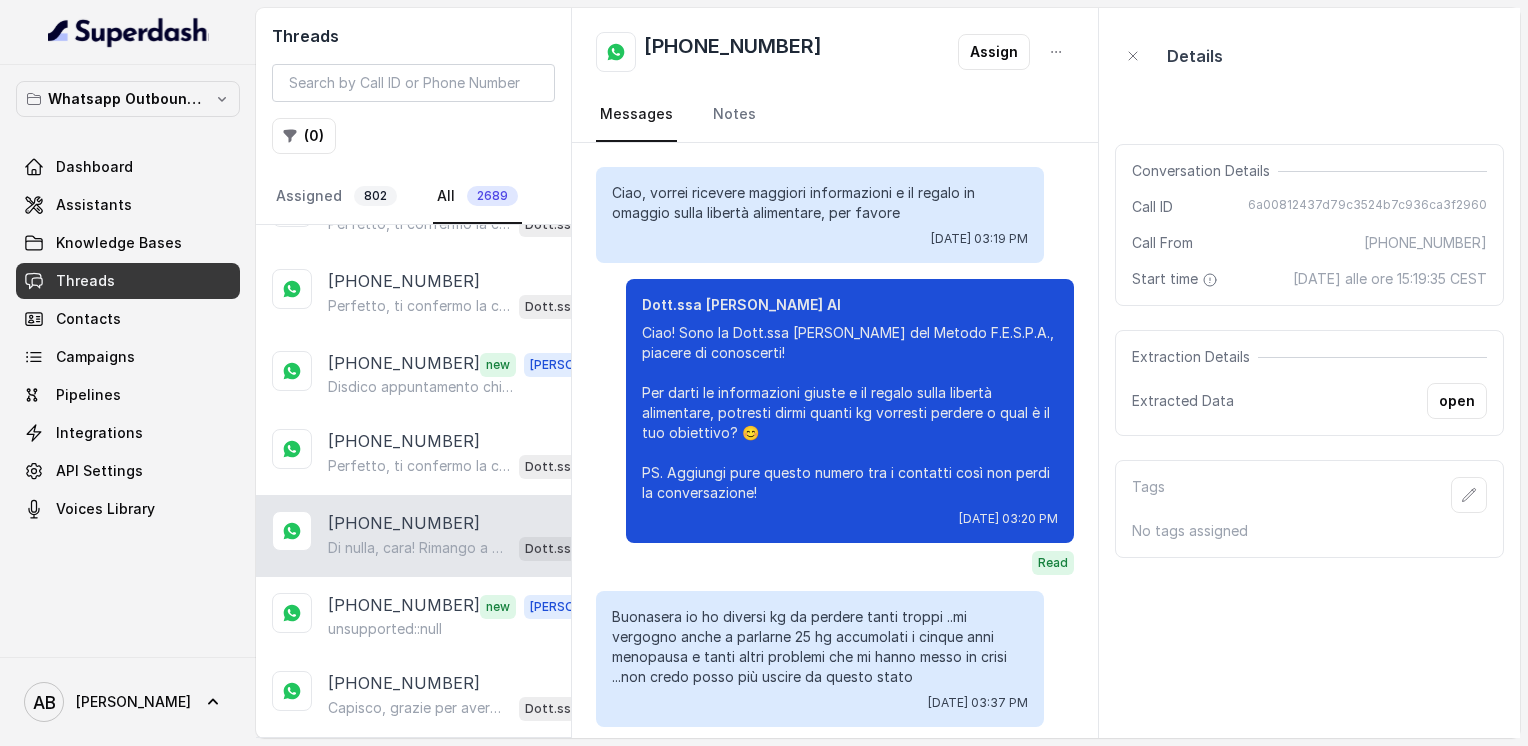 scroll, scrollTop: 3528, scrollLeft: 0, axis: vertical 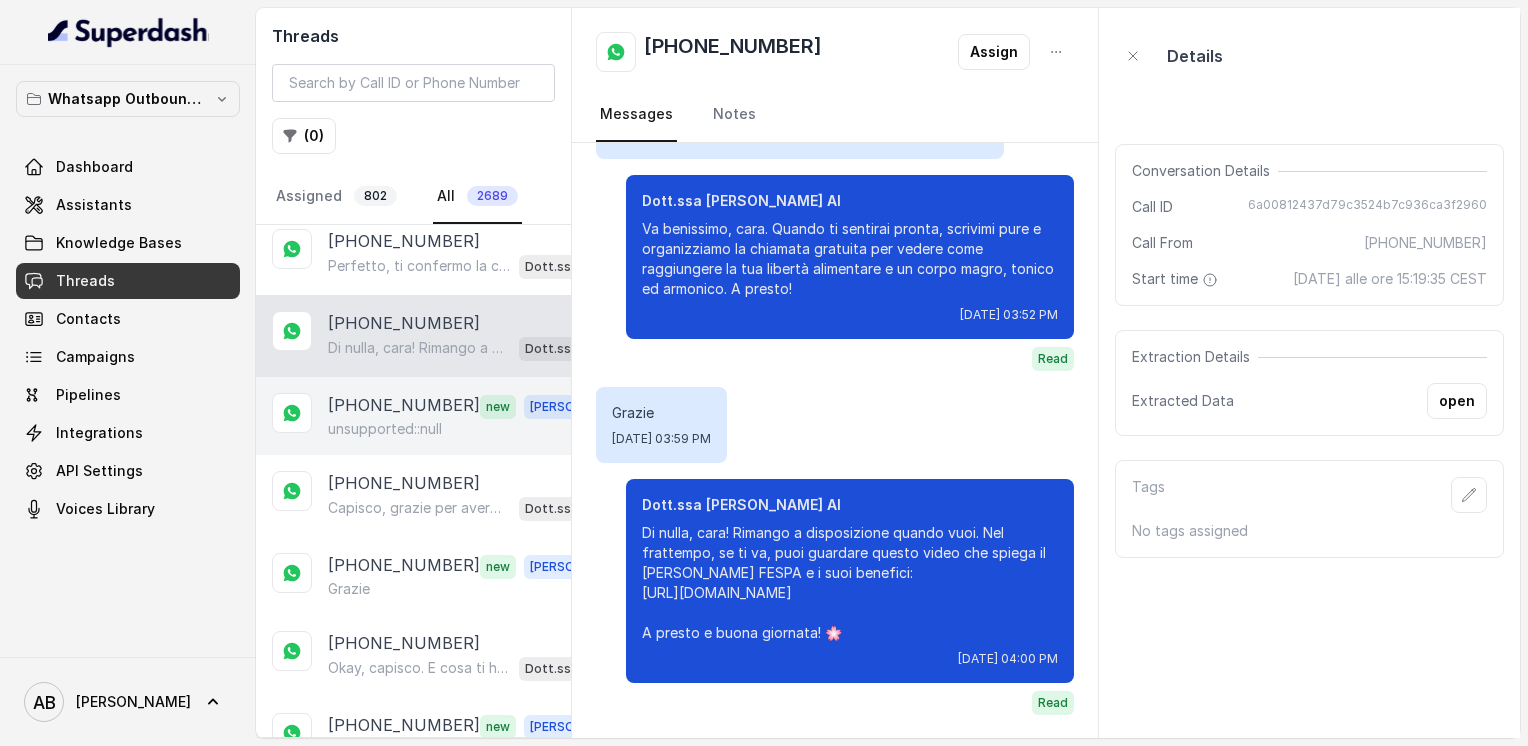 click on "unsupported::null" at bounding box center (385, 429) 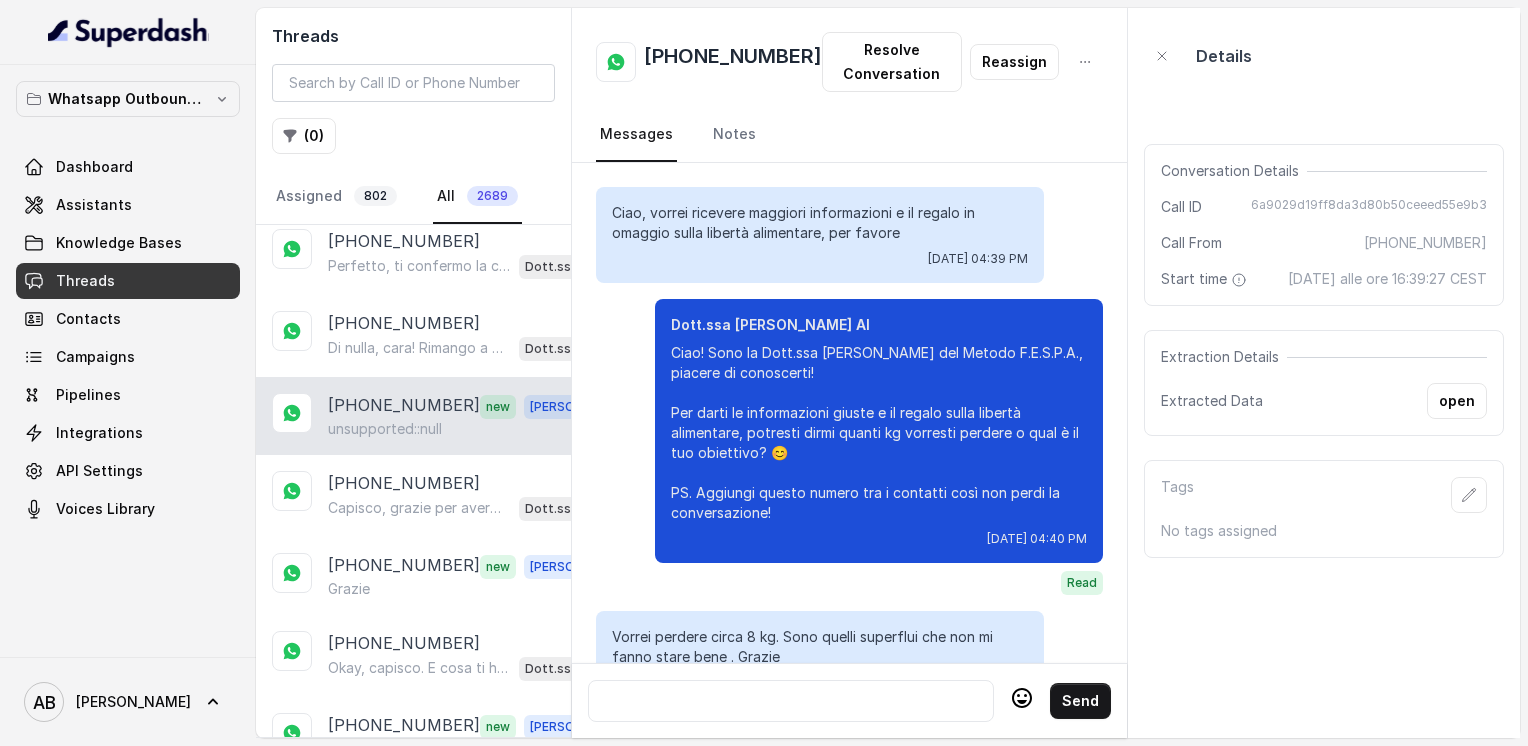 scroll, scrollTop: 1416, scrollLeft: 0, axis: vertical 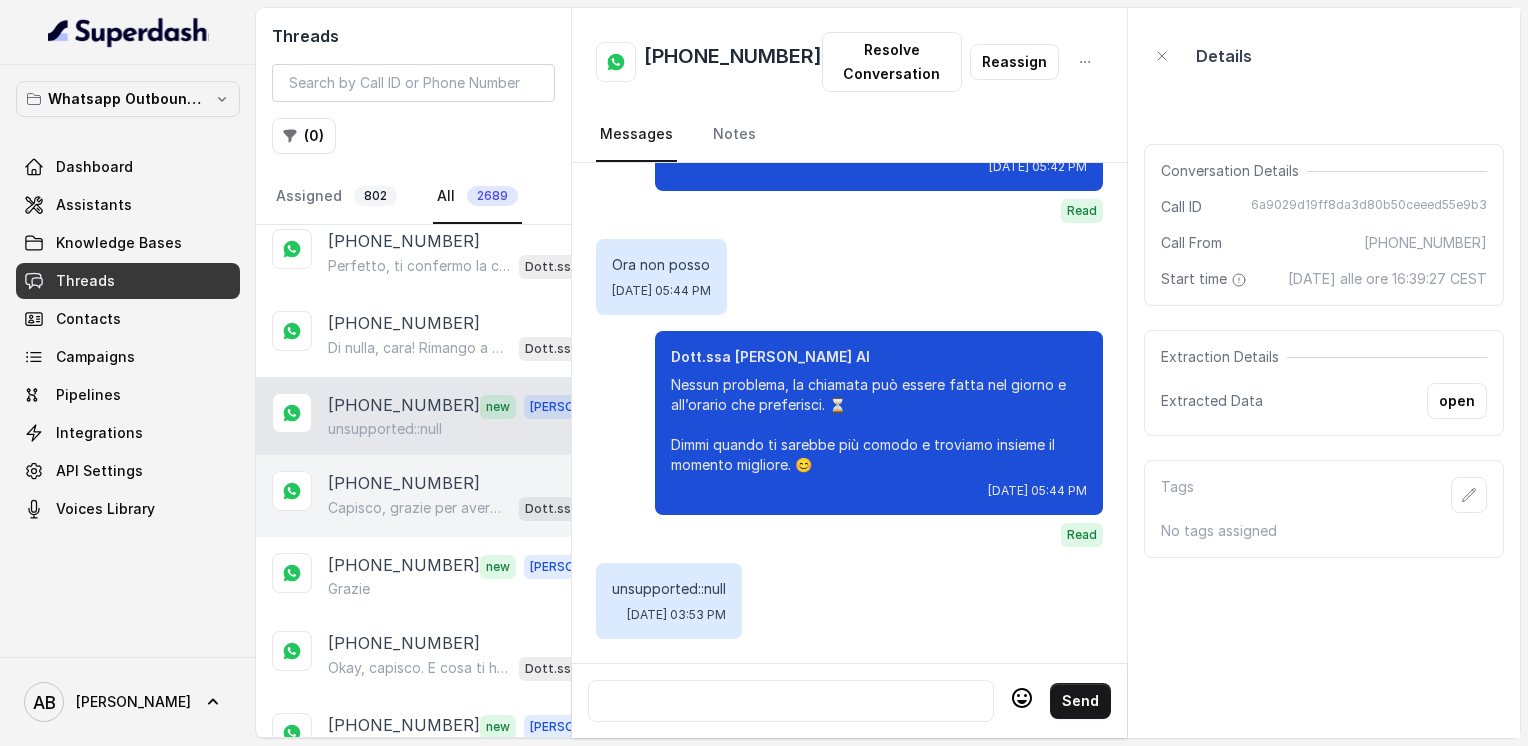 click on "Capisco, grazie per avermi detto.
Il Metodo FESPA è un percorso di rieducazione alimentare che ti aiuta a raggiungere la libertà alimentare, velocizzare il metabolismo e ottenere un corpo magro, tonico ed armonico, senza stress o diete drastiche.
I costi dipendono dal percorso personalizzato, ma prima possiamo fare una consulenza gratuita con uno specialista per spiegarti tutto nel dettaglio, senza impegno.
Ti piacerebbe fissare questa chiamata gratuita per capire meglio come funziona? 😊" at bounding box center (419, 508) 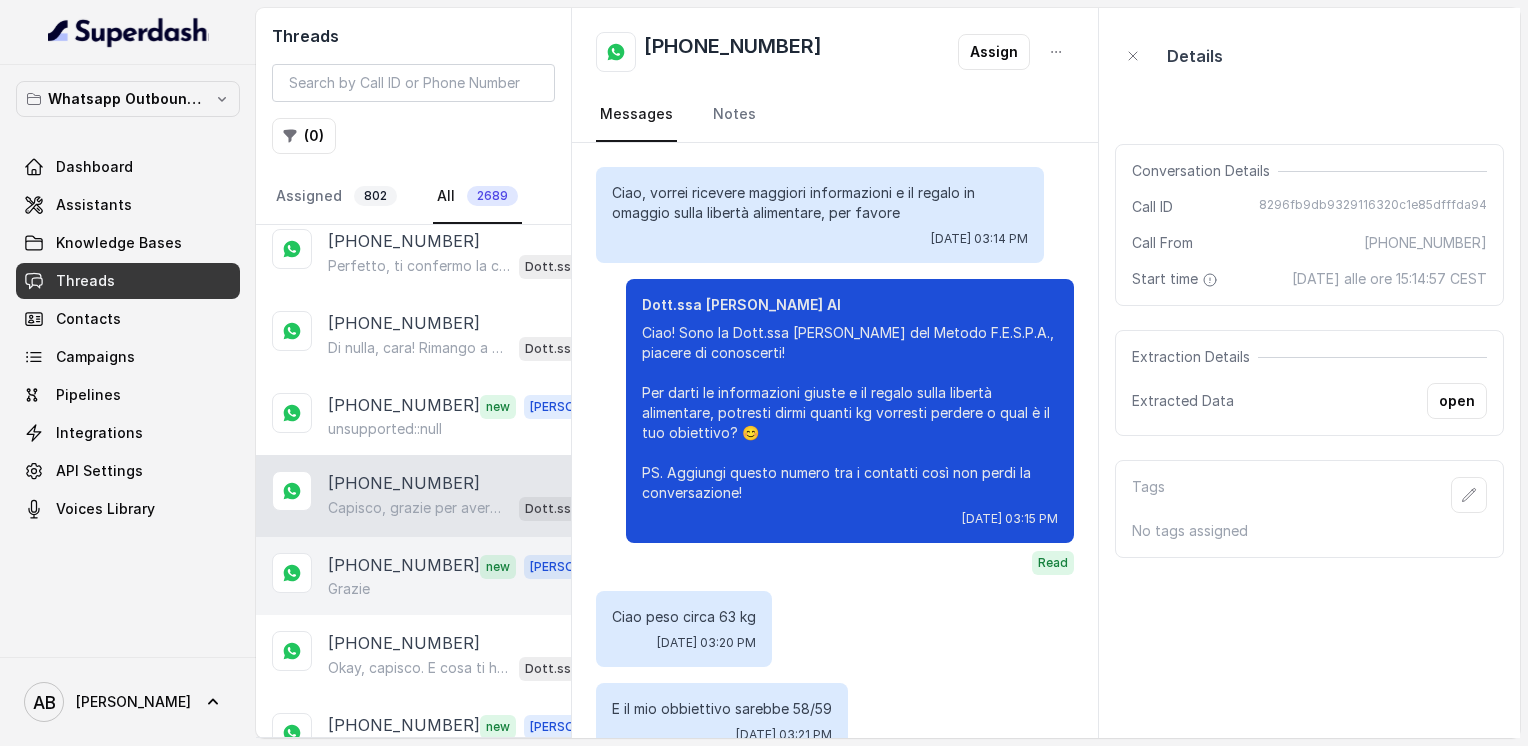 scroll, scrollTop: 2848, scrollLeft: 0, axis: vertical 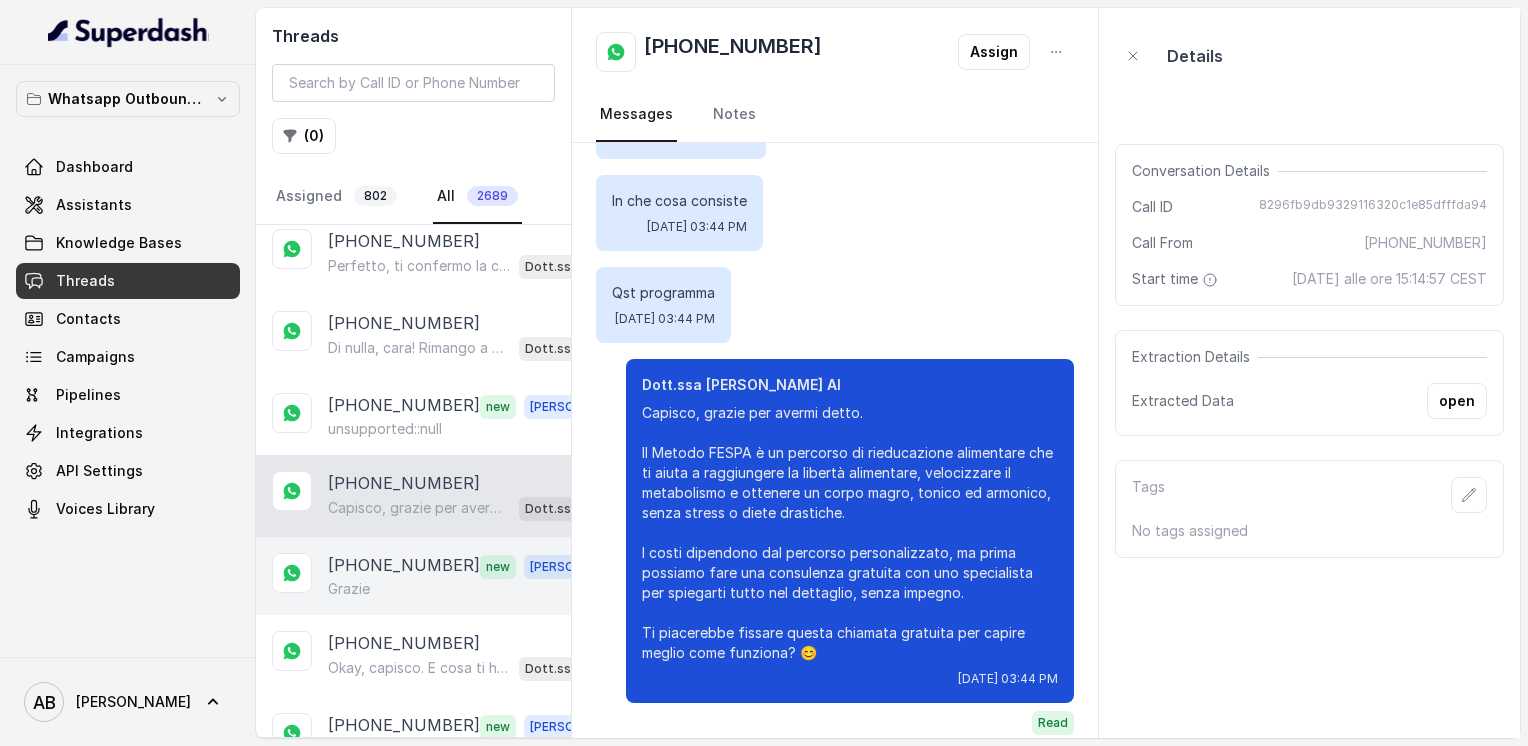 click on "[PHONE_NUMBER]" at bounding box center [404, 566] 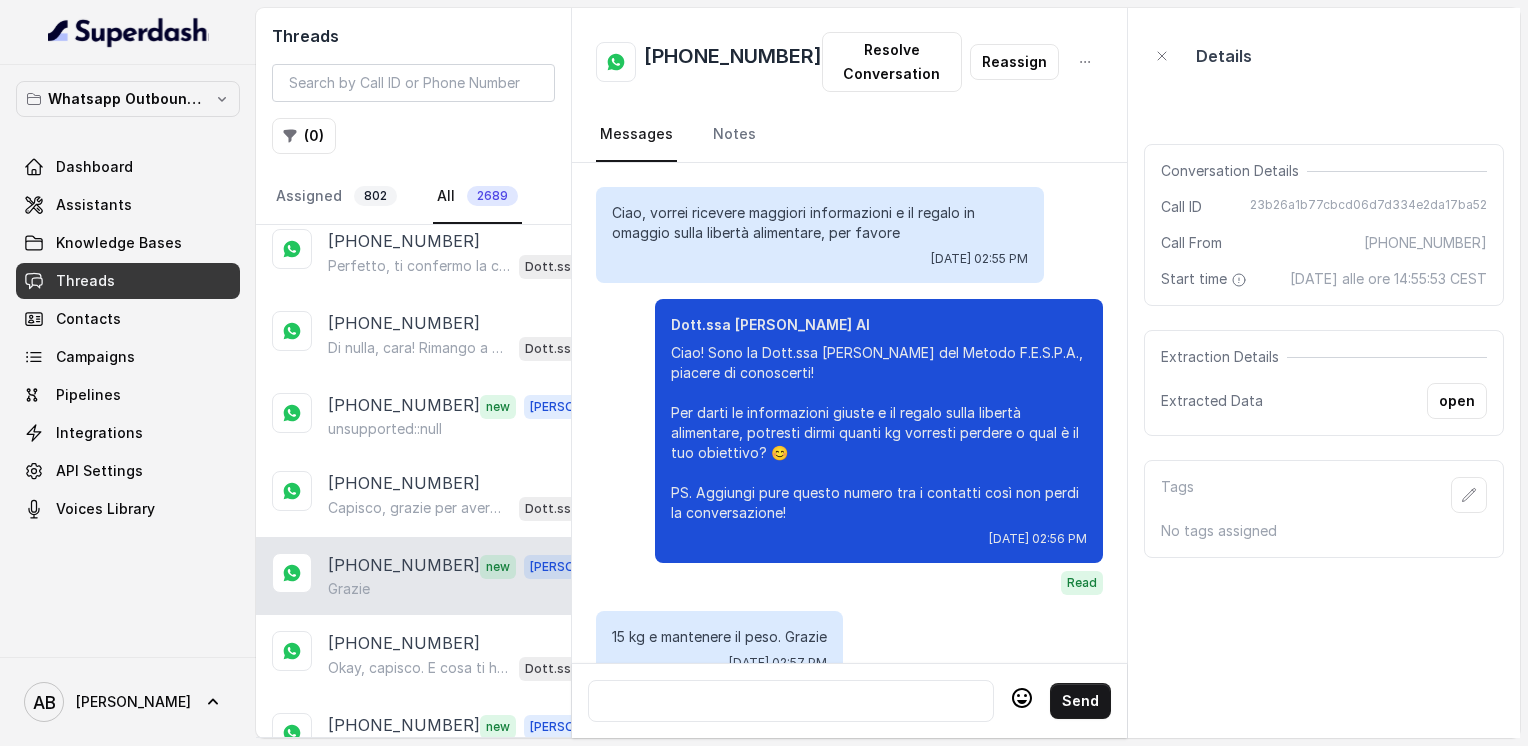 scroll, scrollTop: 2140, scrollLeft: 0, axis: vertical 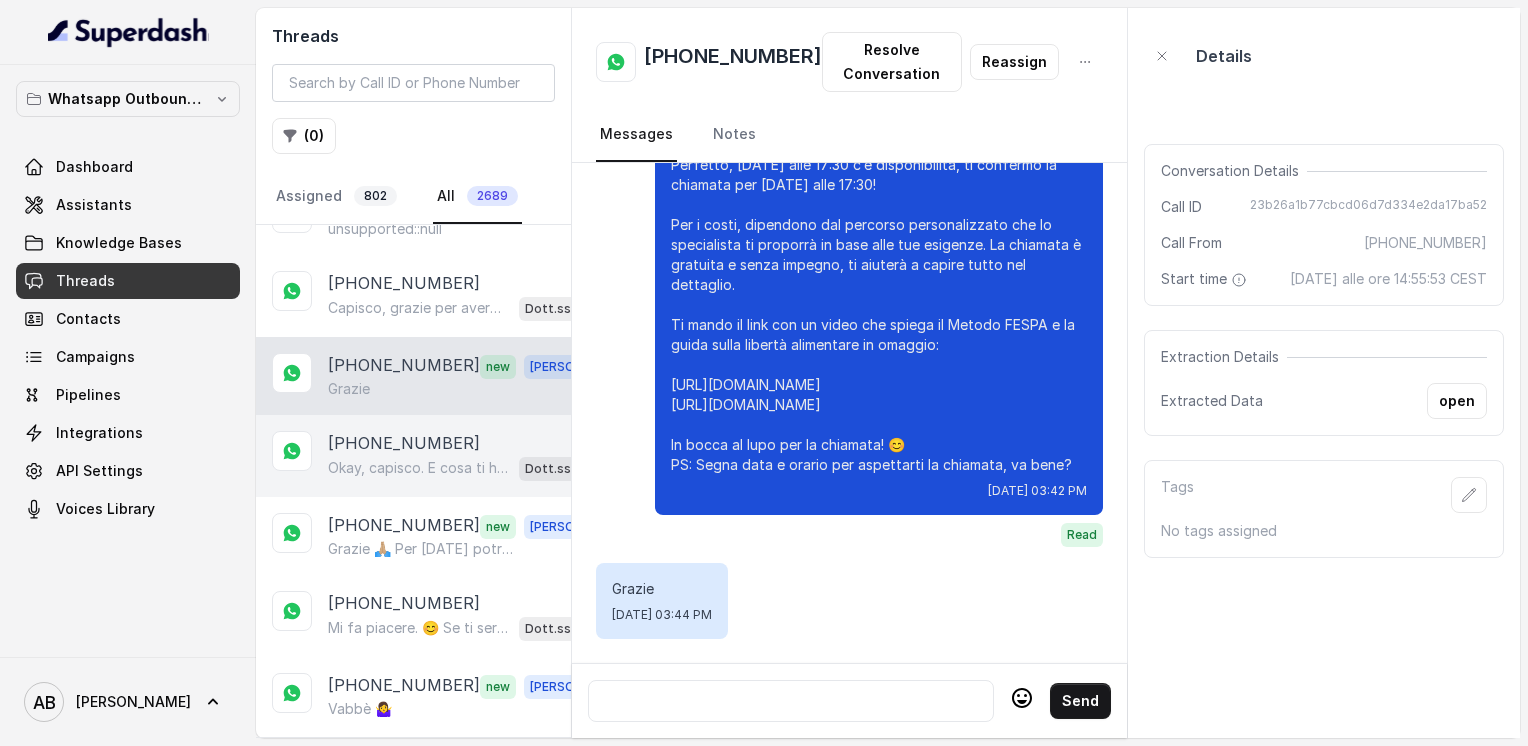 click on "Okay, capisco.
E cosa ti ha spinto a richiedere maggiori informazioni sul Metodo FESPA? Cos’è che ti ha incuriosita? 😊" at bounding box center (419, 468) 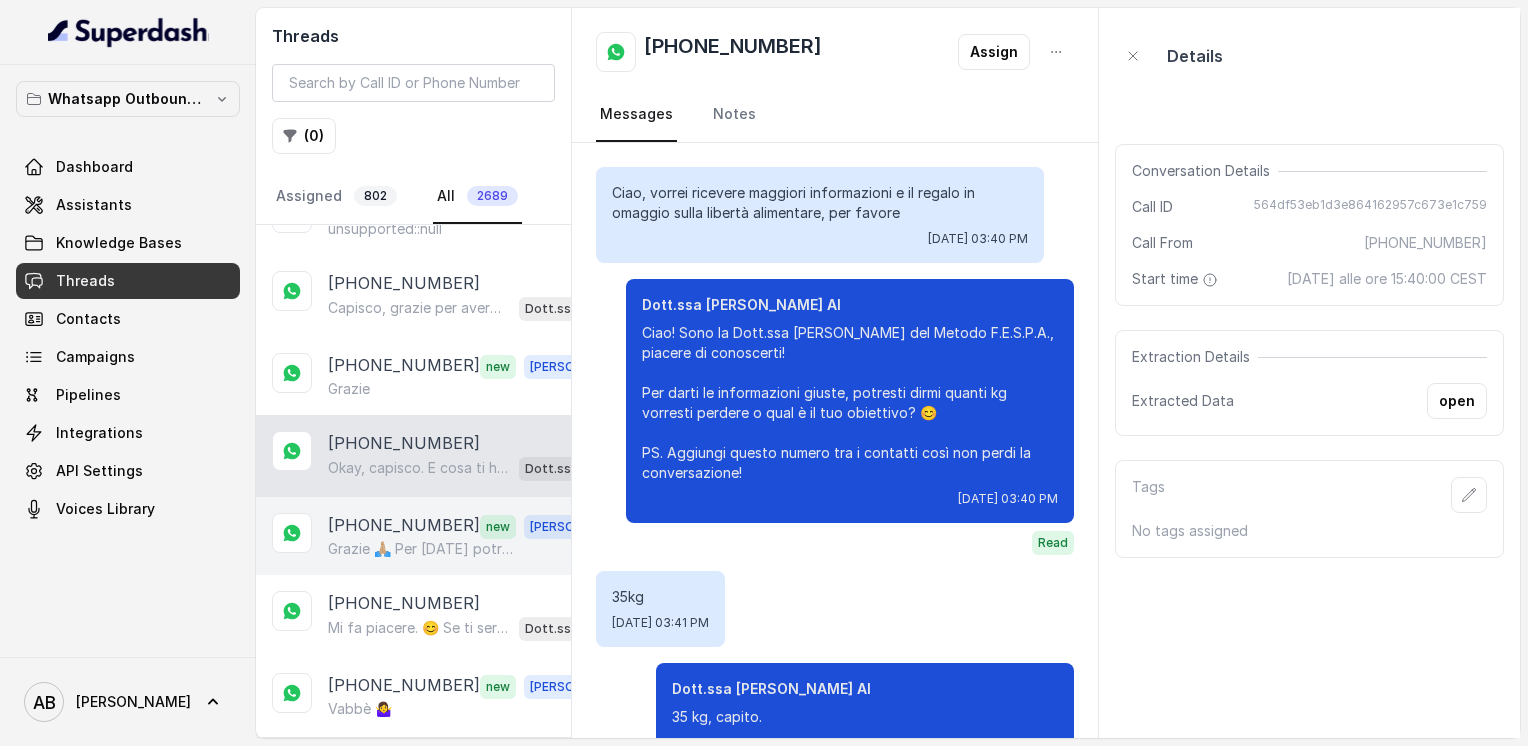 scroll, scrollTop: 428, scrollLeft: 0, axis: vertical 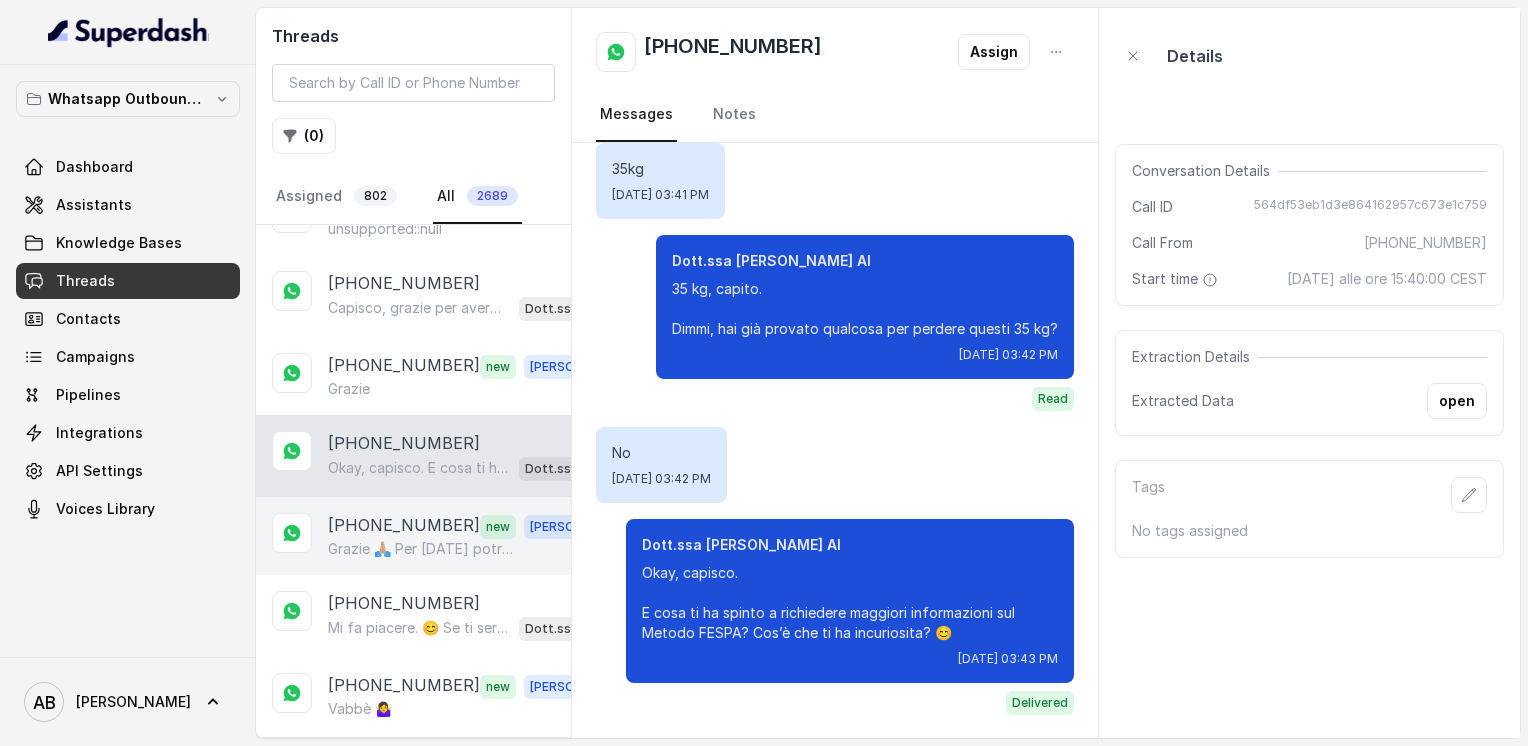 click on "[PHONE_NUMBER]" at bounding box center [404, 526] 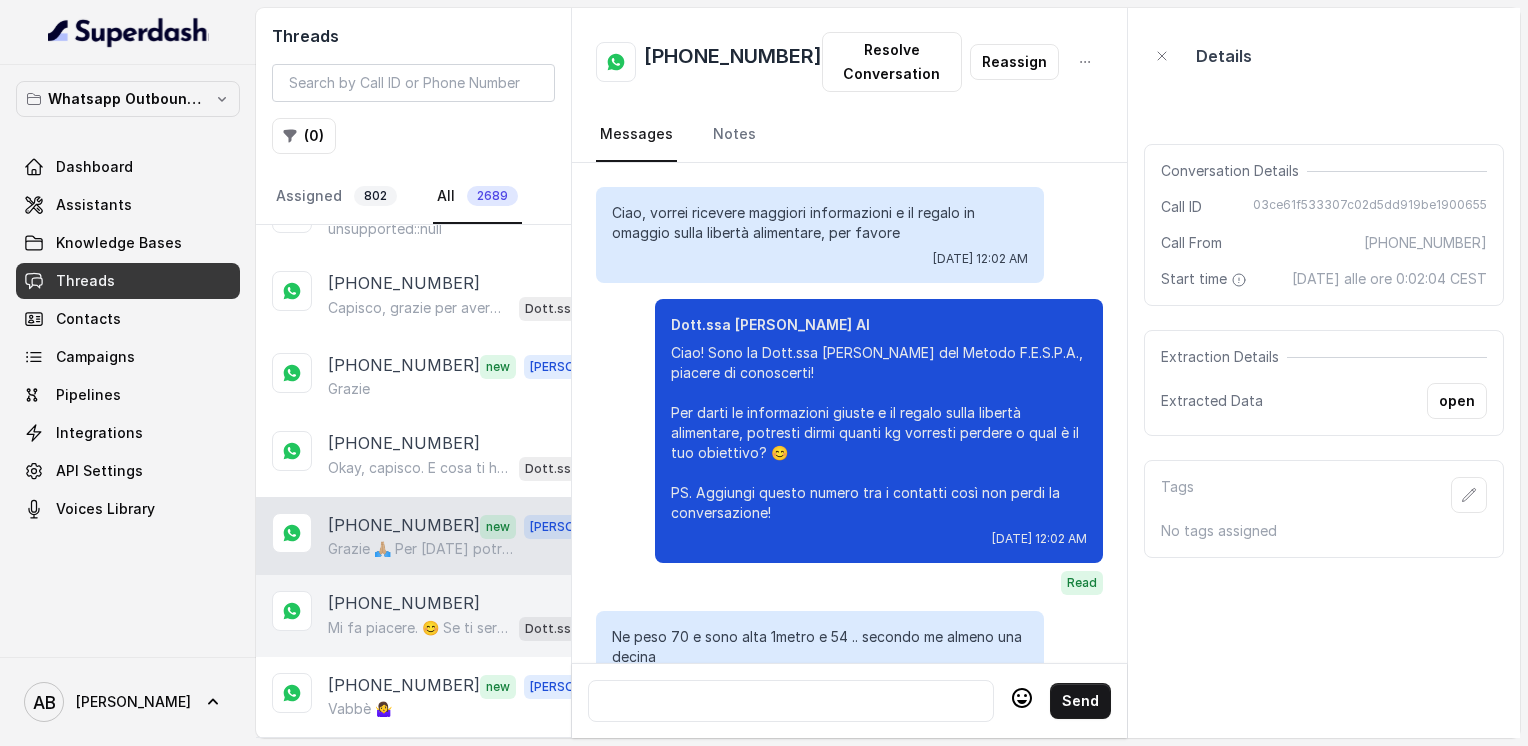 click on "Mi fa piacere. 😊 Se ti servisse qualcosa, sai dove trovarmi. Buona giornata! 🌷" at bounding box center [419, 628] 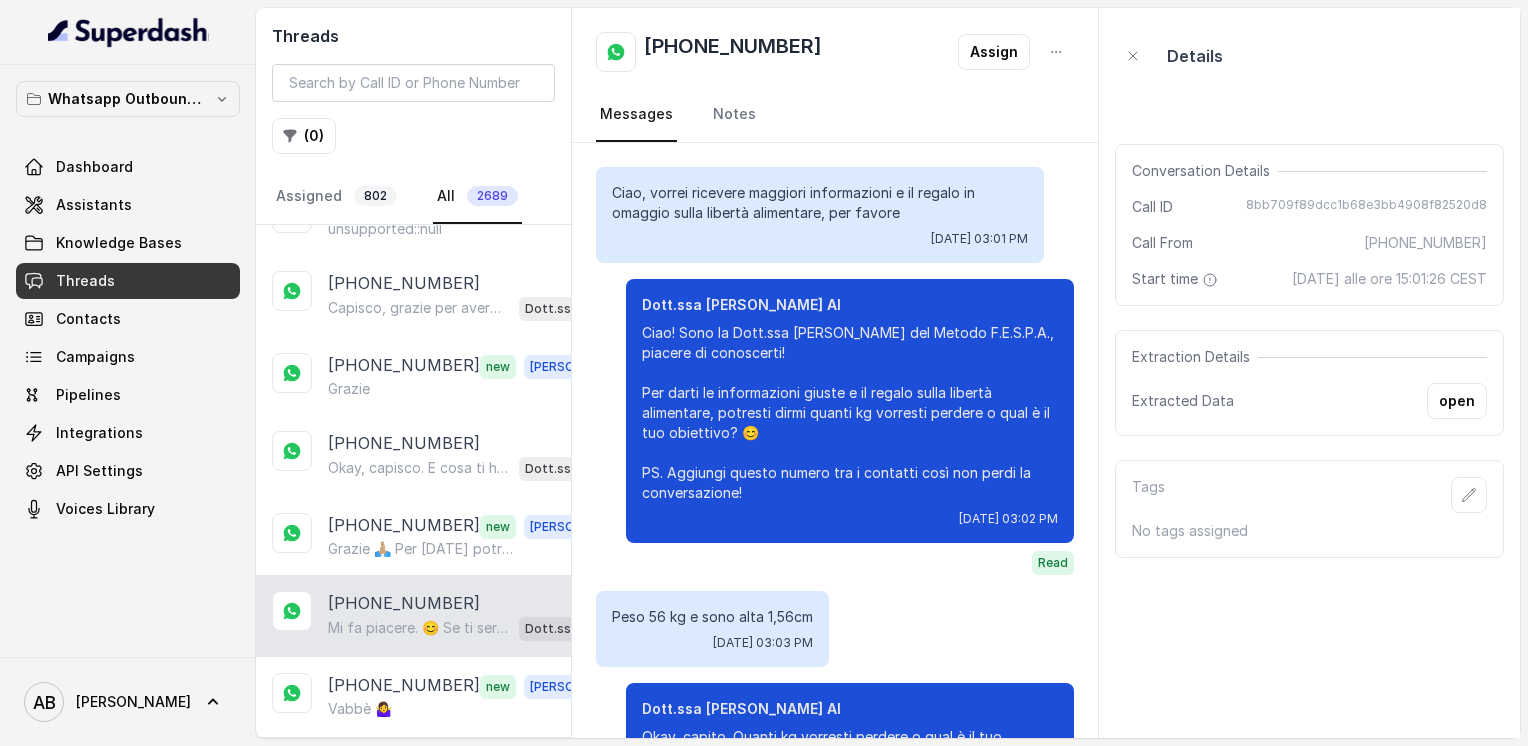 scroll, scrollTop: 4088, scrollLeft: 0, axis: vertical 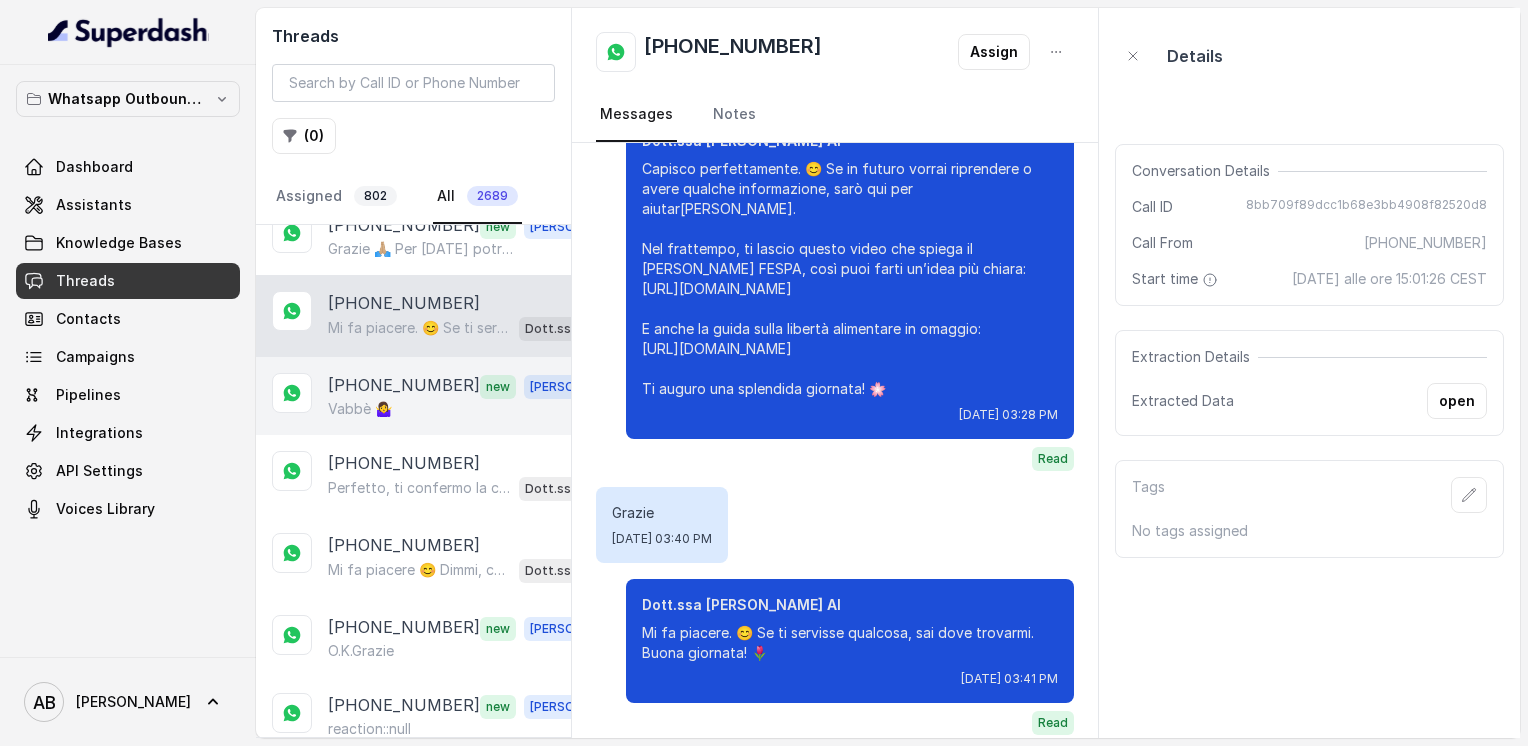 click on "[PHONE_NUMBER]   new [PERSON_NAME] 🤷‍♀️" at bounding box center (413, 396) 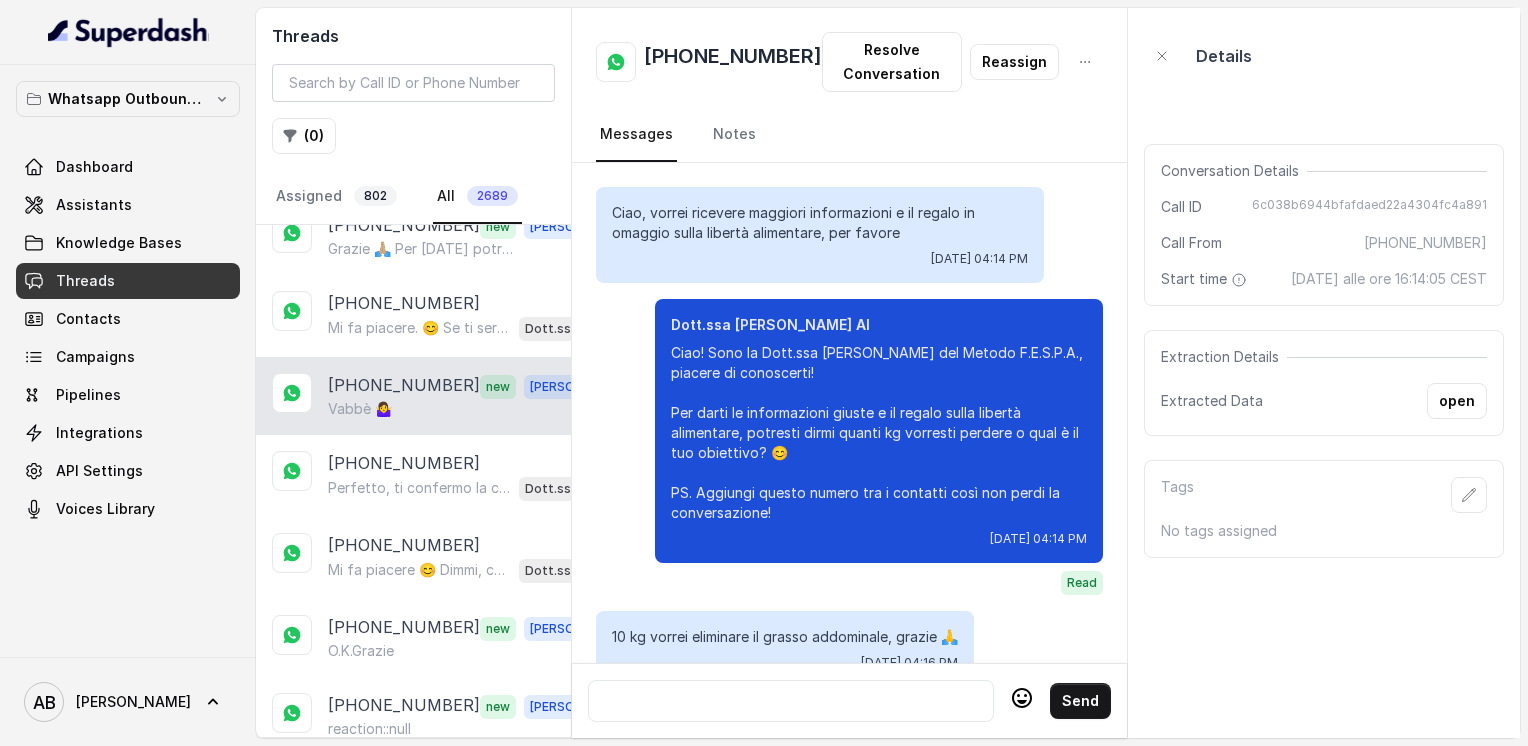 scroll, scrollTop: 2064, scrollLeft: 0, axis: vertical 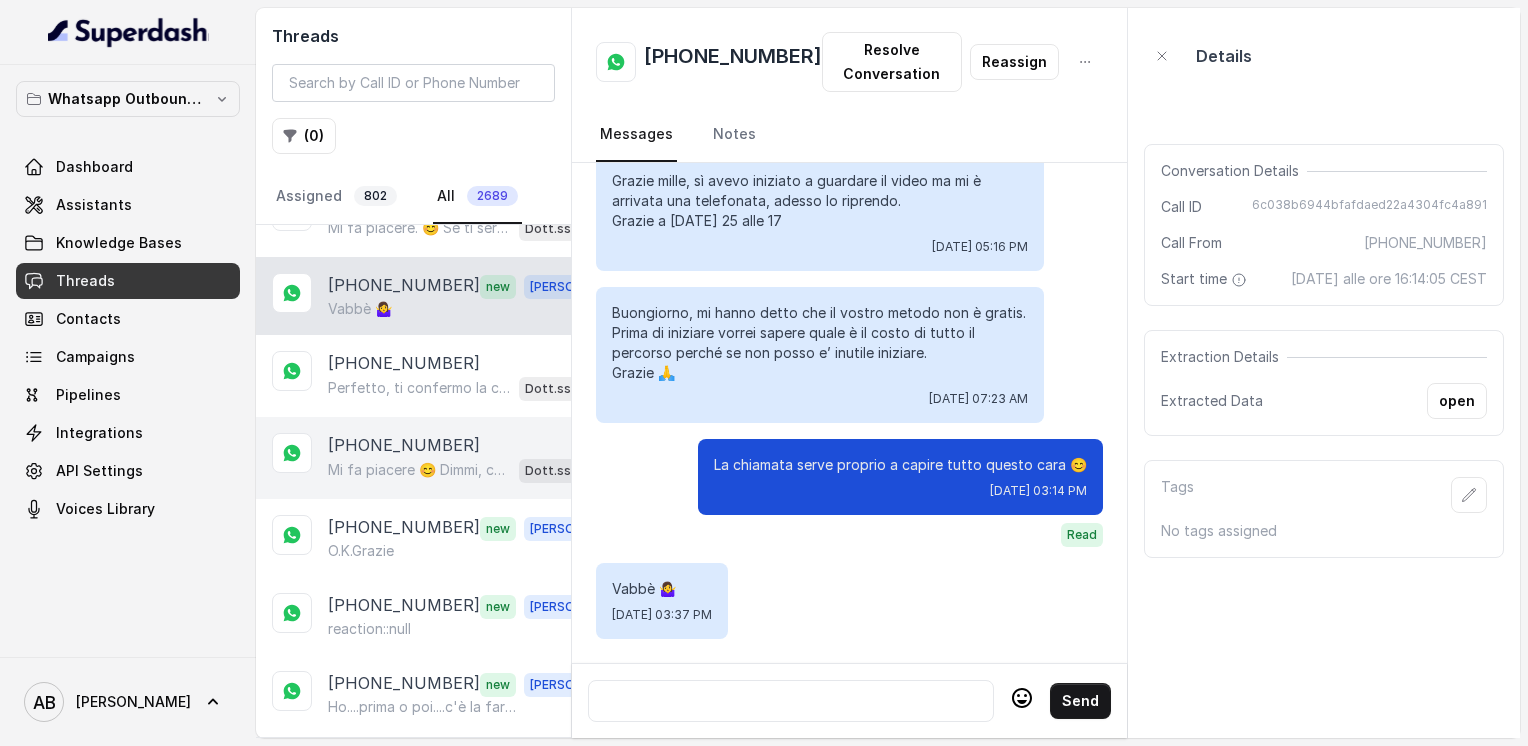 click on "[PHONE_NUMBER]" at bounding box center (404, 445) 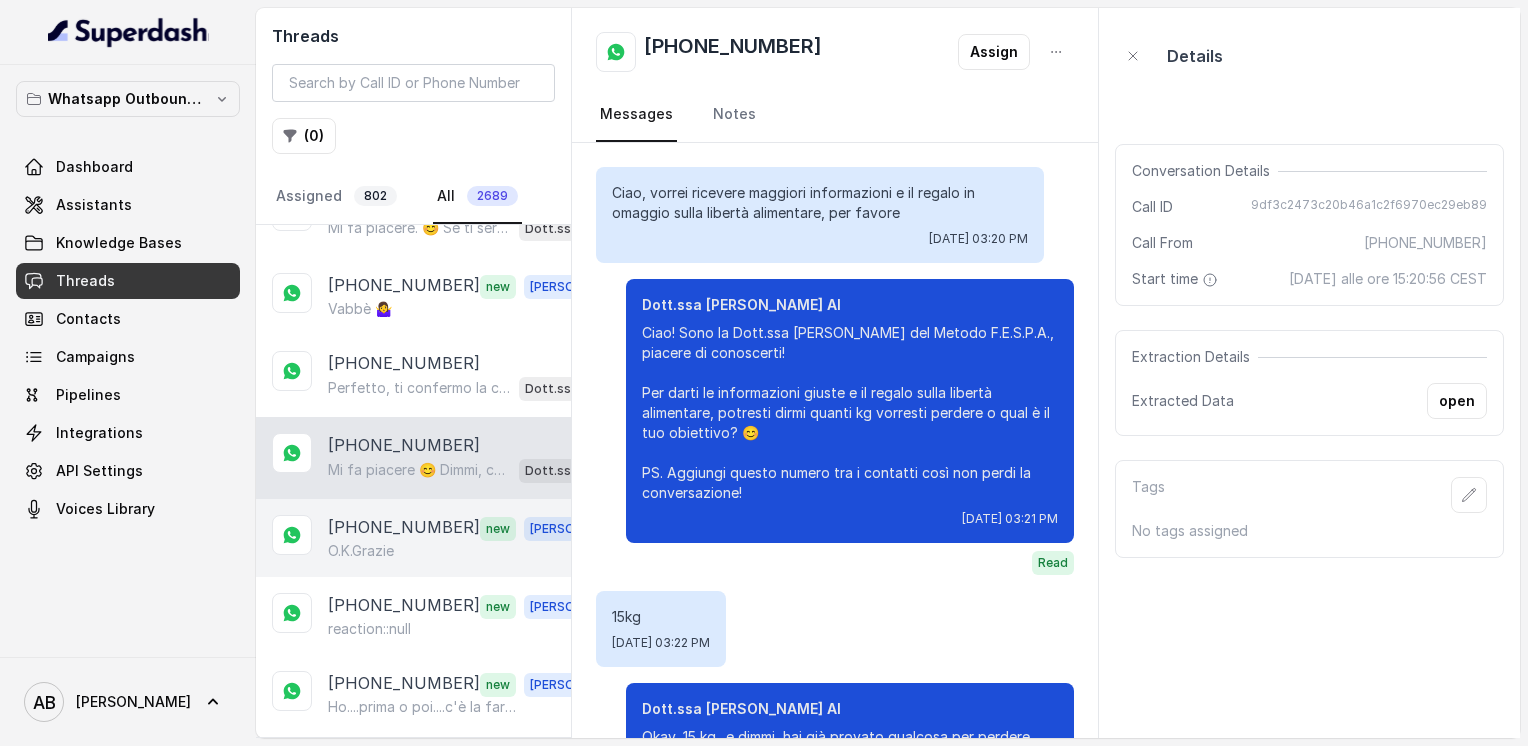 scroll, scrollTop: 1860, scrollLeft: 0, axis: vertical 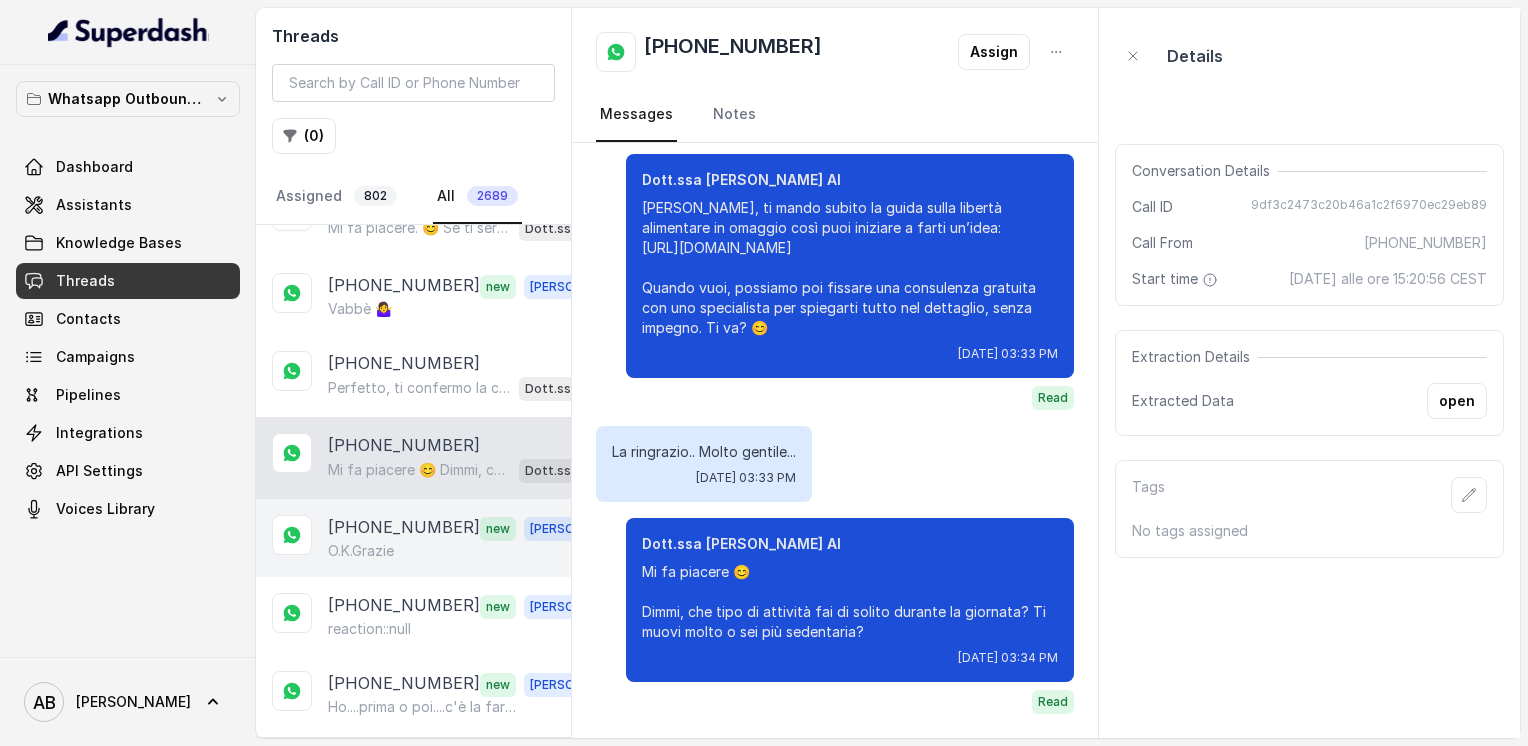 click on "[PHONE_NUMBER]" at bounding box center [404, 528] 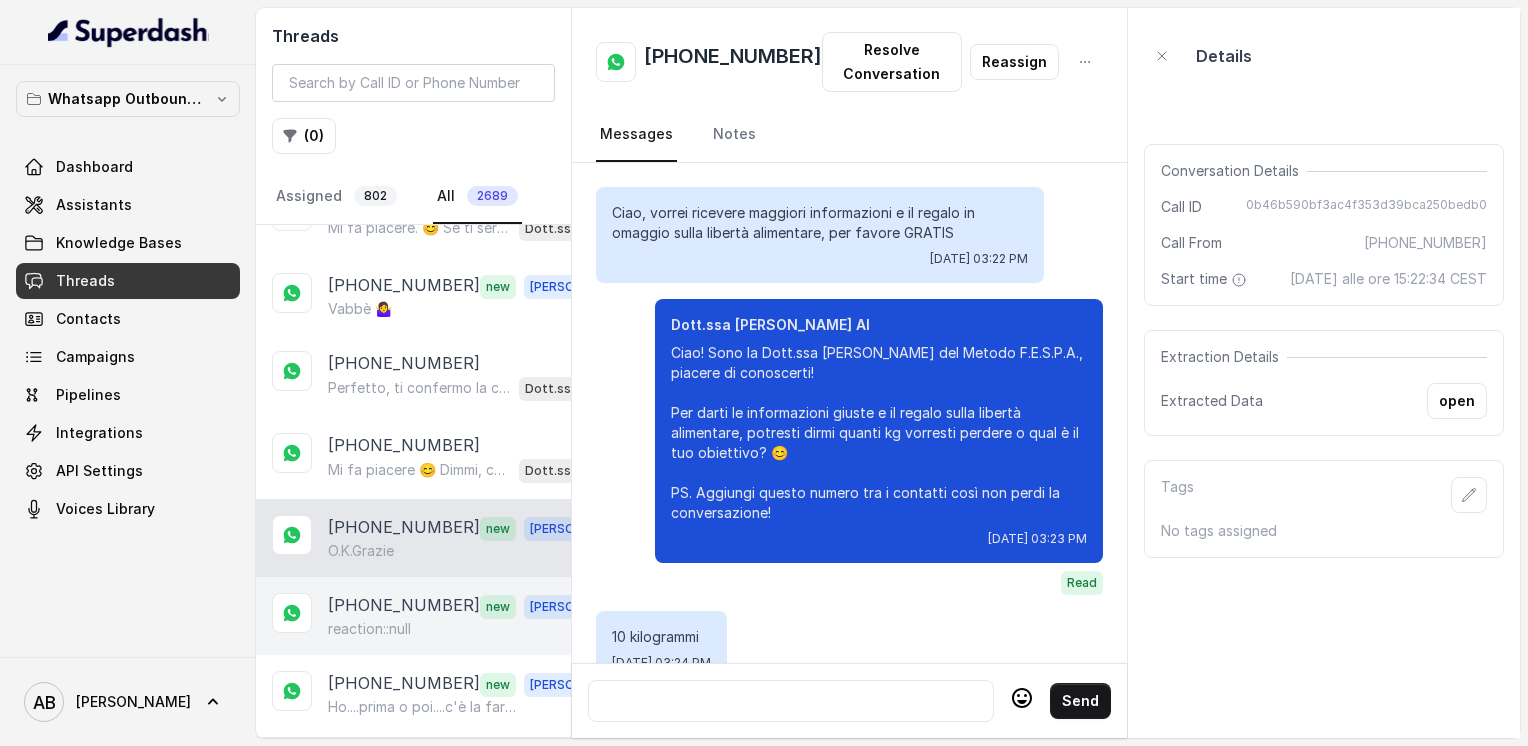 scroll, scrollTop: 1920, scrollLeft: 0, axis: vertical 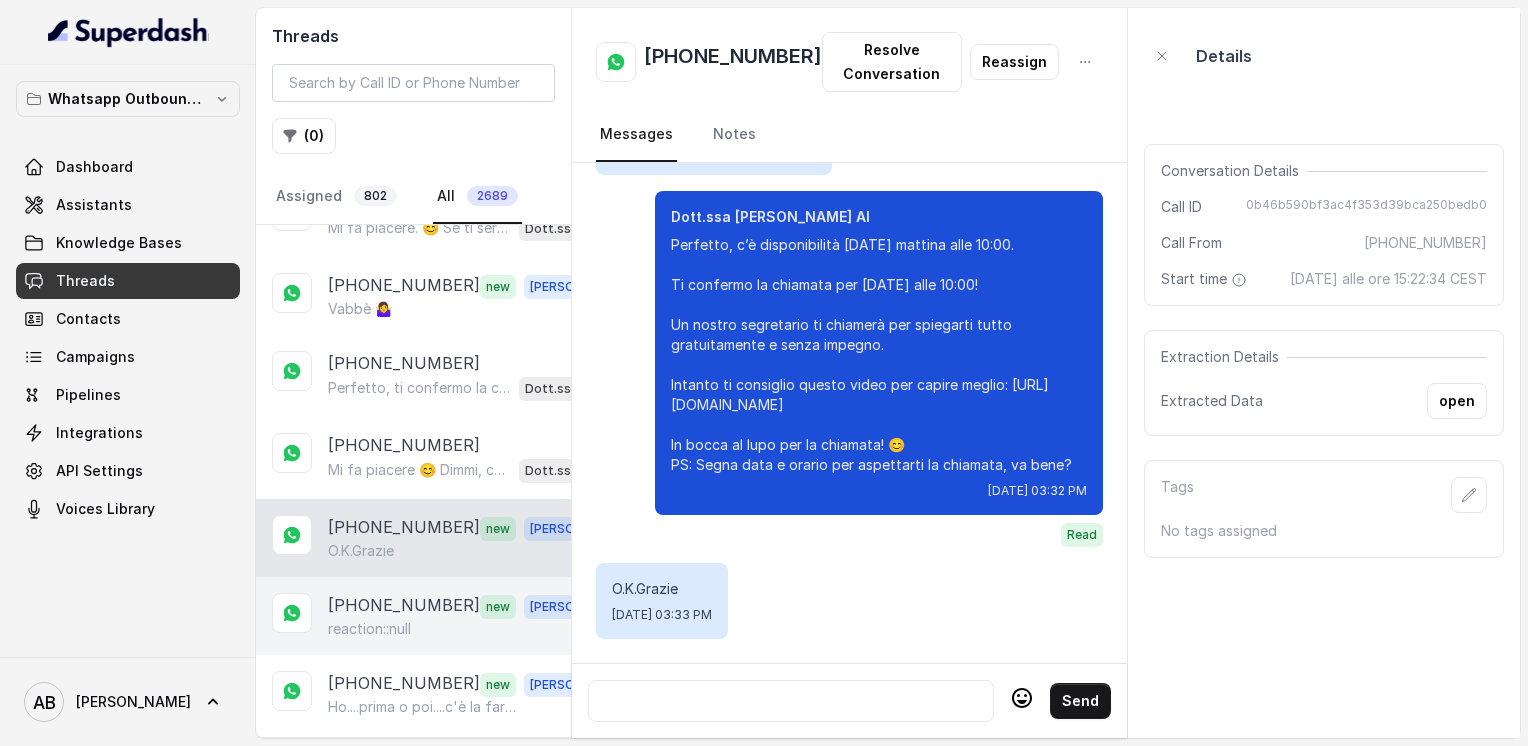 click on "[PHONE_NUMBER]" at bounding box center (404, 606) 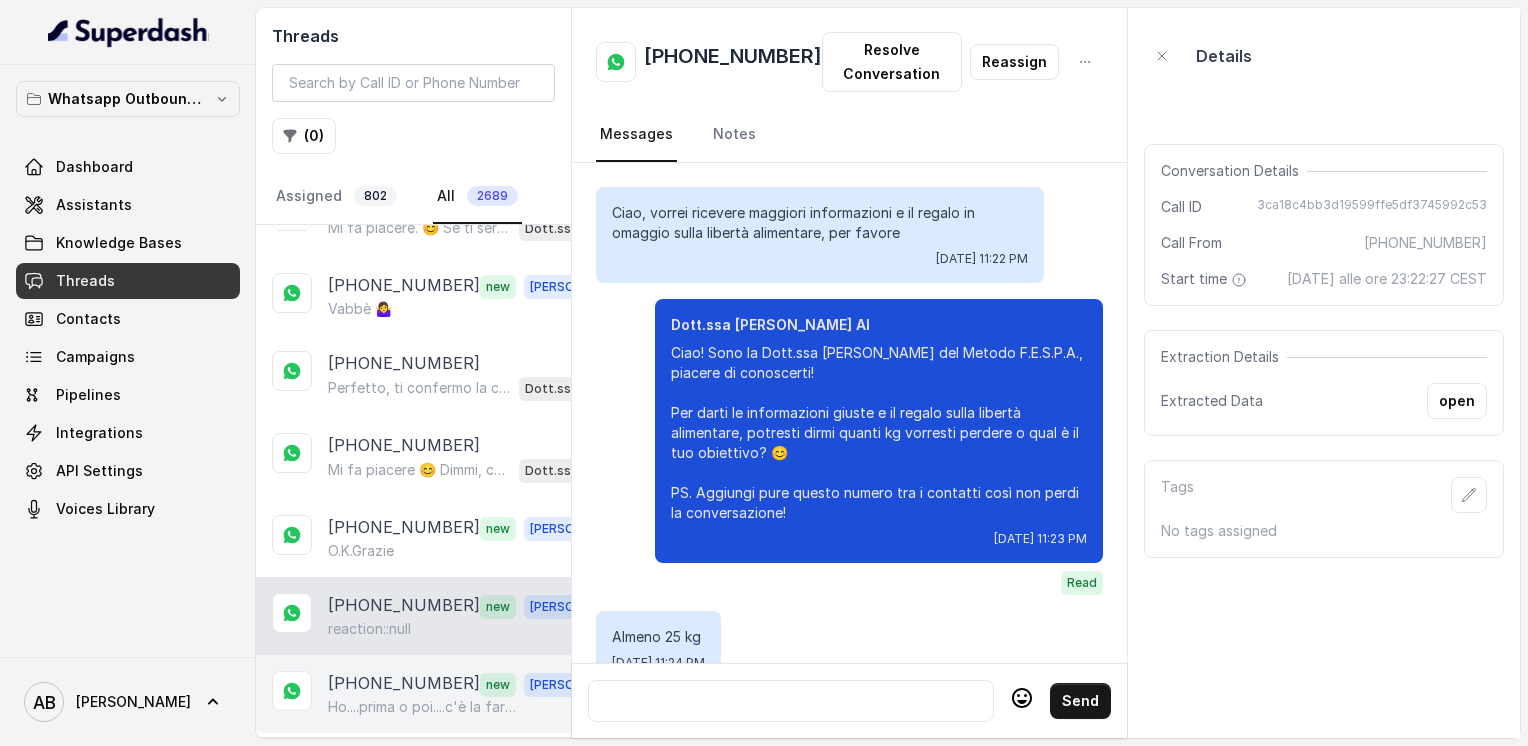 scroll, scrollTop: 3544, scrollLeft: 0, axis: vertical 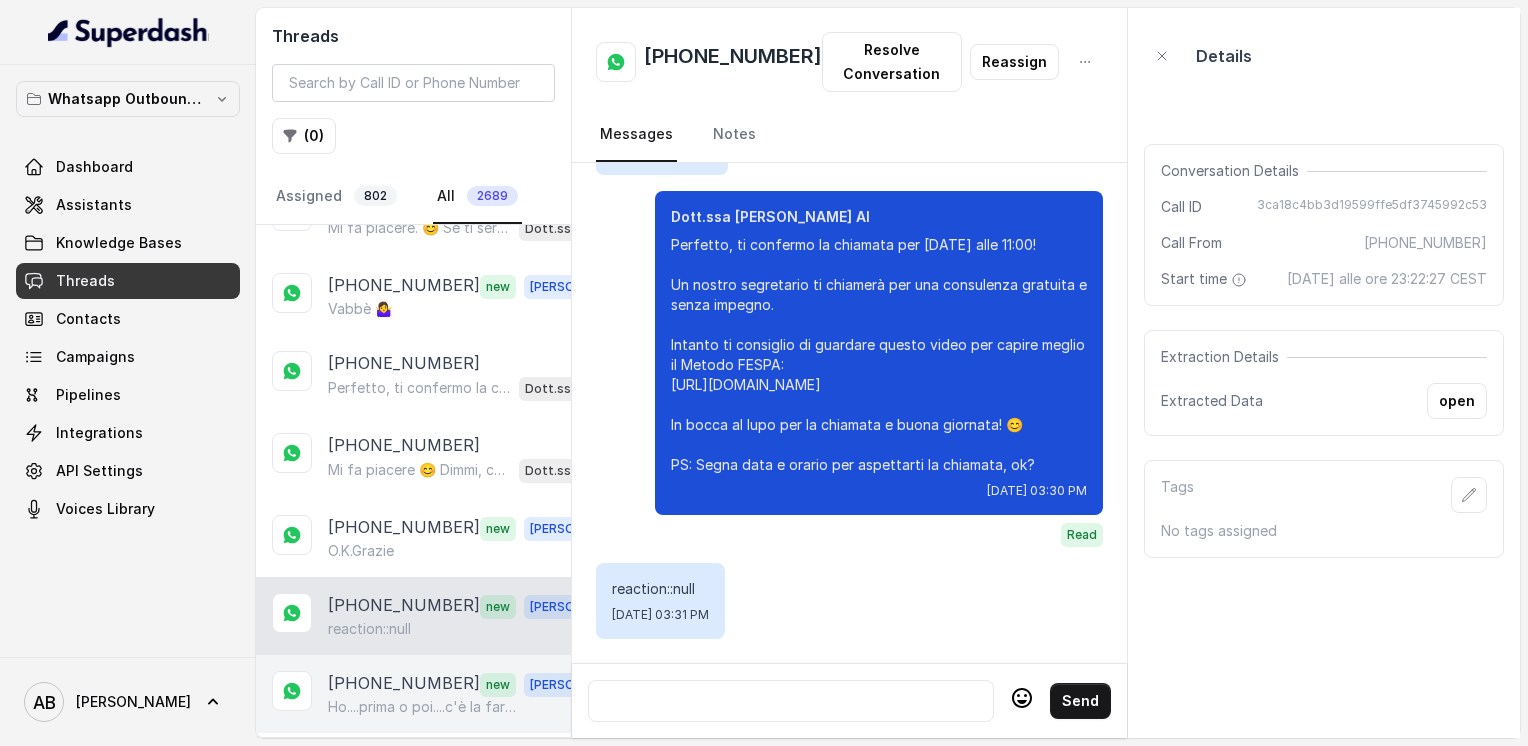 click on "Ho....prima o poi....c'è la faremo?" at bounding box center [424, 707] 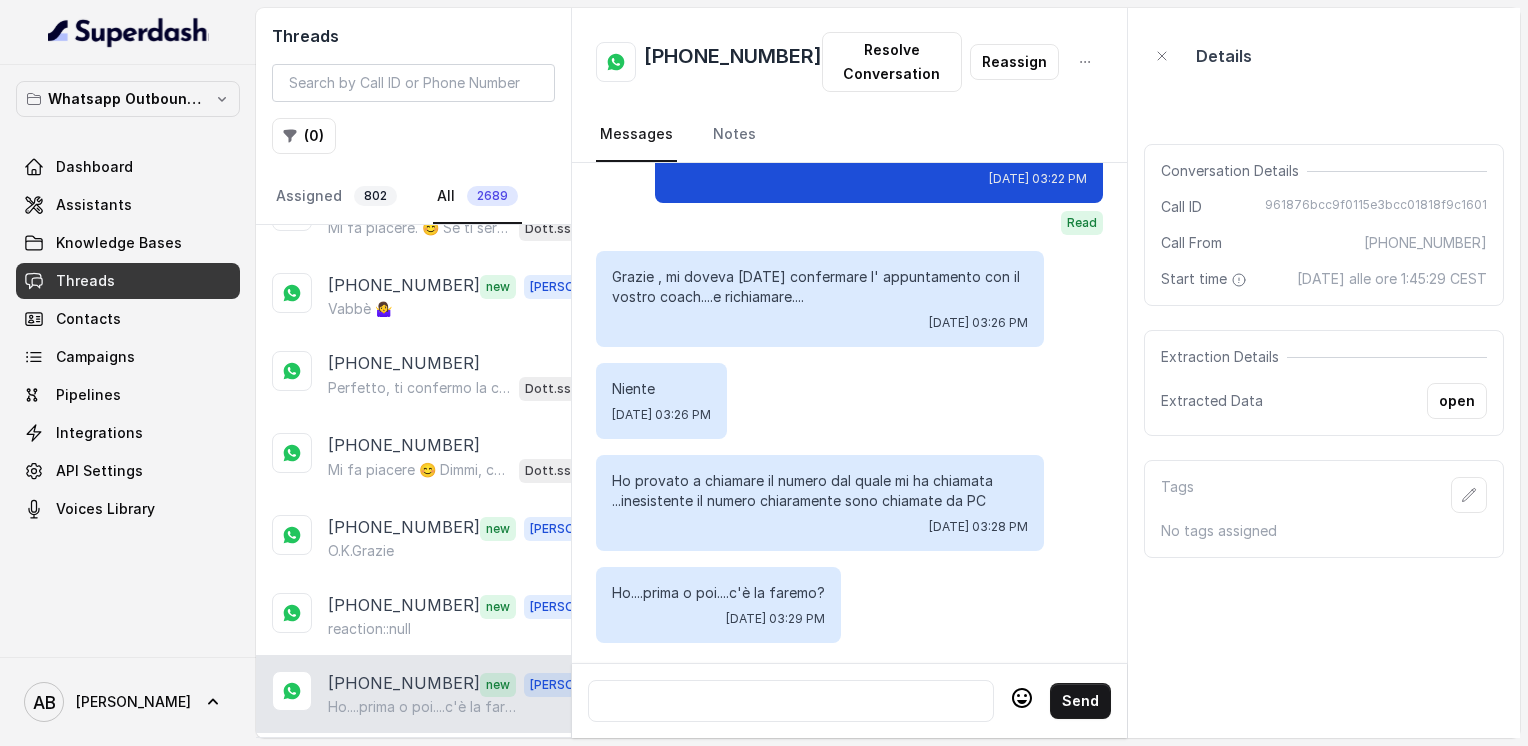 scroll, scrollTop: 3521, scrollLeft: 0, axis: vertical 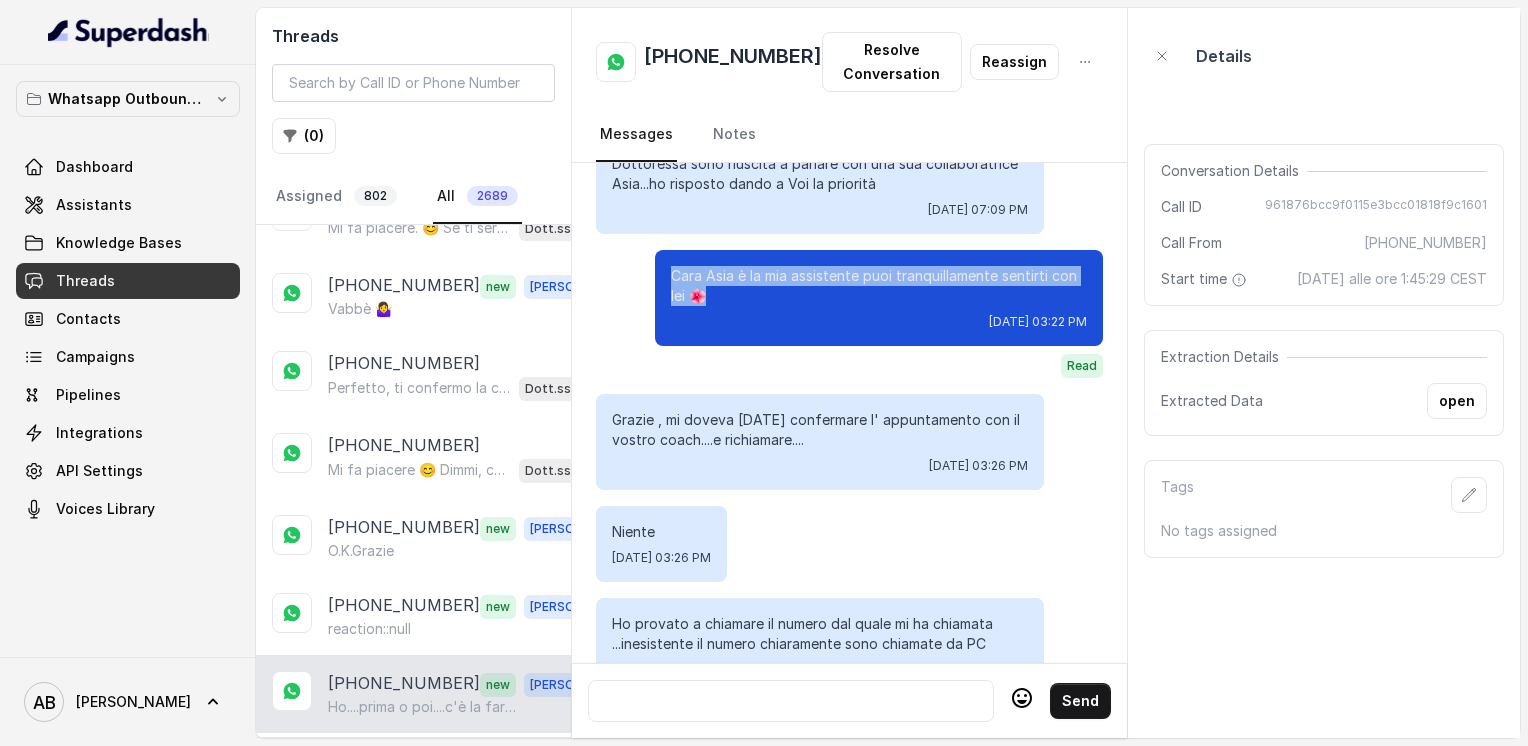 drag, startPoint x: 645, startPoint y: 312, endPoint x: 678, endPoint y: 331, distance: 38.078865 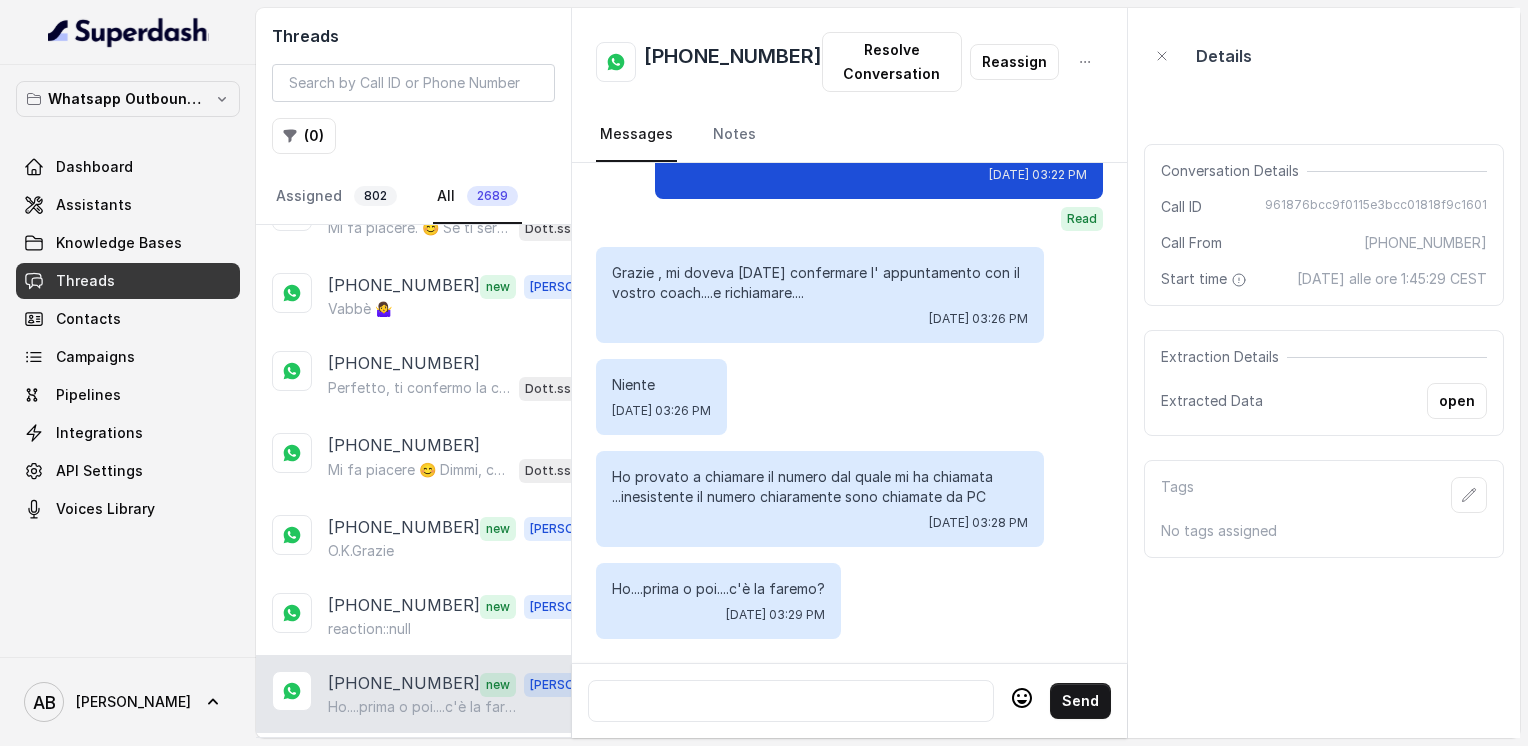 scroll, scrollTop: 3720, scrollLeft: 0, axis: vertical 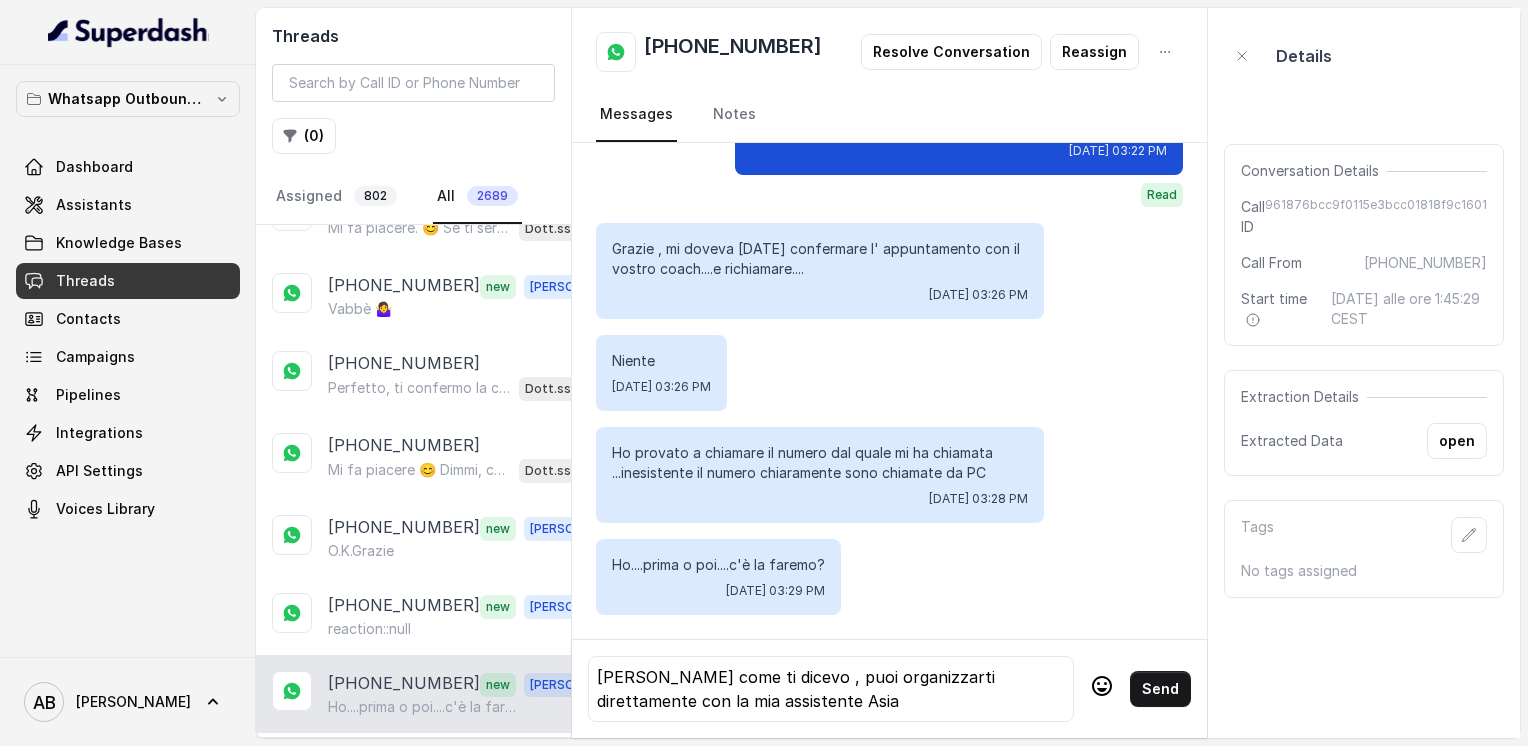click 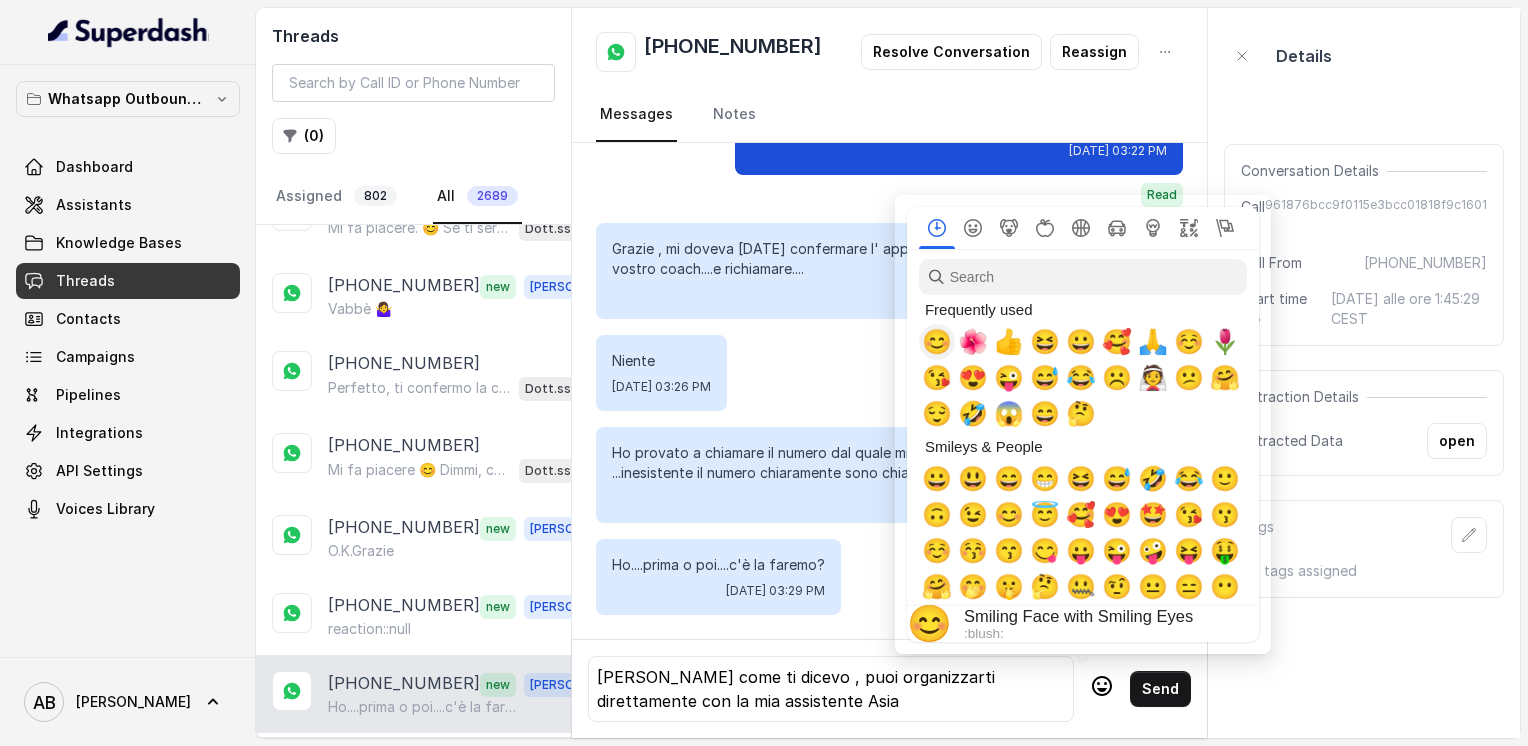 click on "😊" at bounding box center (937, 342) 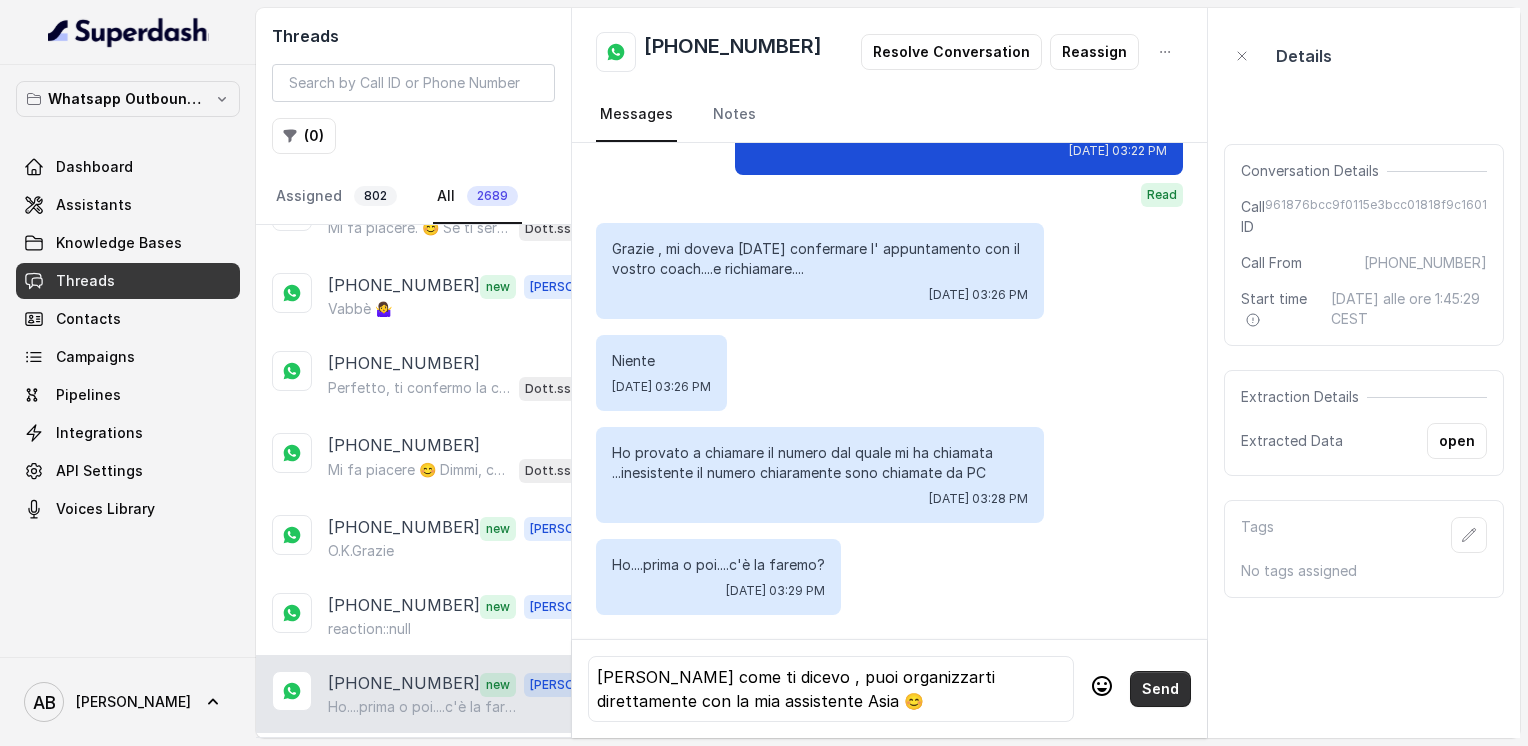 click on "Send" at bounding box center [1160, 689] 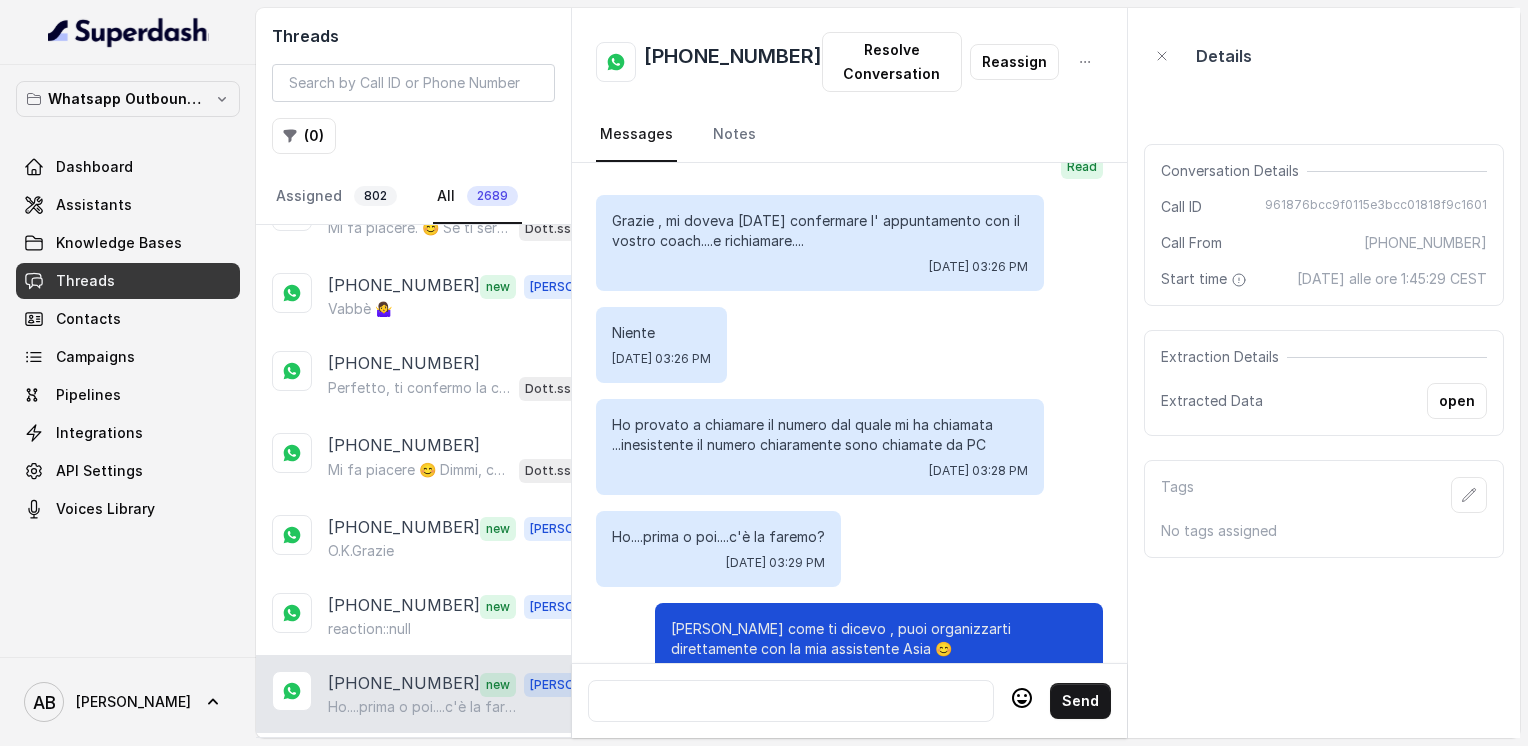 click on "[PHONE_NUMBER]" at bounding box center (733, 62) 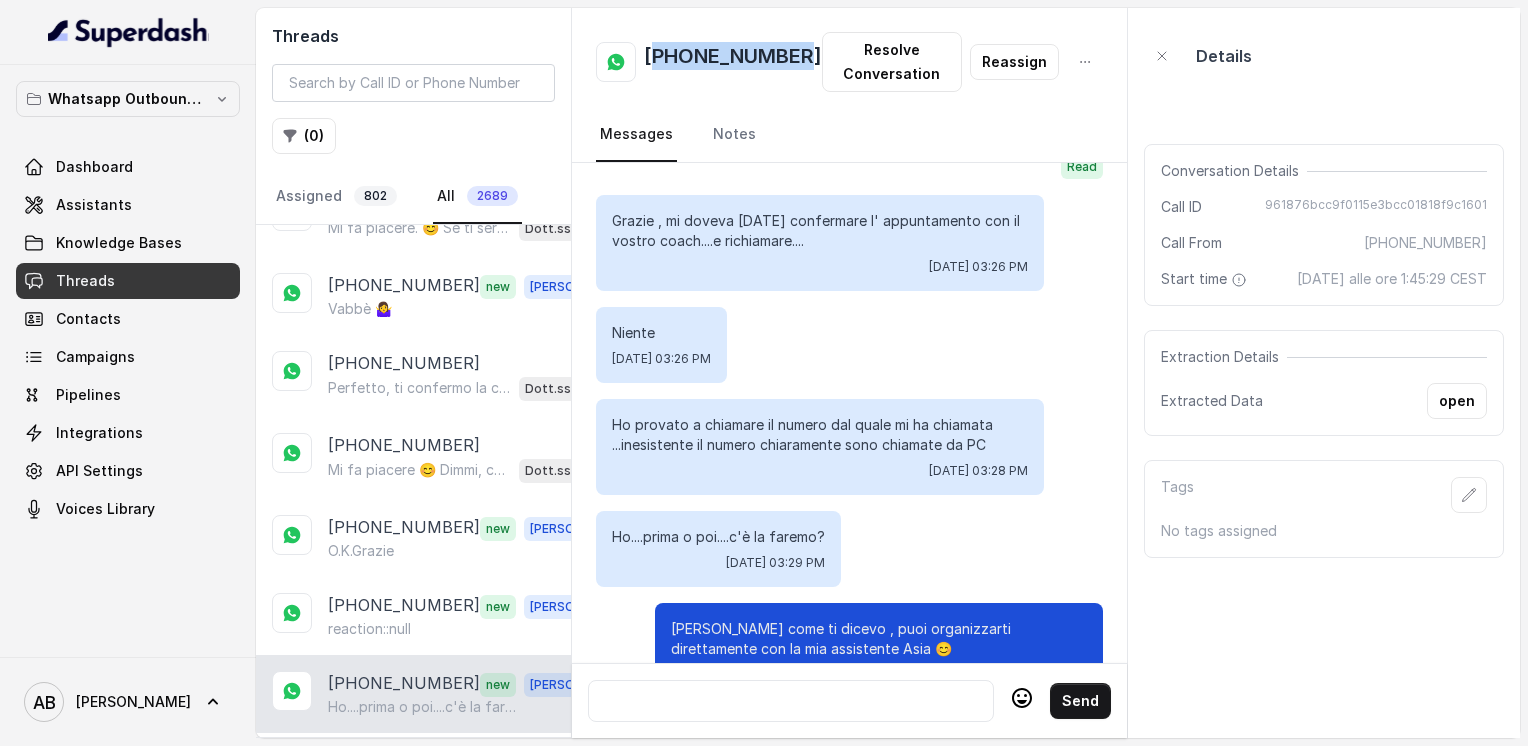 click on "[PHONE_NUMBER]" at bounding box center [733, 62] 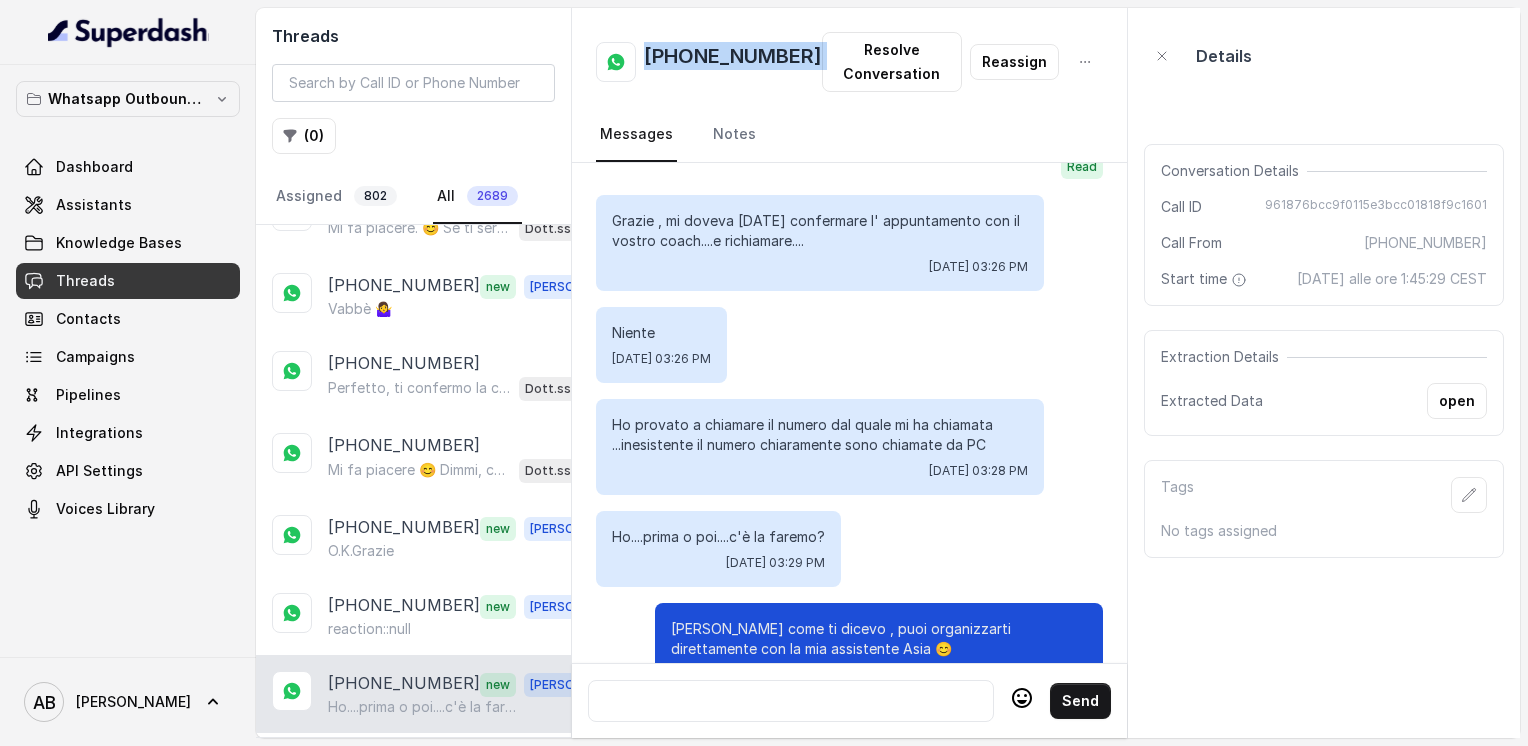 click on "[PHONE_NUMBER]" at bounding box center [733, 62] 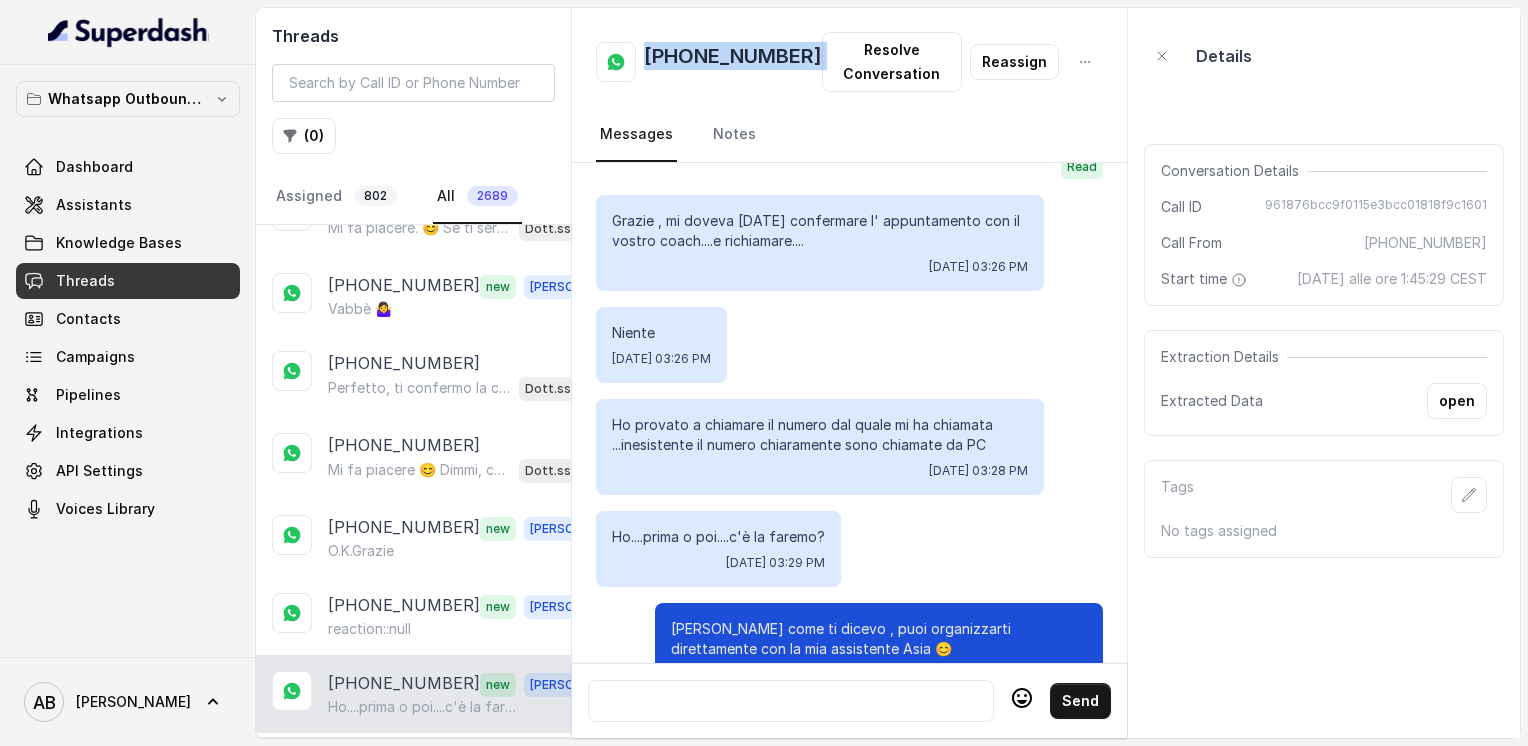 copy on "[PHONE_NUMBER]" 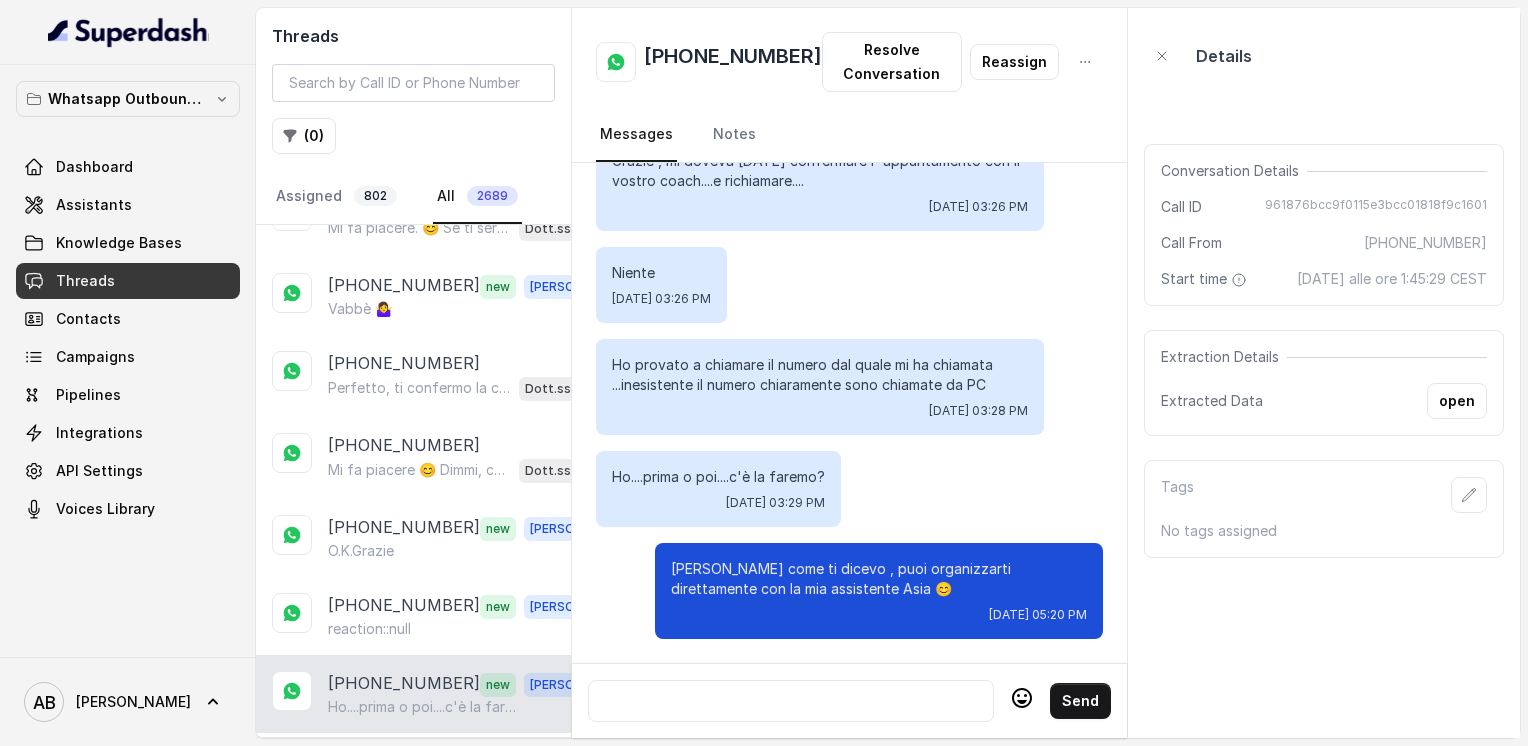 scroll, scrollTop: 3832, scrollLeft: 0, axis: vertical 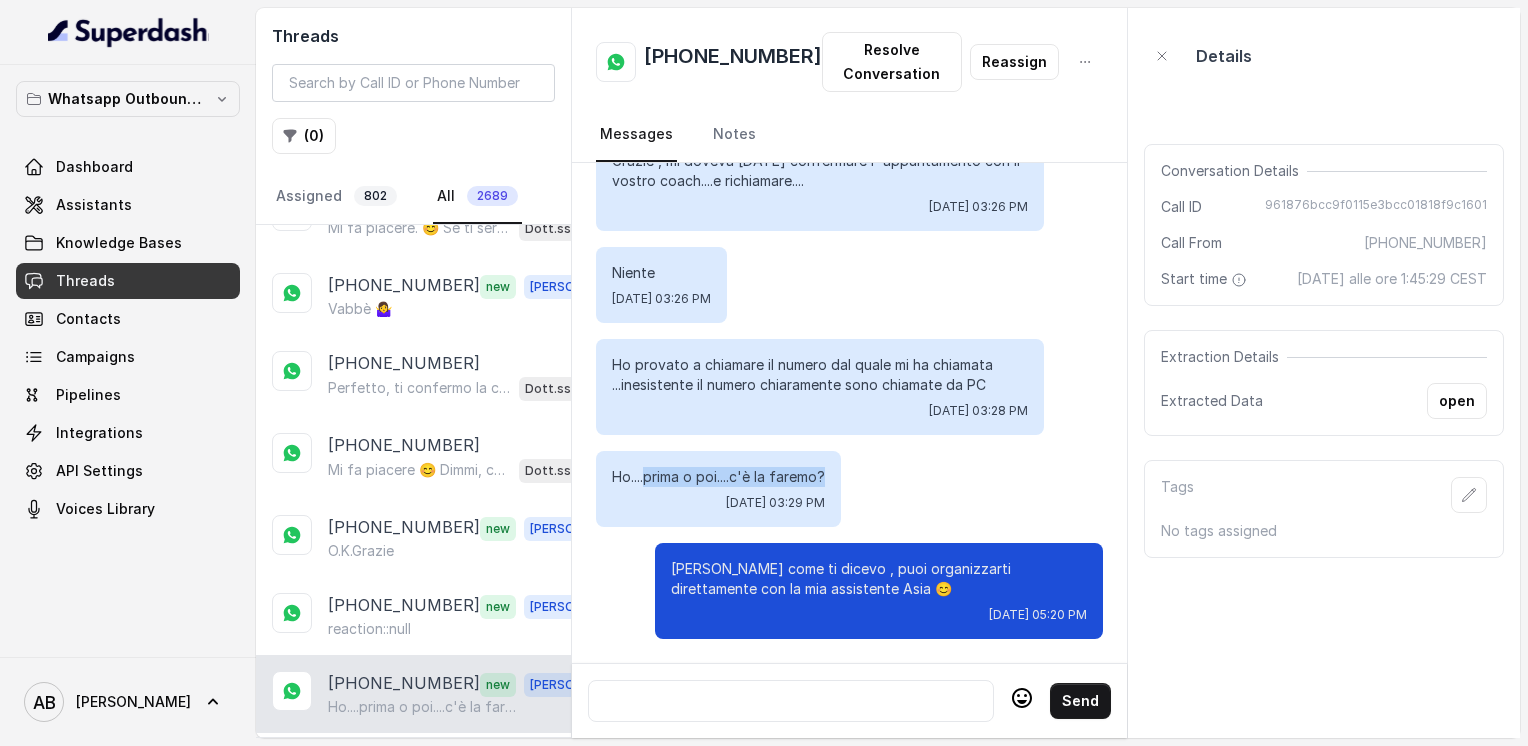 drag, startPoint x: 651, startPoint y: 462, endPoint x: 832, endPoint y: 453, distance: 181.22362 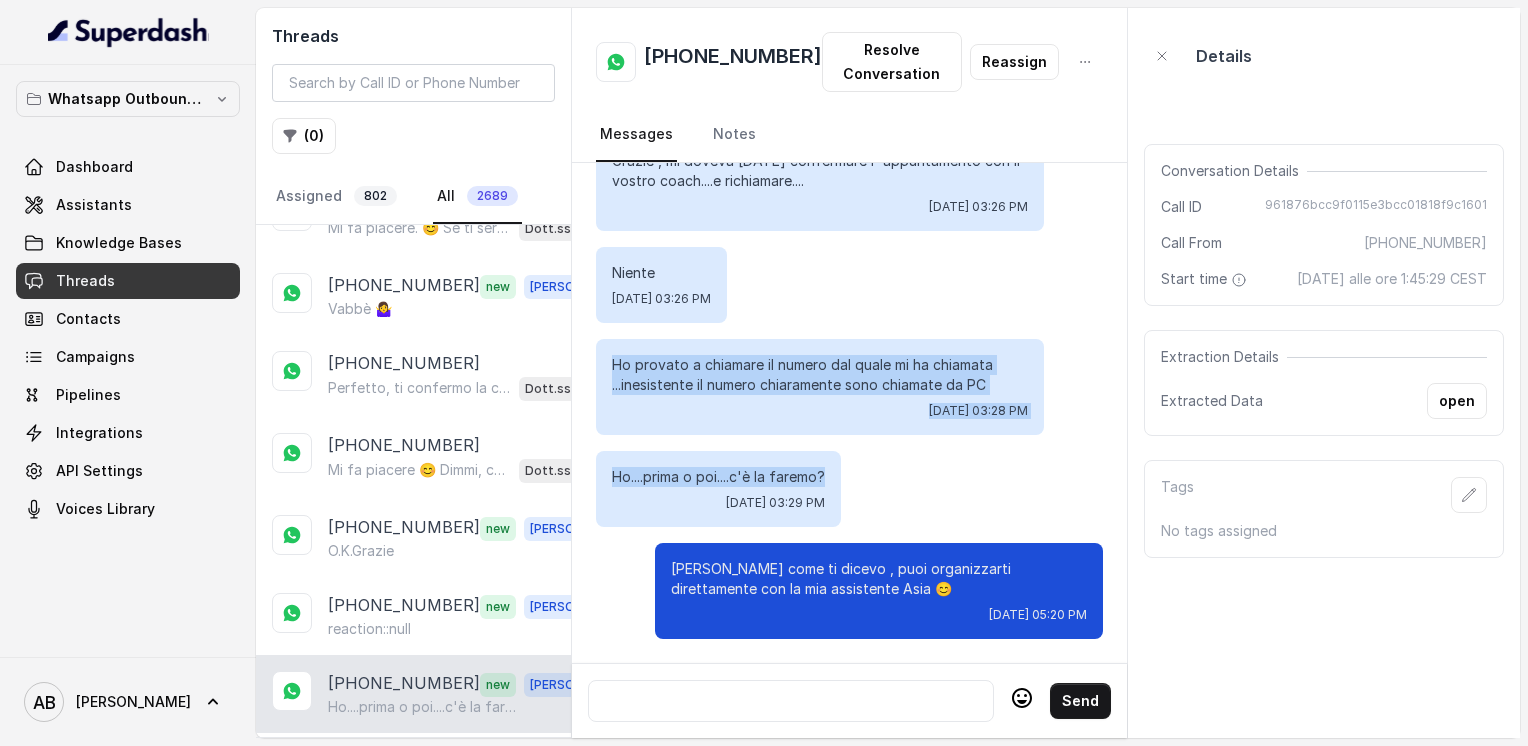 drag, startPoint x: 612, startPoint y: 346, endPoint x: 833, endPoint y: 456, distance: 246.8623 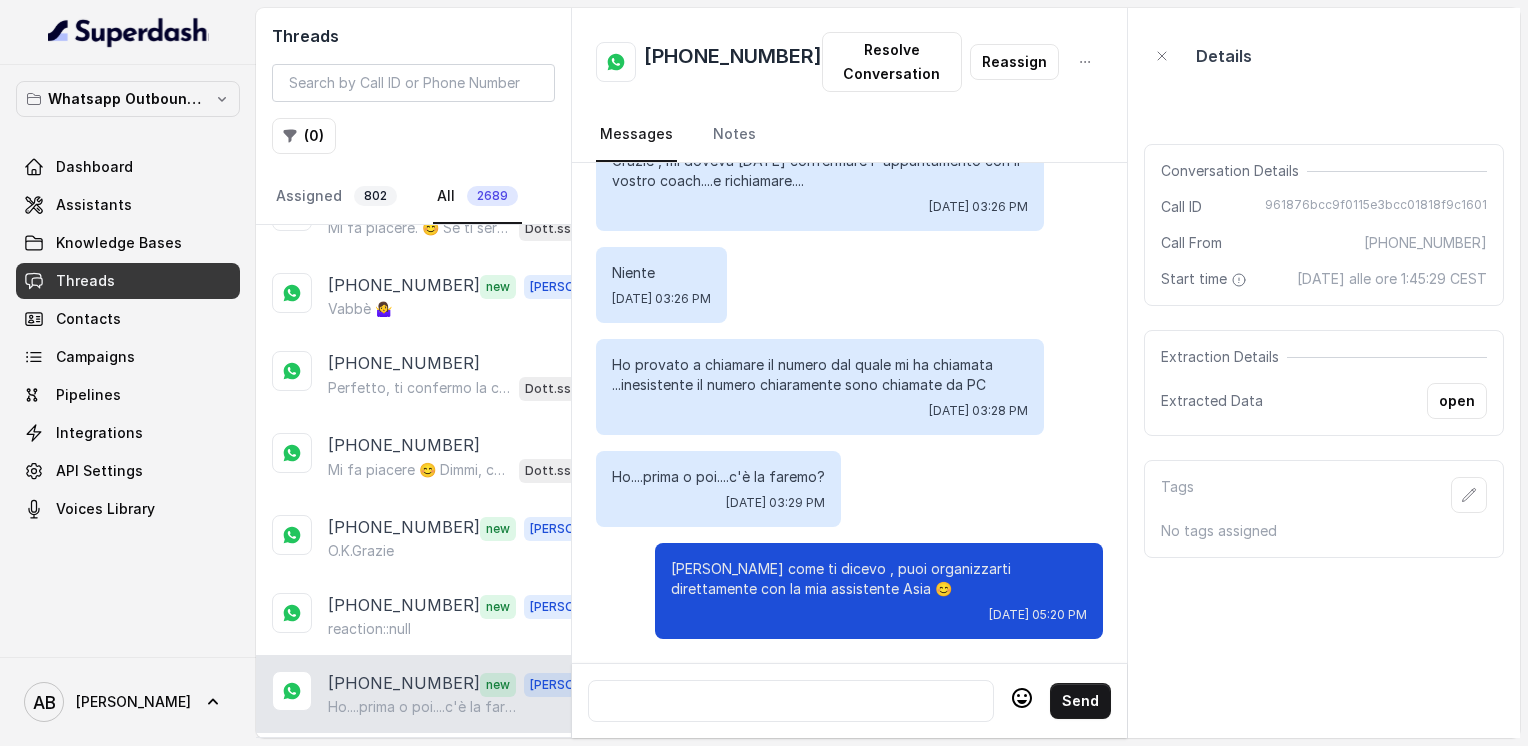 click at bounding box center [791, 701] 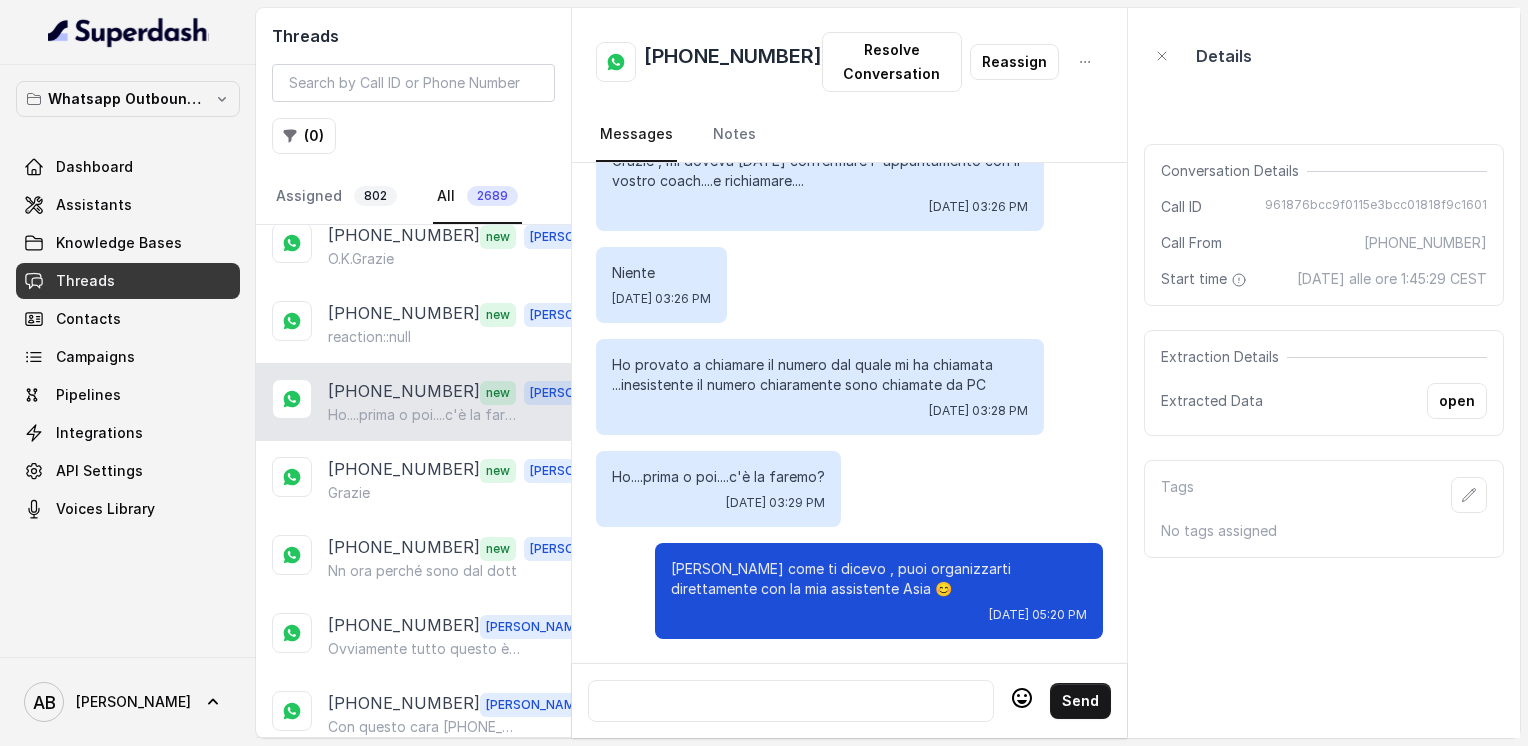scroll, scrollTop: 2200, scrollLeft: 0, axis: vertical 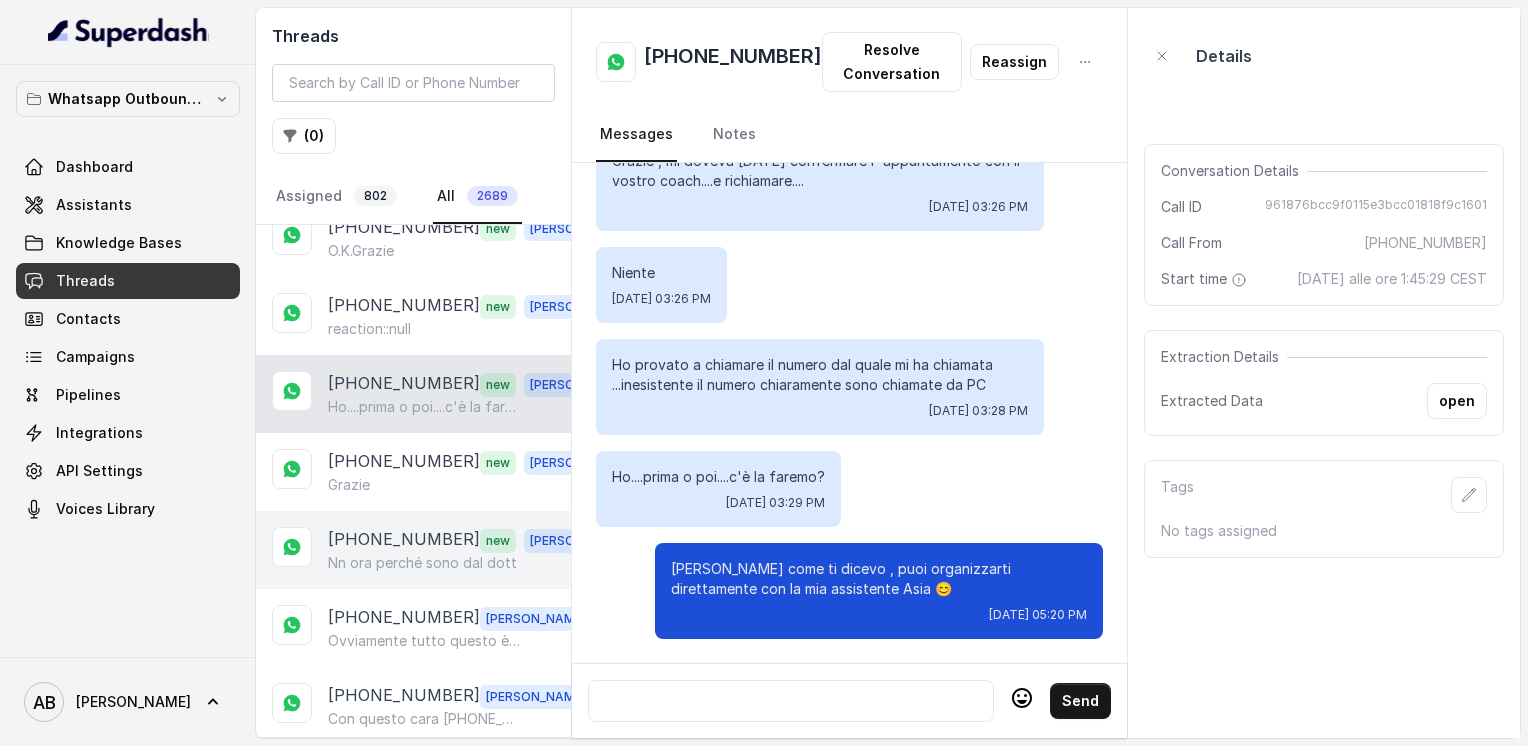 click on "Nn ora perché sono dal dott" at bounding box center [422, 563] 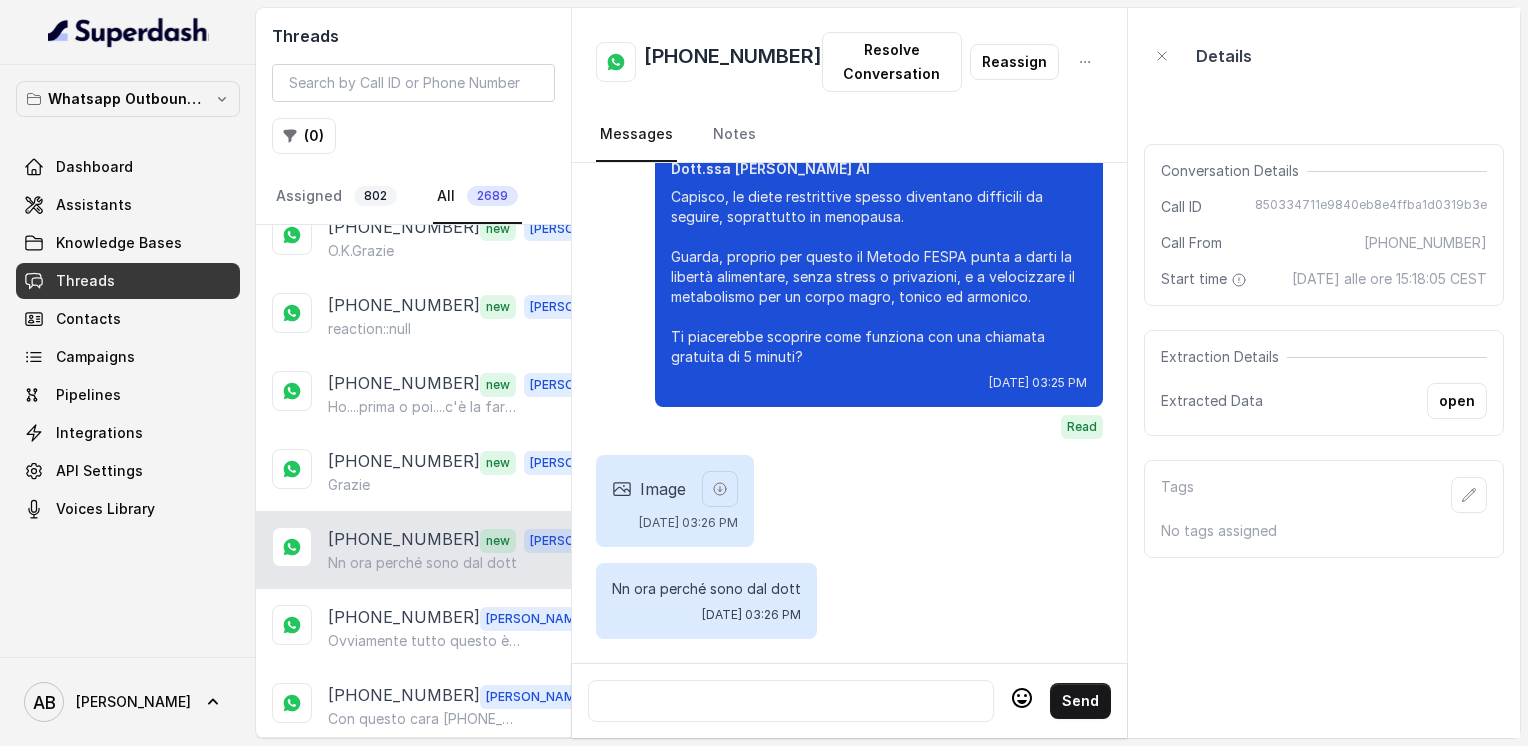 scroll, scrollTop: 1180, scrollLeft: 0, axis: vertical 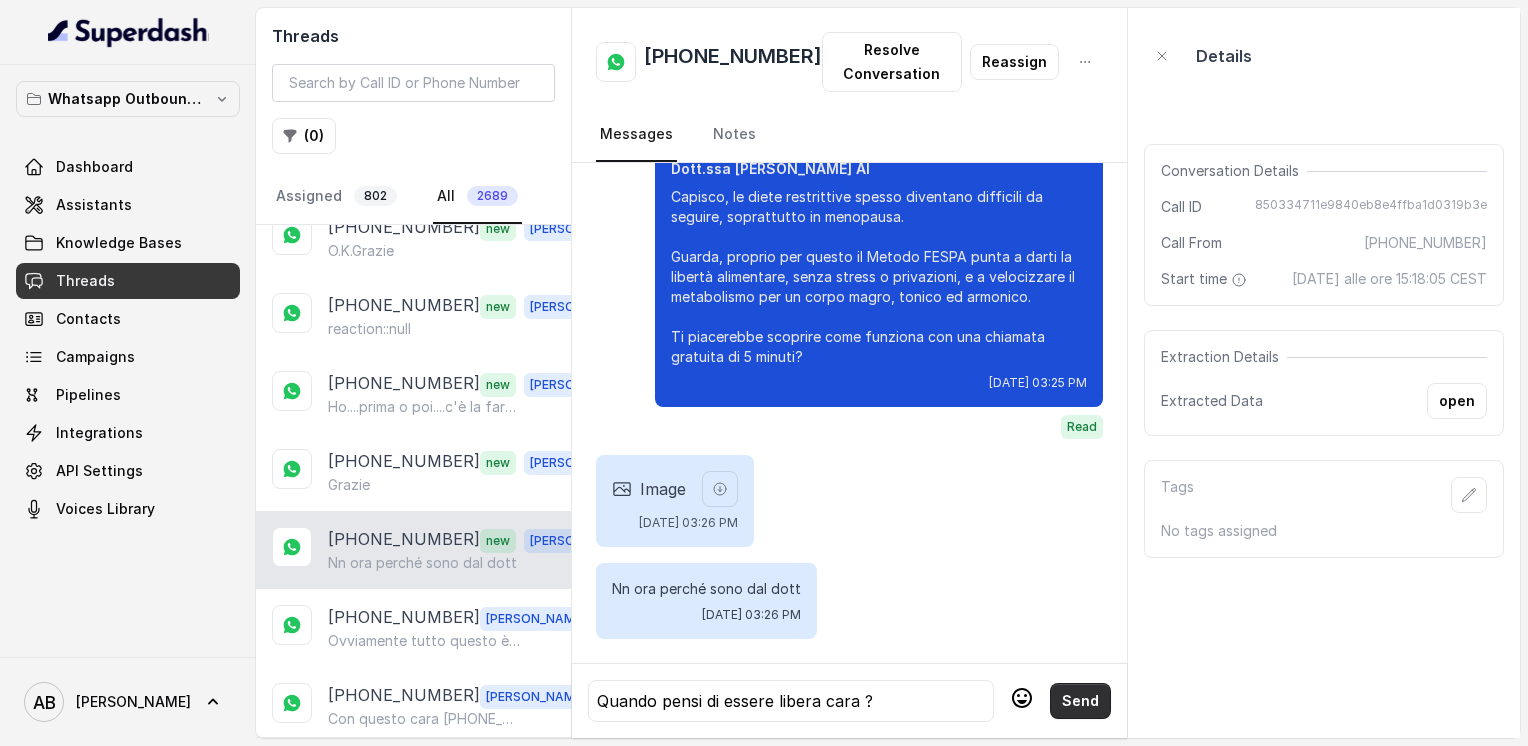 click on "Send" at bounding box center (1080, 701) 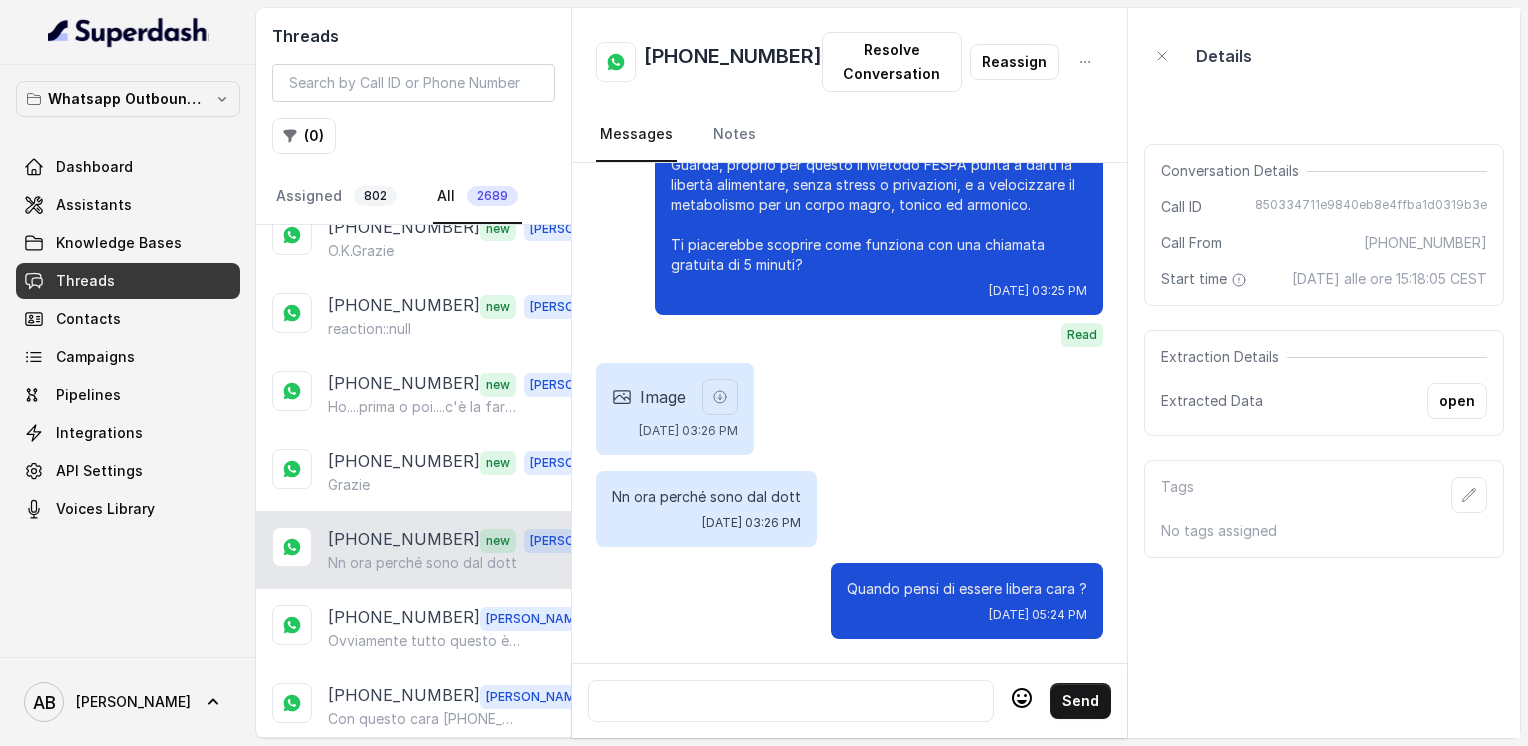 scroll, scrollTop: 1272, scrollLeft: 0, axis: vertical 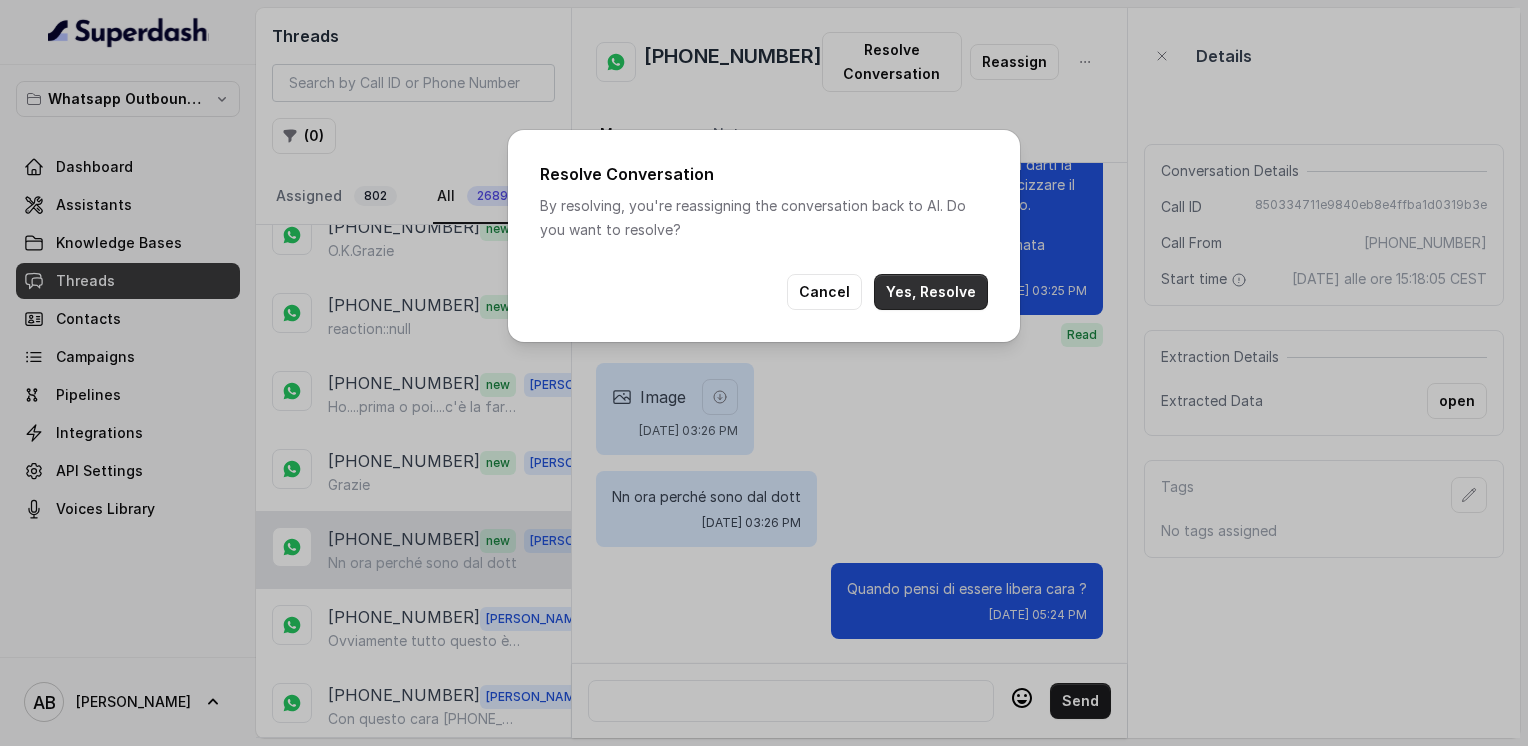 click on "Yes, Resolve" at bounding box center (931, 292) 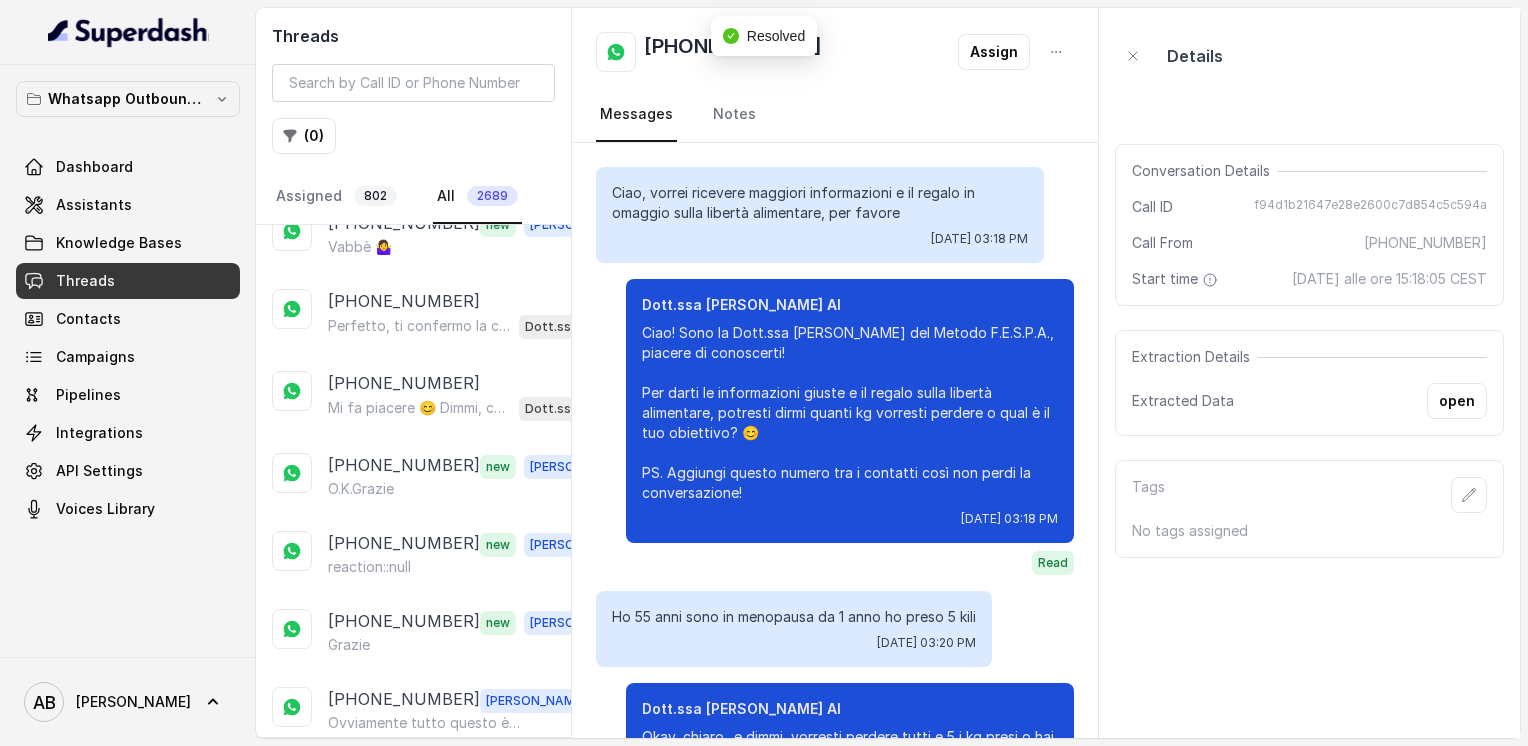scroll, scrollTop: 1196, scrollLeft: 0, axis: vertical 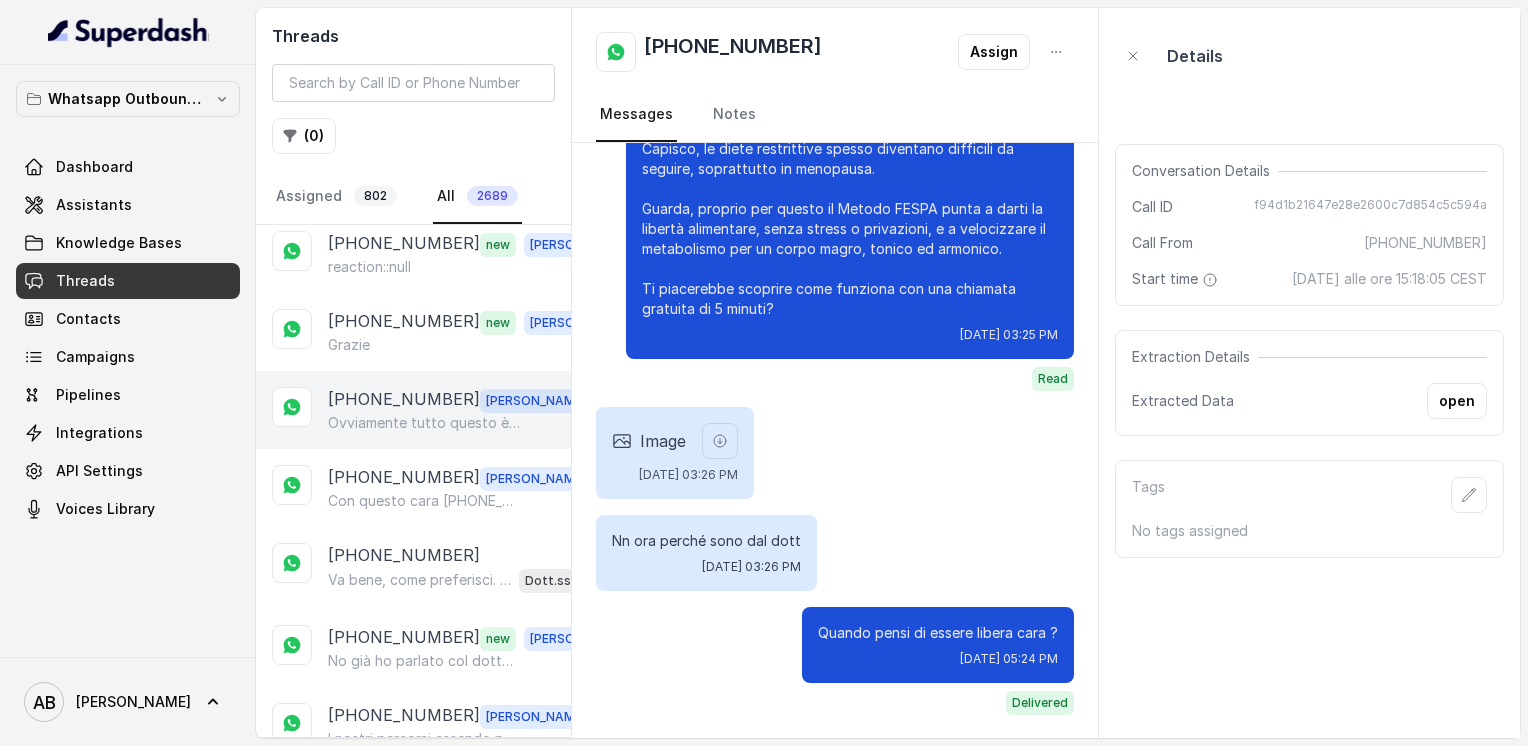 click on "[PHONE_NUMBER]" at bounding box center [404, 400] 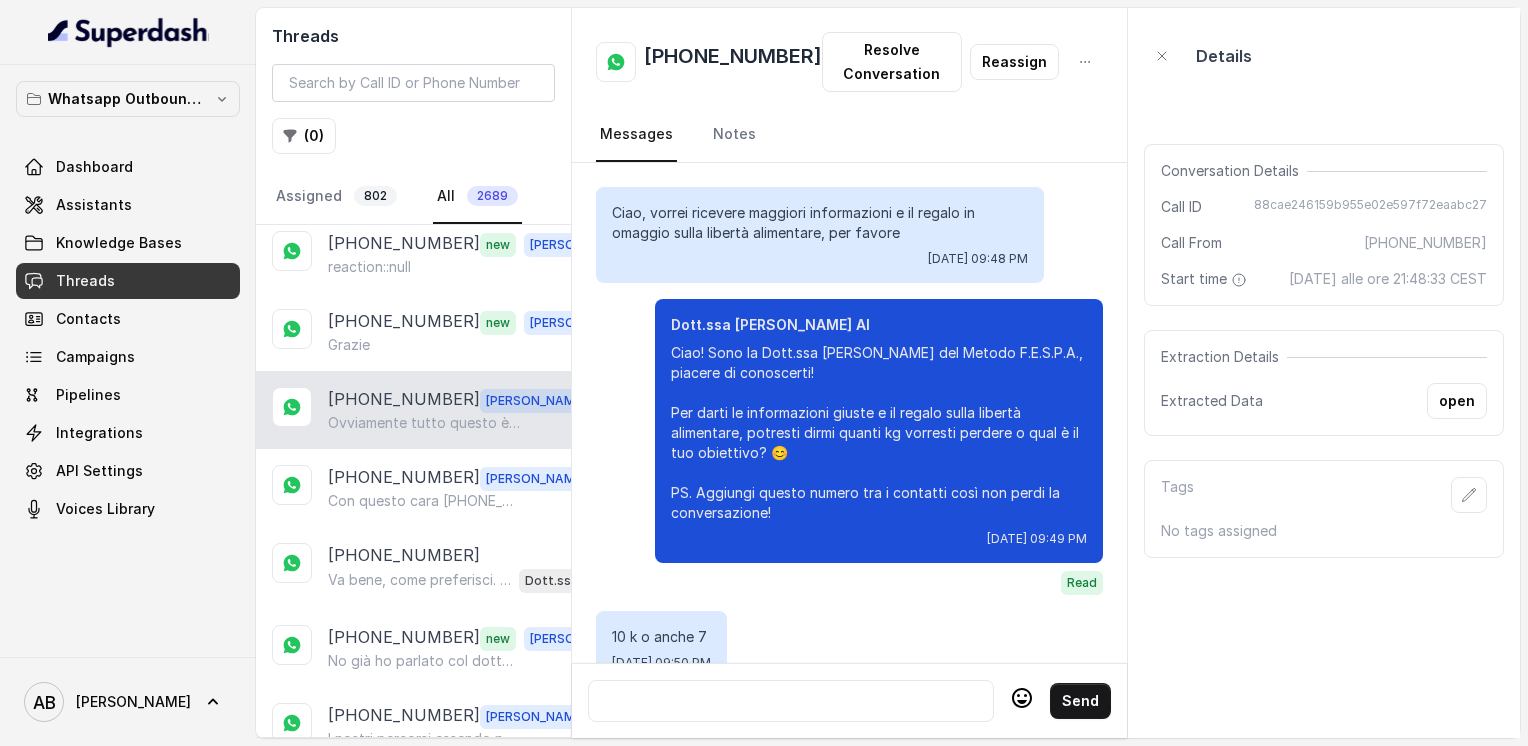 scroll, scrollTop: 3508, scrollLeft: 0, axis: vertical 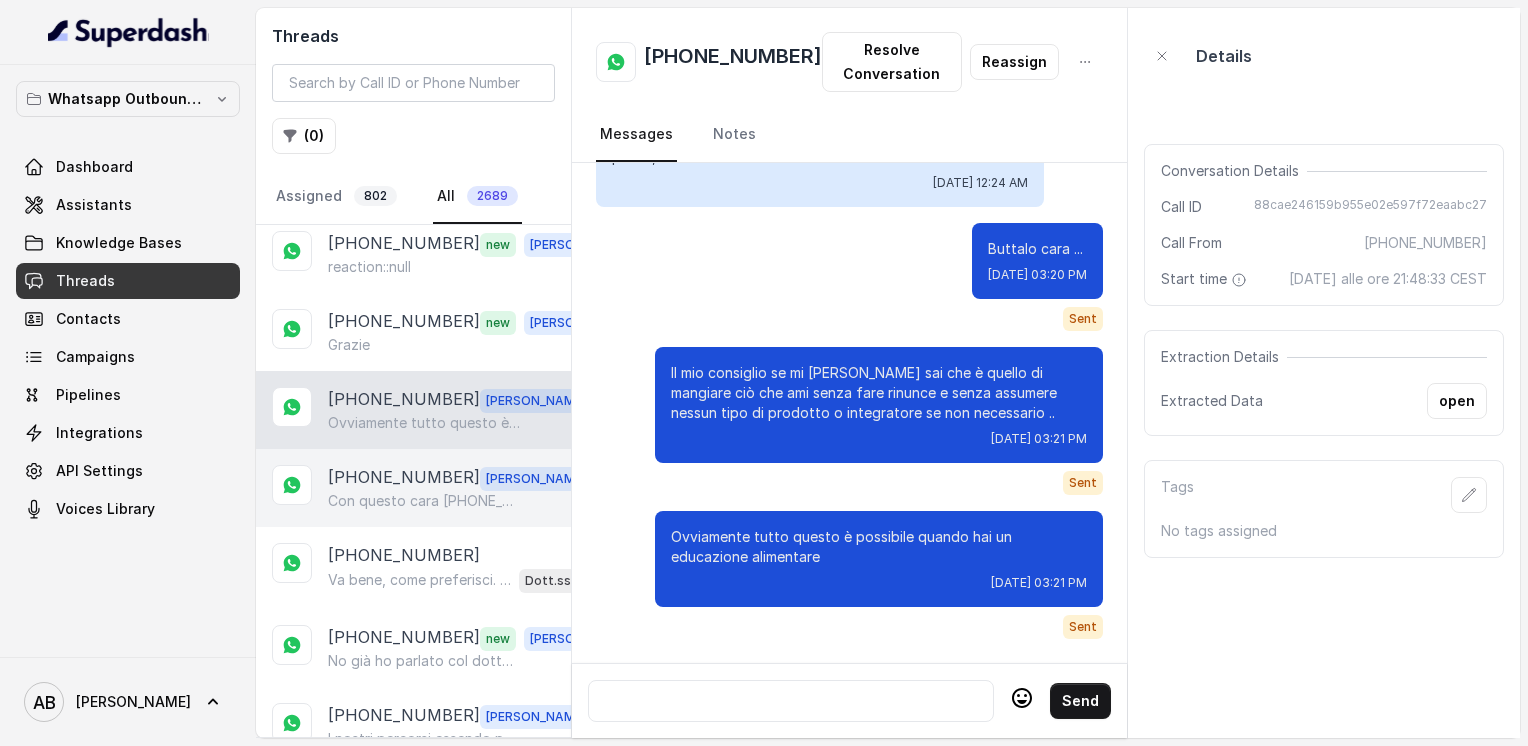 click on "[PHONE_NUMBER]" at bounding box center (404, 478) 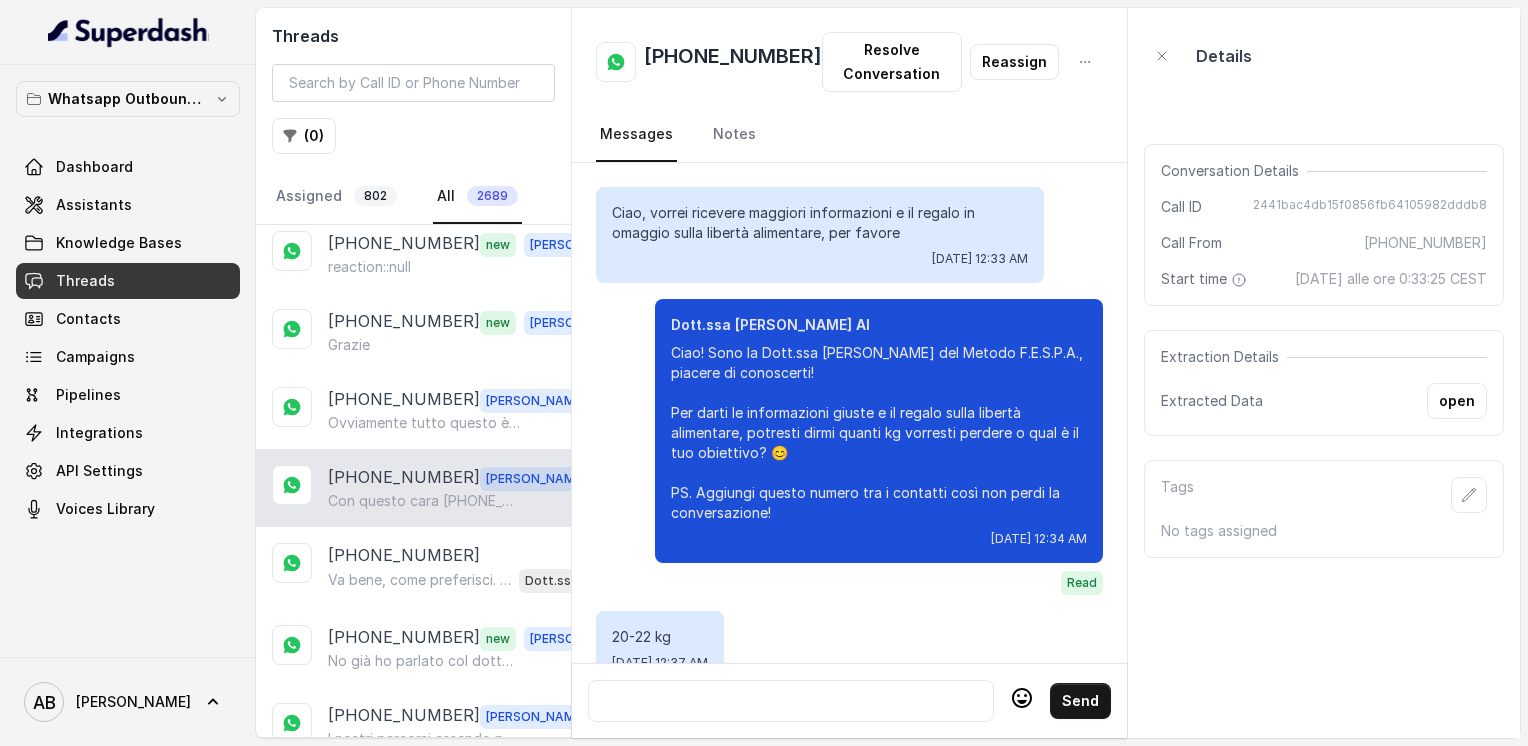 scroll, scrollTop: 3136, scrollLeft: 0, axis: vertical 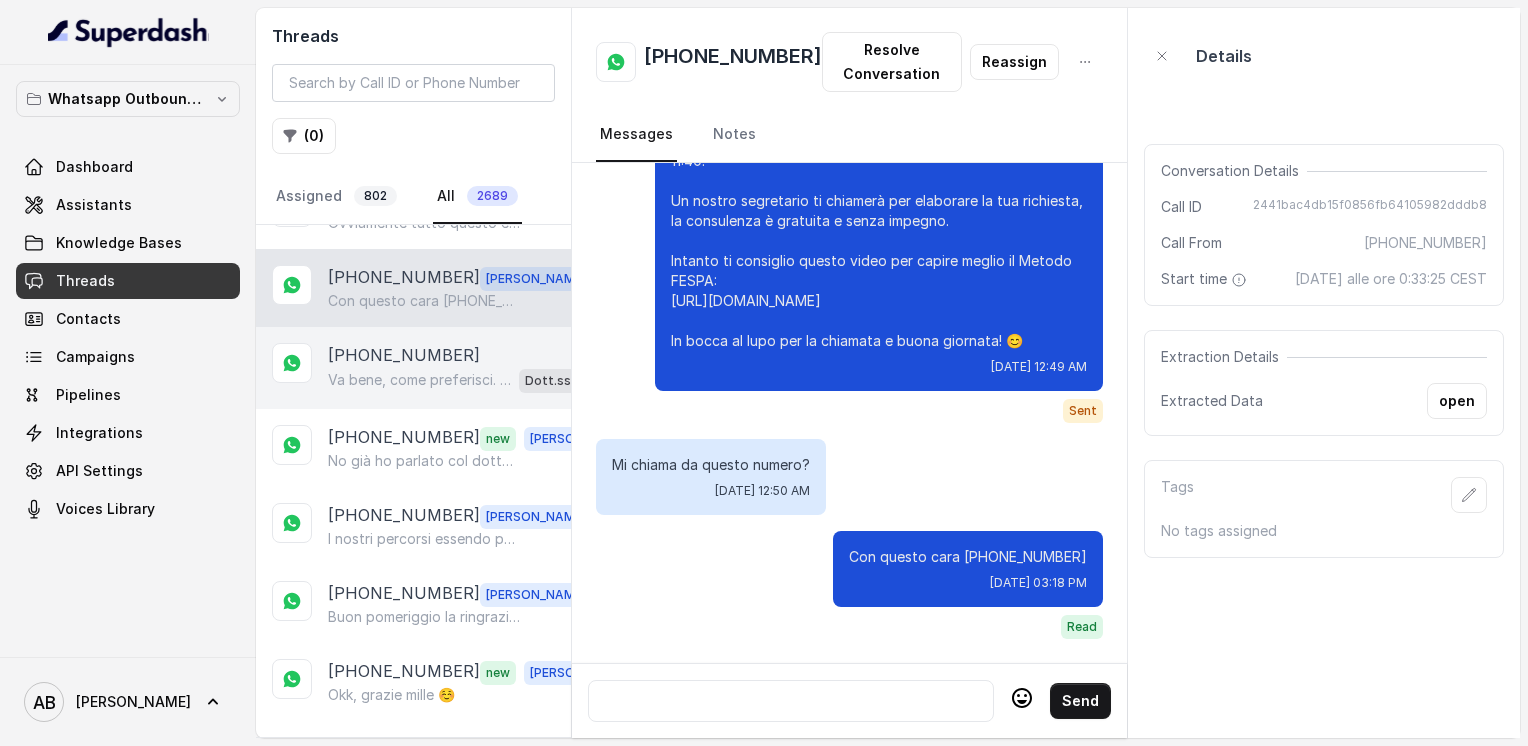 click on "Va bene, come preferisci.
Ricorda che la chiamata è gratuita e senza impegno, un’occasione semplice per capire come raggiungere il corpo magro, tonico ed armonico che desideri.
Resto a disposizione quando vuoi, a presto! 😊" at bounding box center (419, 380) 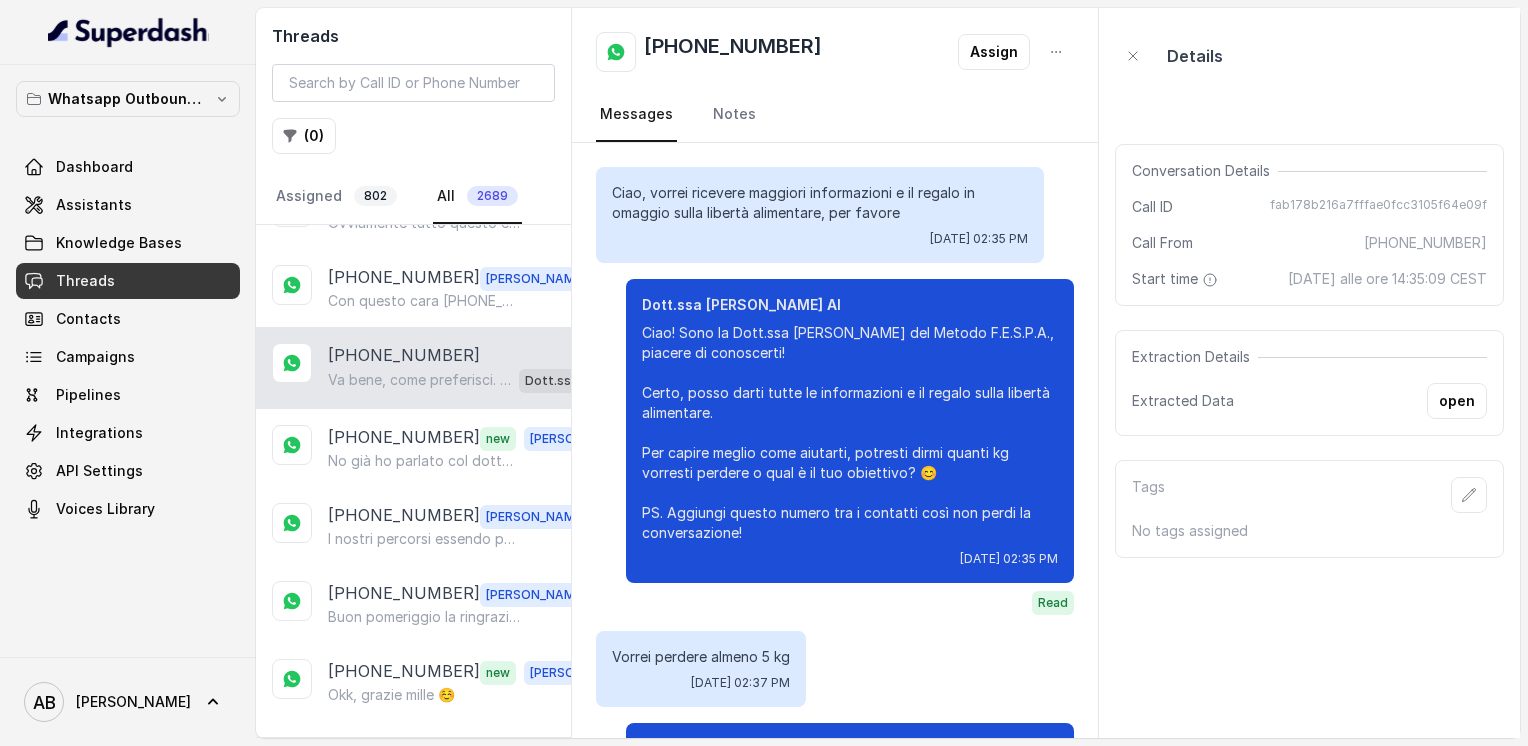 scroll, scrollTop: 1408, scrollLeft: 0, axis: vertical 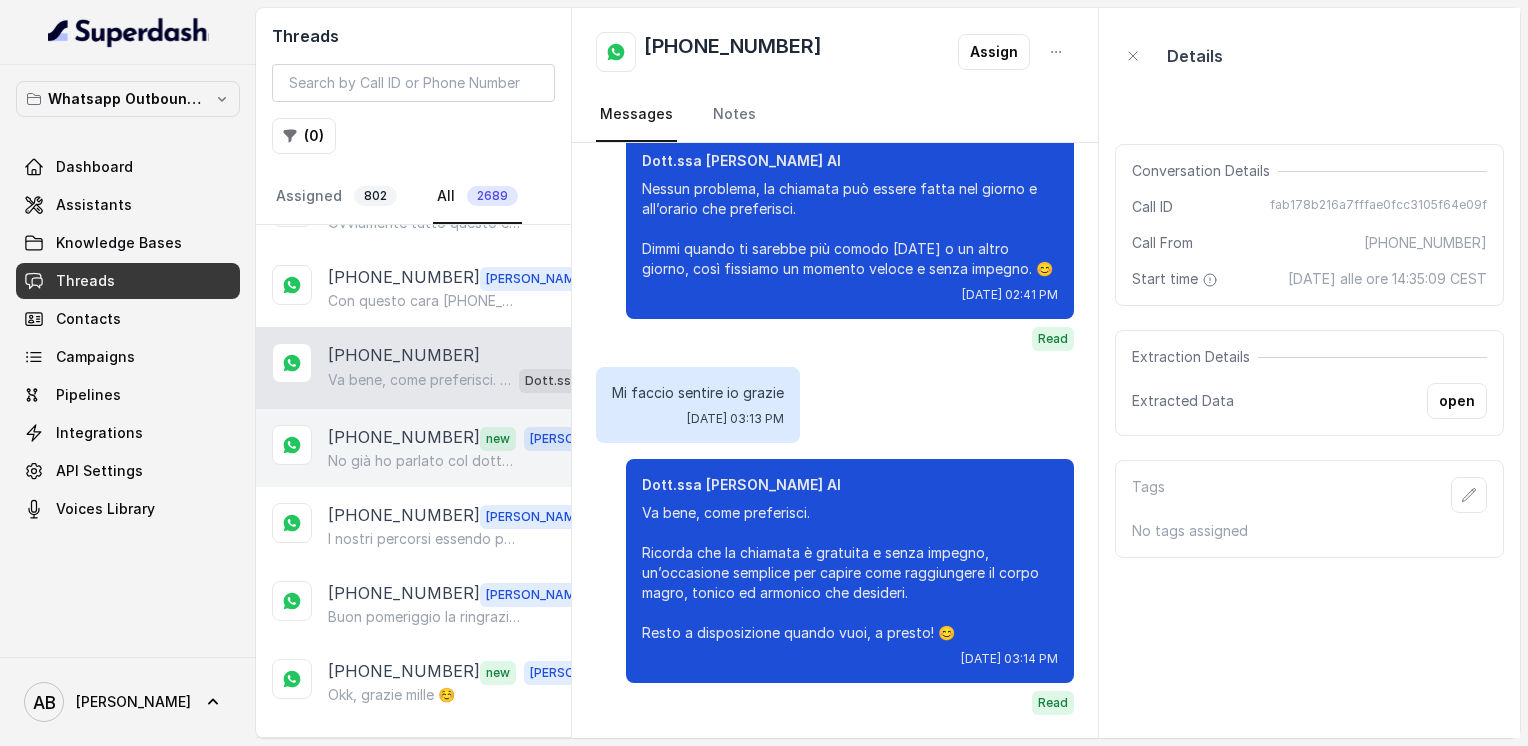 click on "[PHONE_NUMBER]" at bounding box center [404, 438] 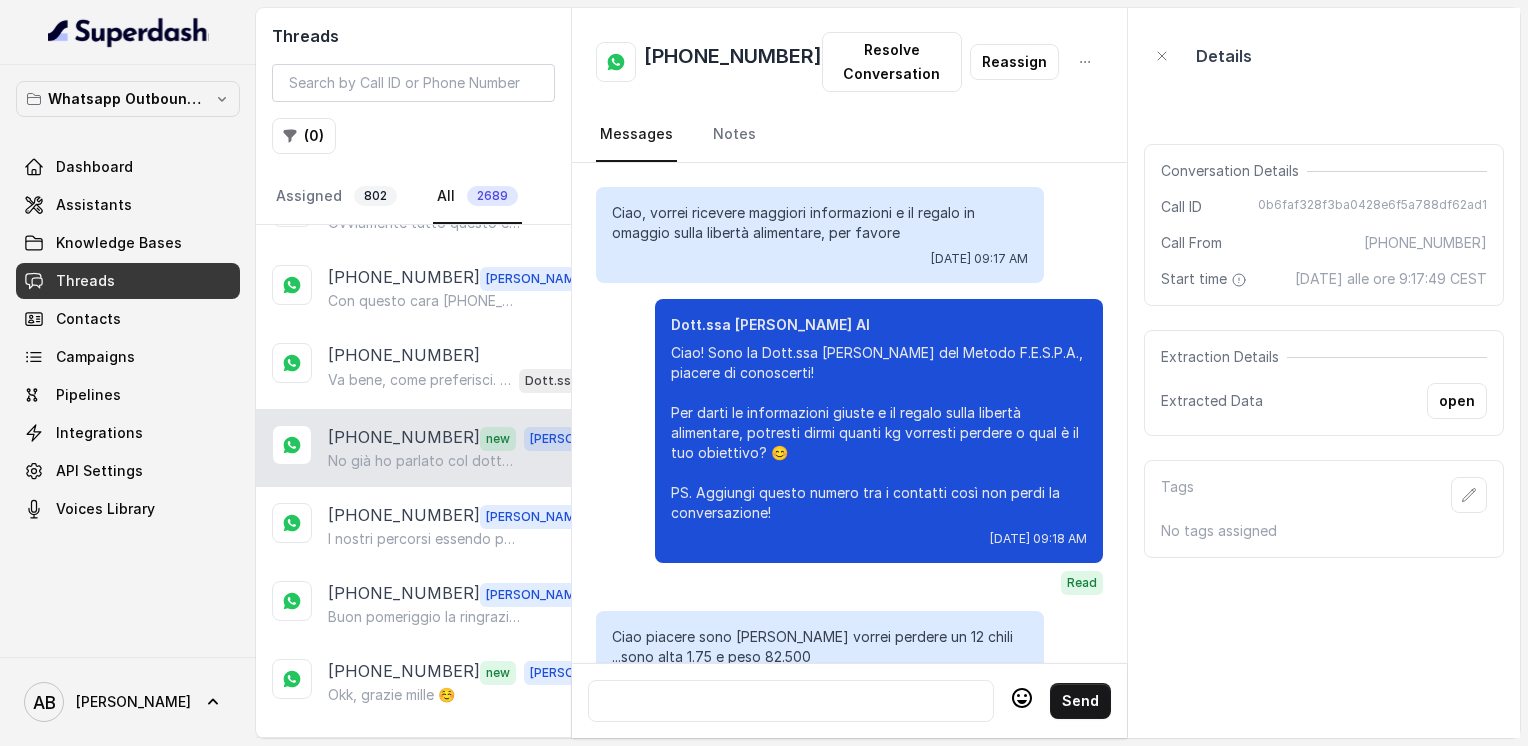 scroll, scrollTop: 4023, scrollLeft: 0, axis: vertical 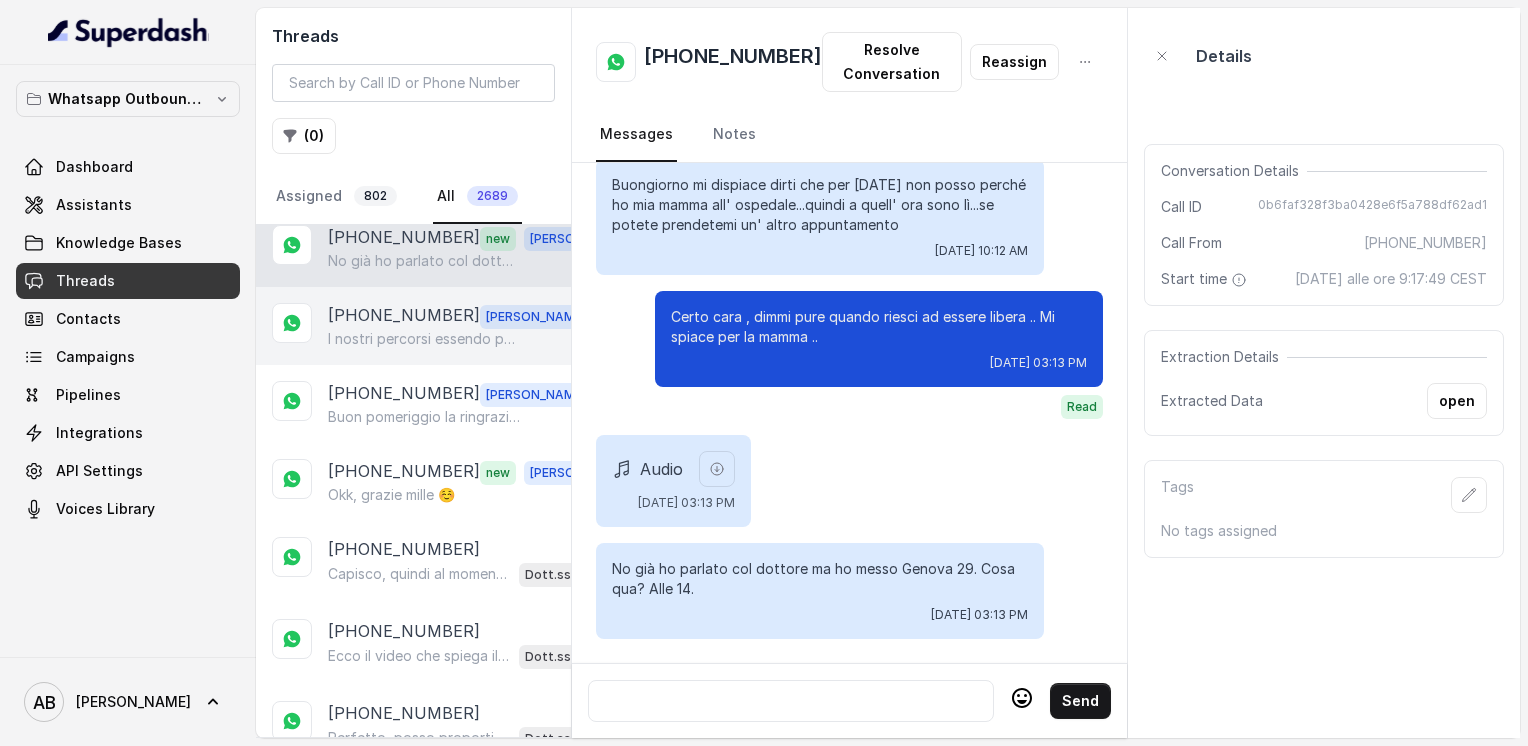click on "[PHONE_NUMBER]   [PERSON_NAME] I nostri percorsi essendo personalizzati prevedono un minimo di costo cara .. Tutto però ti verrà spiegato in chiamata" at bounding box center (413, 326) 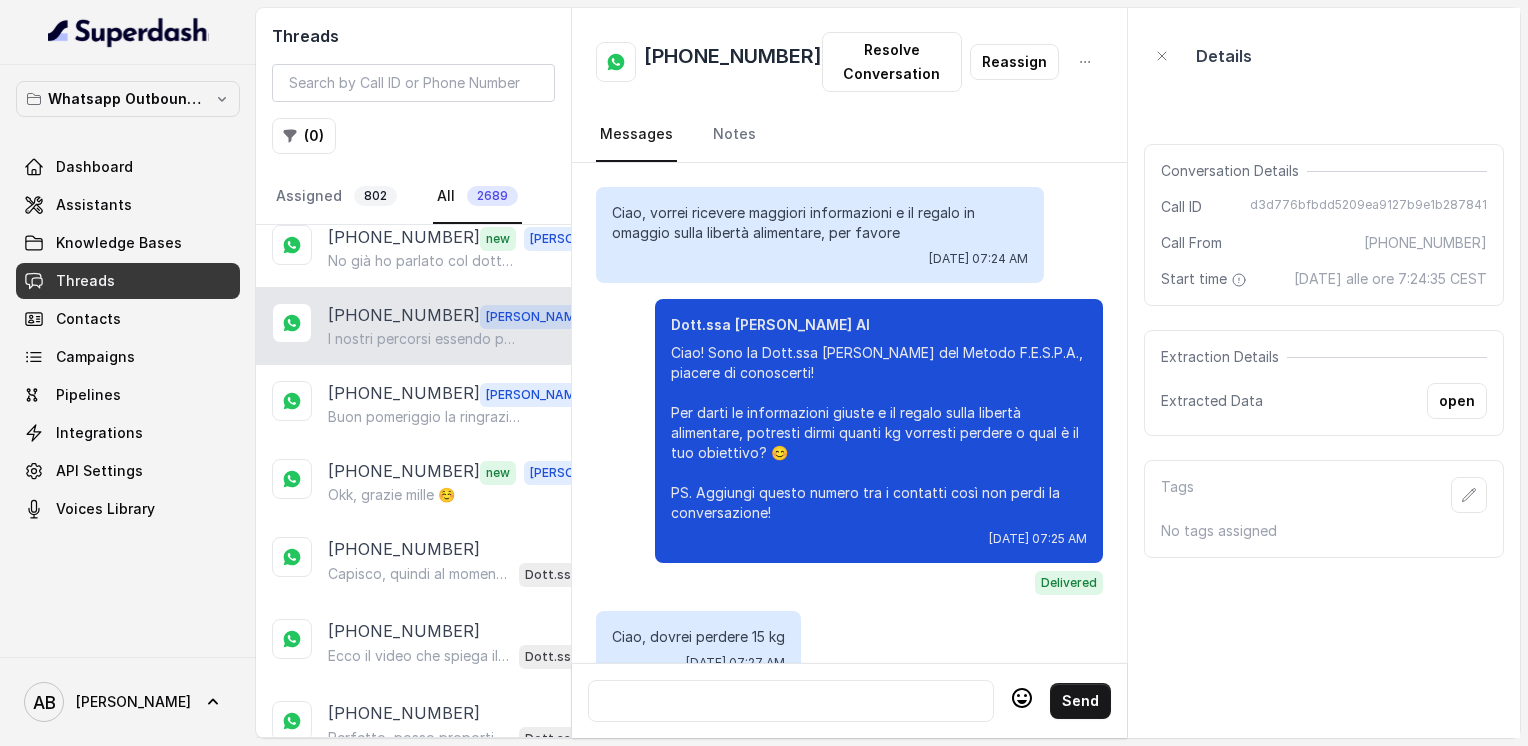 scroll, scrollTop: 2520, scrollLeft: 0, axis: vertical 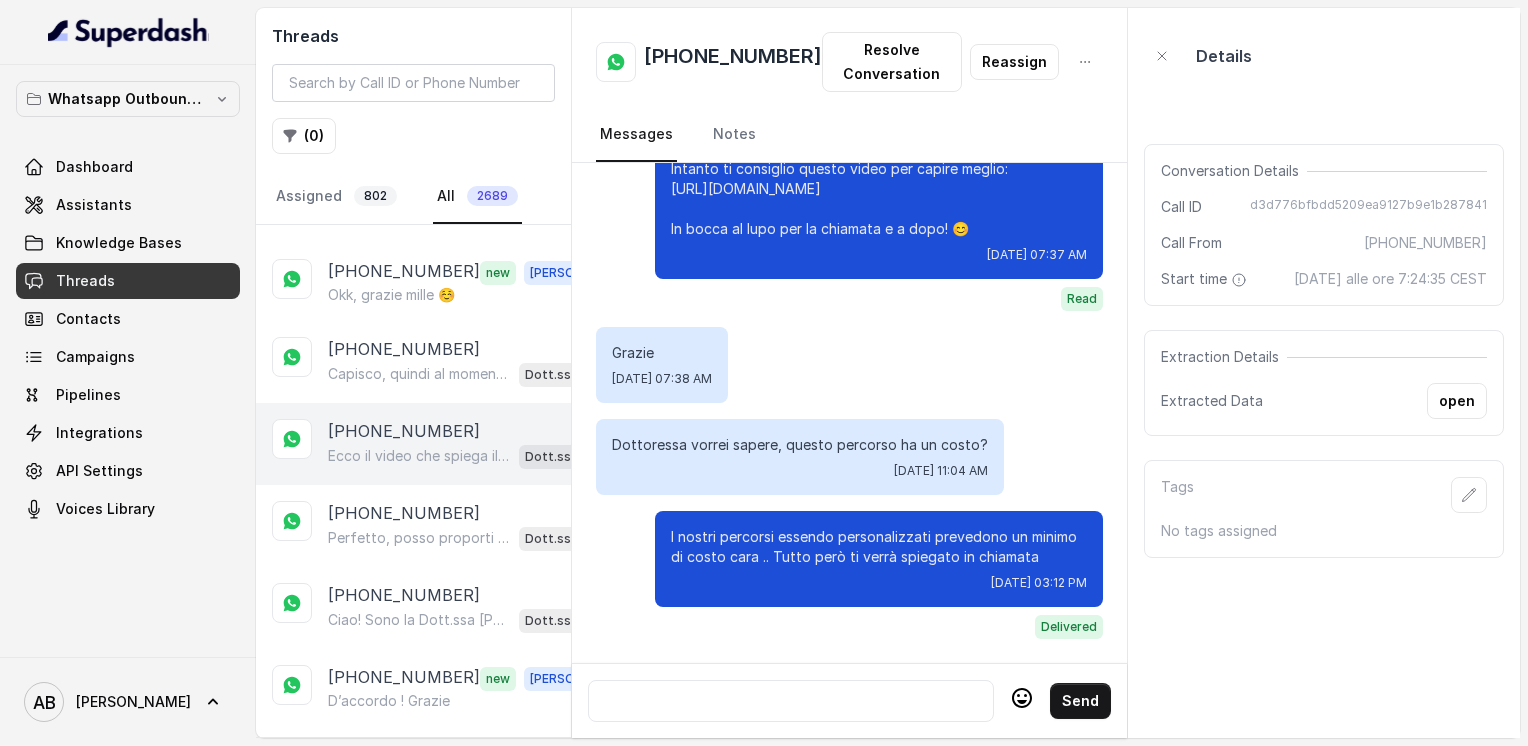 click on "Ecco il video che spiega il Metodo FESPA, così puoi capire meglio come funziona e cosa ti aspetta:
[URL][DOMAIN_NAME]
E in più, la guida gratuita sulla libertà alimentare:
[URL][DOMAIN_NAME]
Quando vuoi, sono qui per organizzare la chiamata gratuita senza impegno. A presto! 😊" at bounding box center [419, 456] 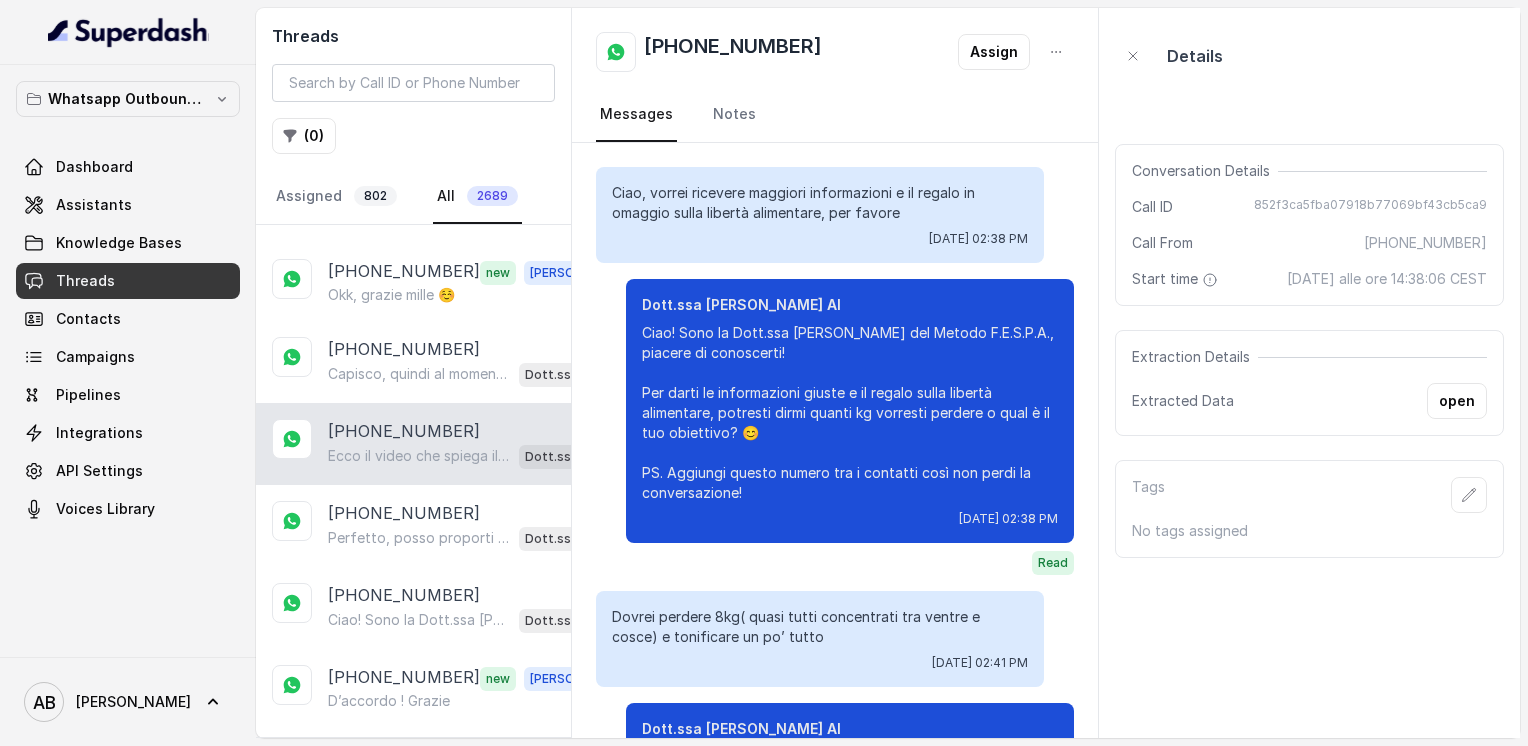 scroll, scrollTop: 2092, scrollLeft: 0, axis: vertical 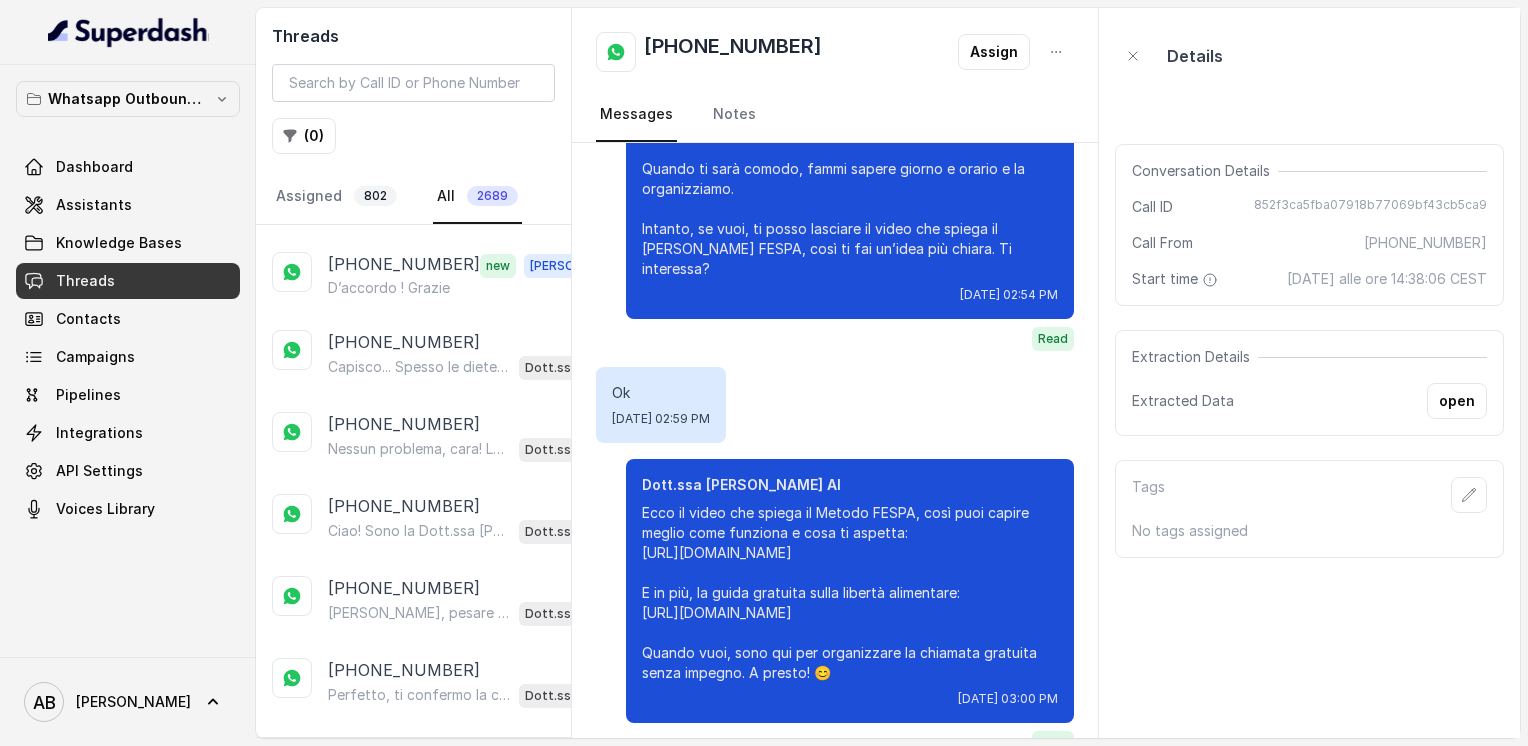 click on "Load more conversations" at bounding box center [414, 752] 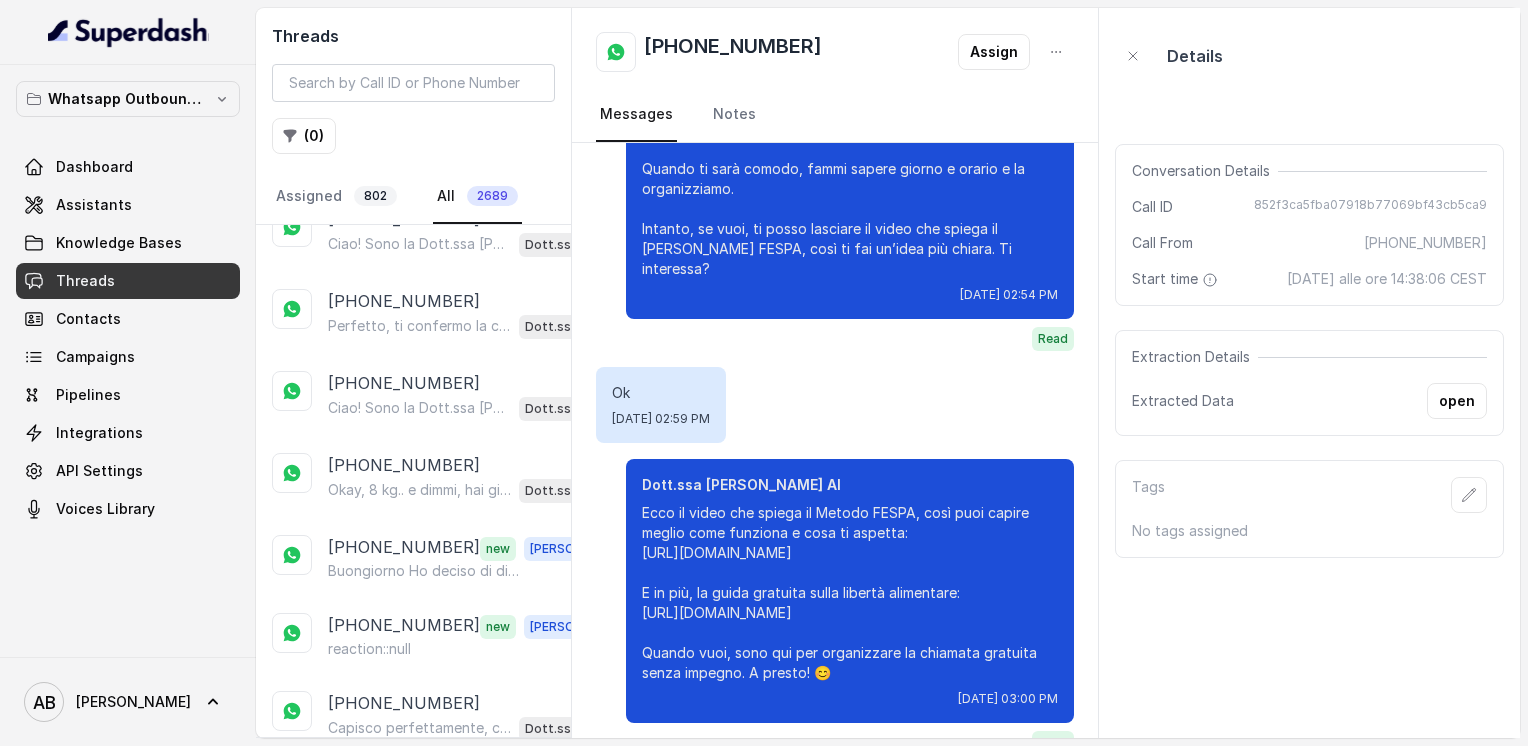 scroll, scrollTop: 4313, scrollLeft: 0, axis: vertical 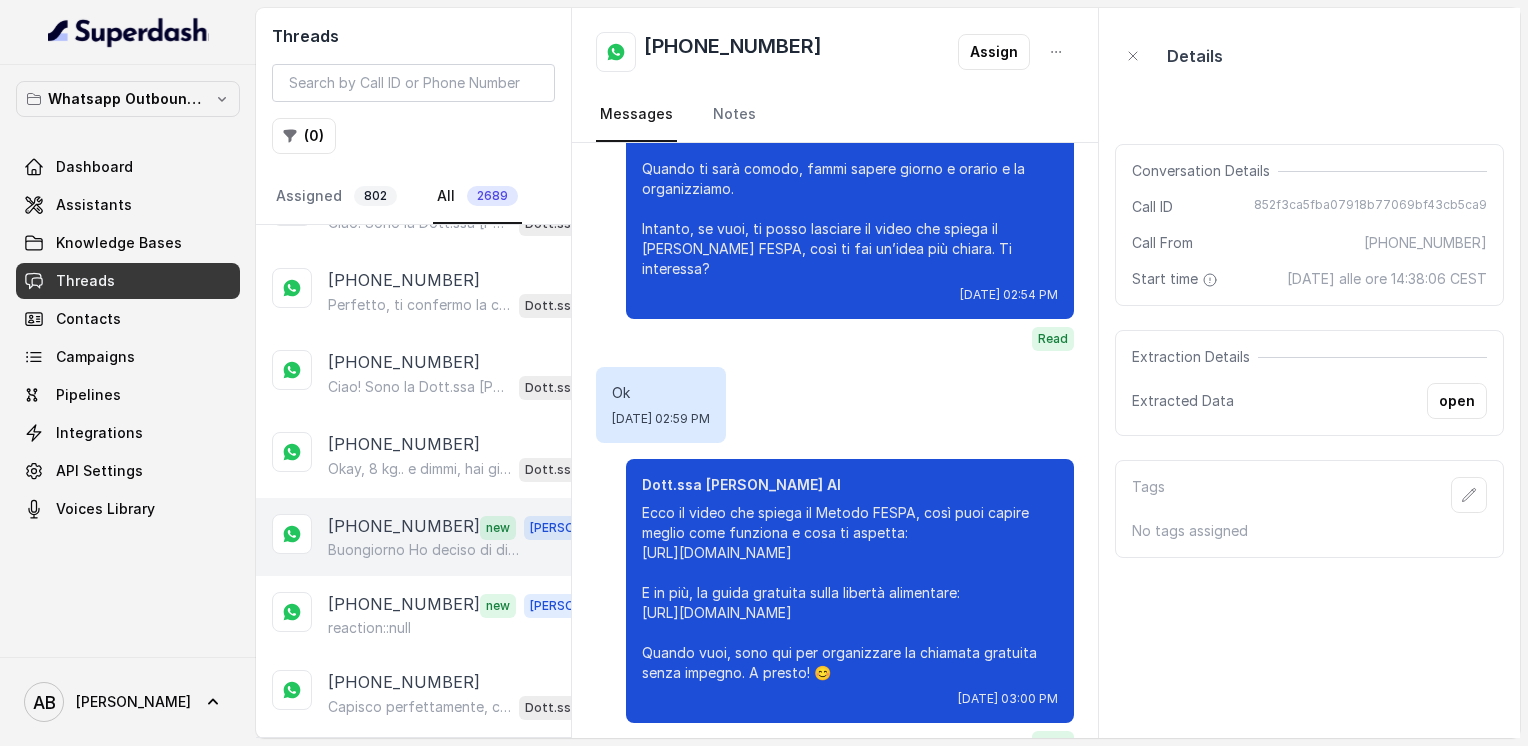 click on "Buongiorno
Ho deciso di disdire la consulenza, ho capito che in questo momento non ho possibilità di seguire questo percorso.
Grazie della disponibilità
Buona giornata" at bounding box center [424, 550] 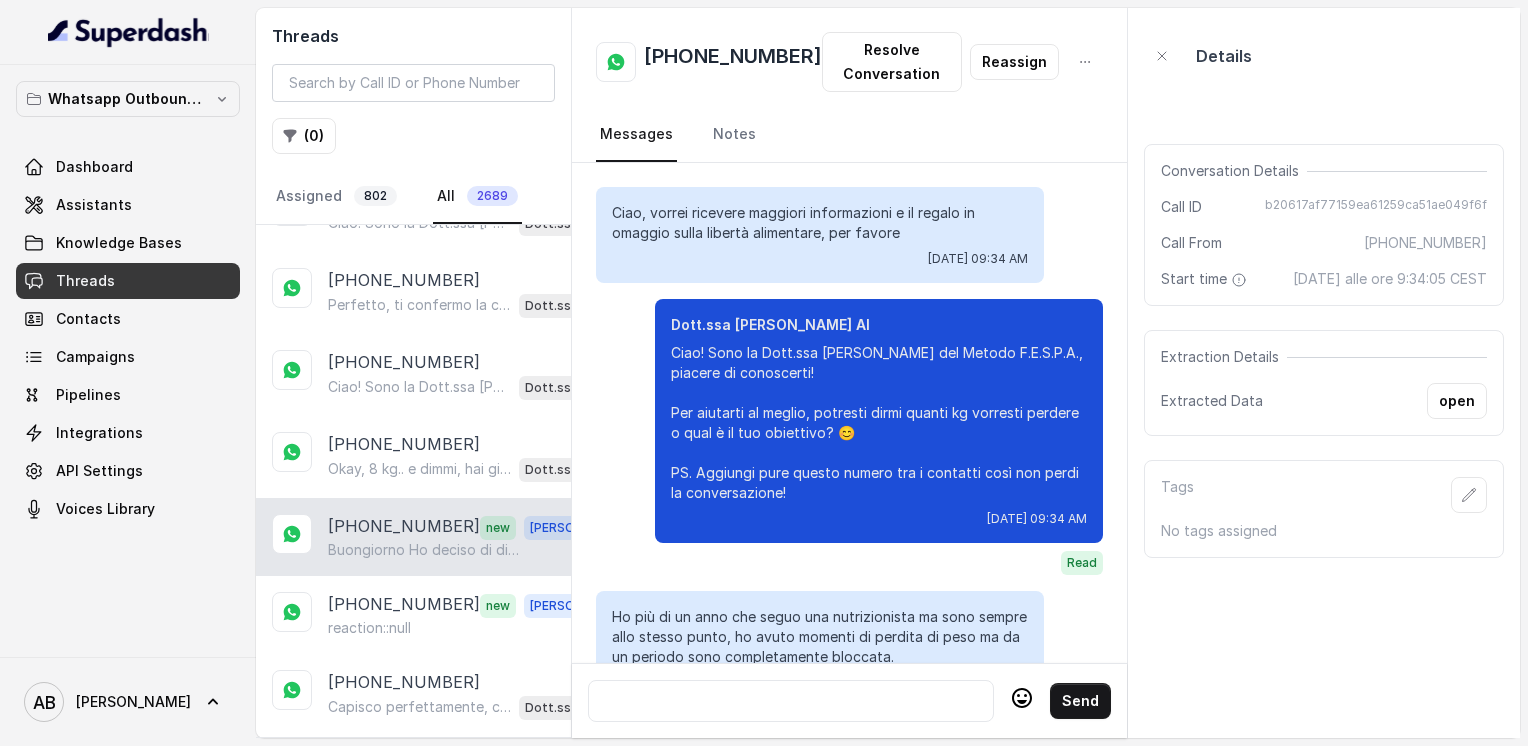 scroll, scrollTop: 3252, scrollLeft: 0, axis: vertical 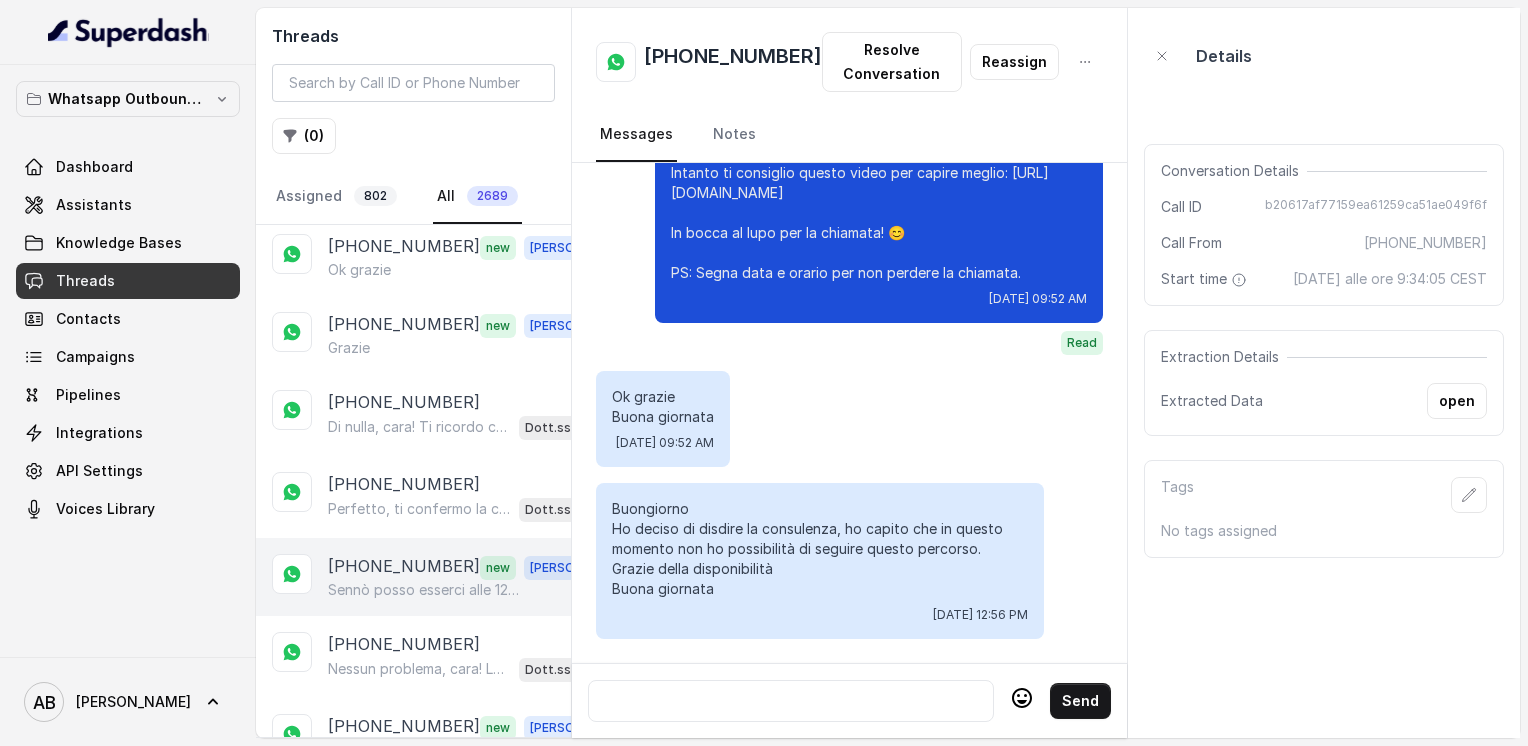 click on "[PHONE_NUMBER]   new [PERSON_NAME] posso esserci alle 12.20" at bounding box center (413, 577) 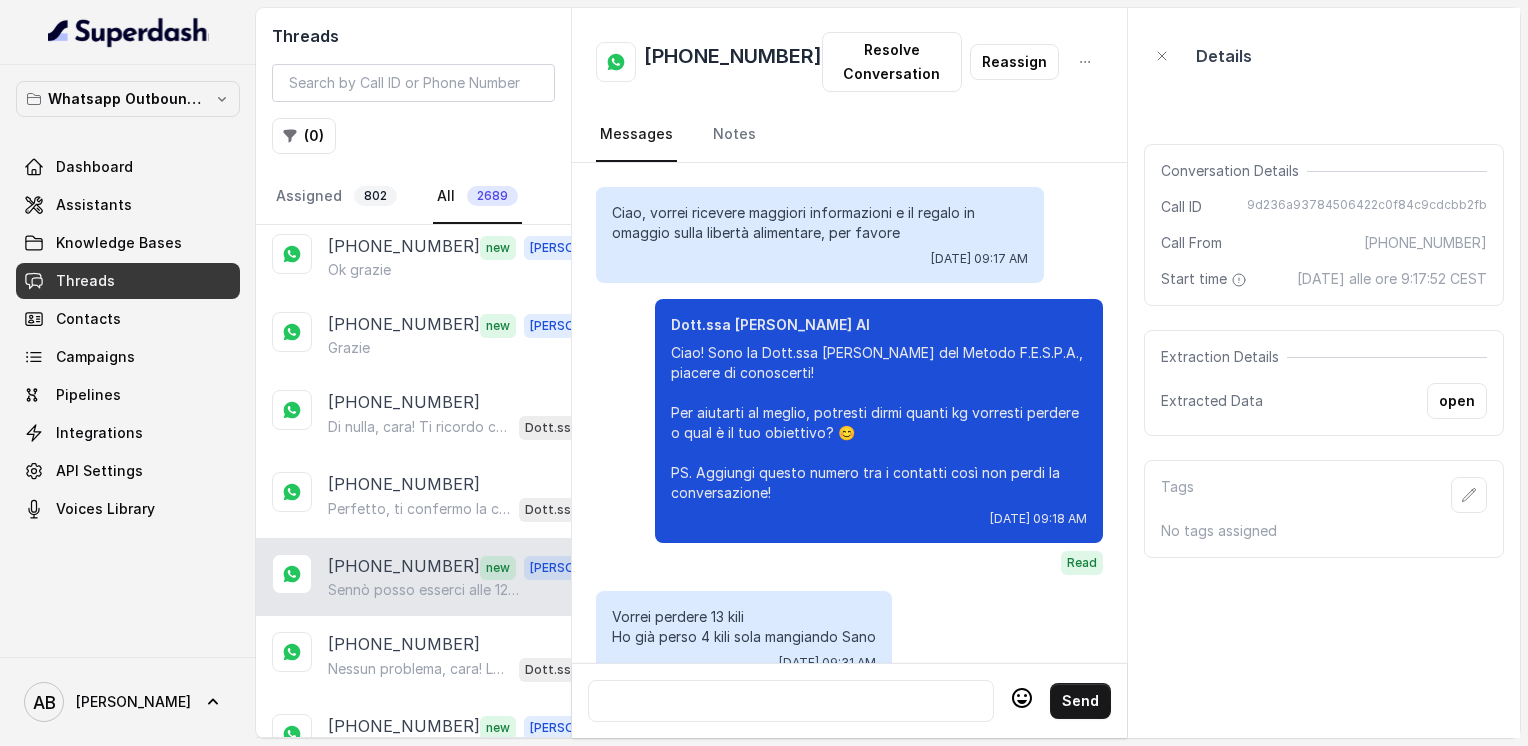 scroll, scrollTop: 3128, scrollLeft: 0, axis: vertical 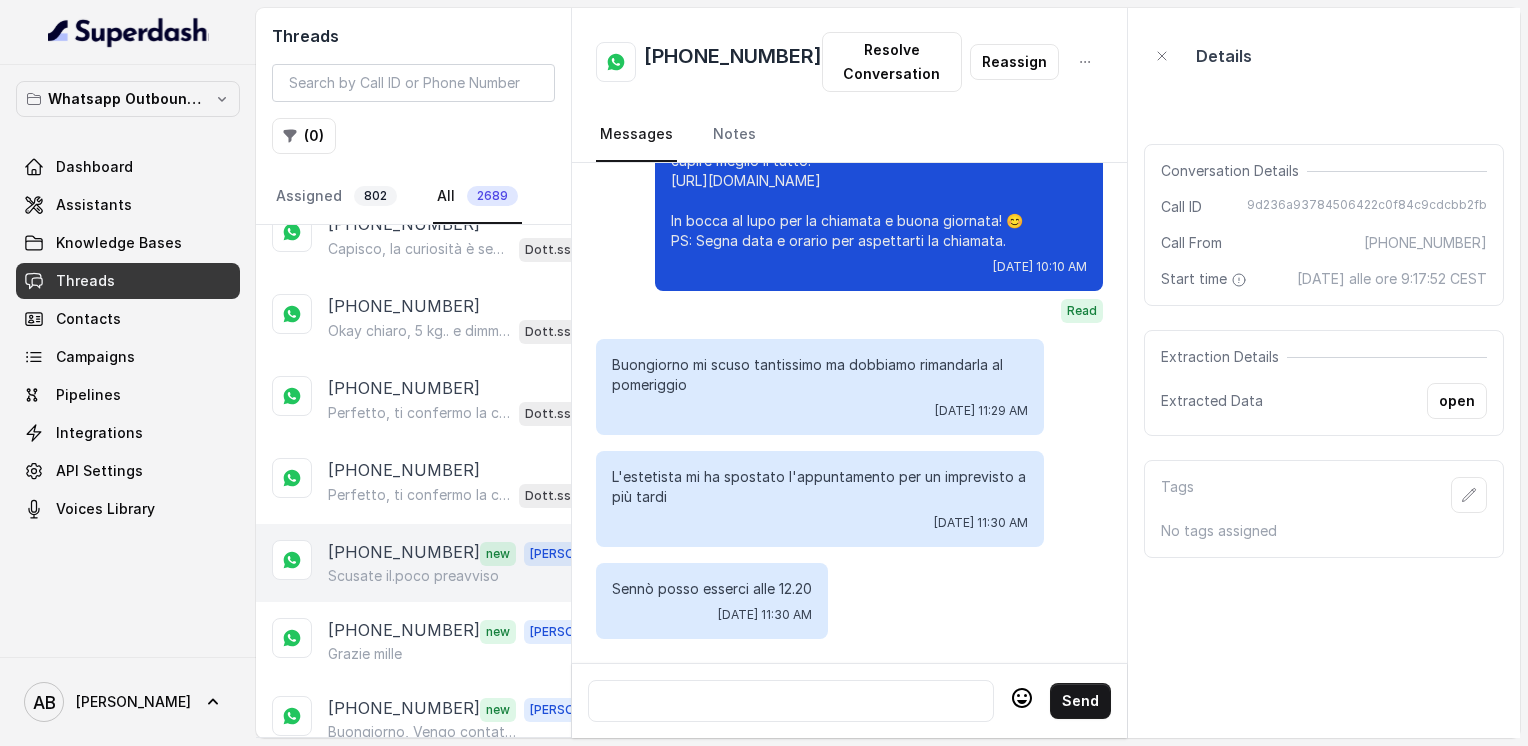 click on "Scusate il.poco preavviso" at bounding box center [413, 576] 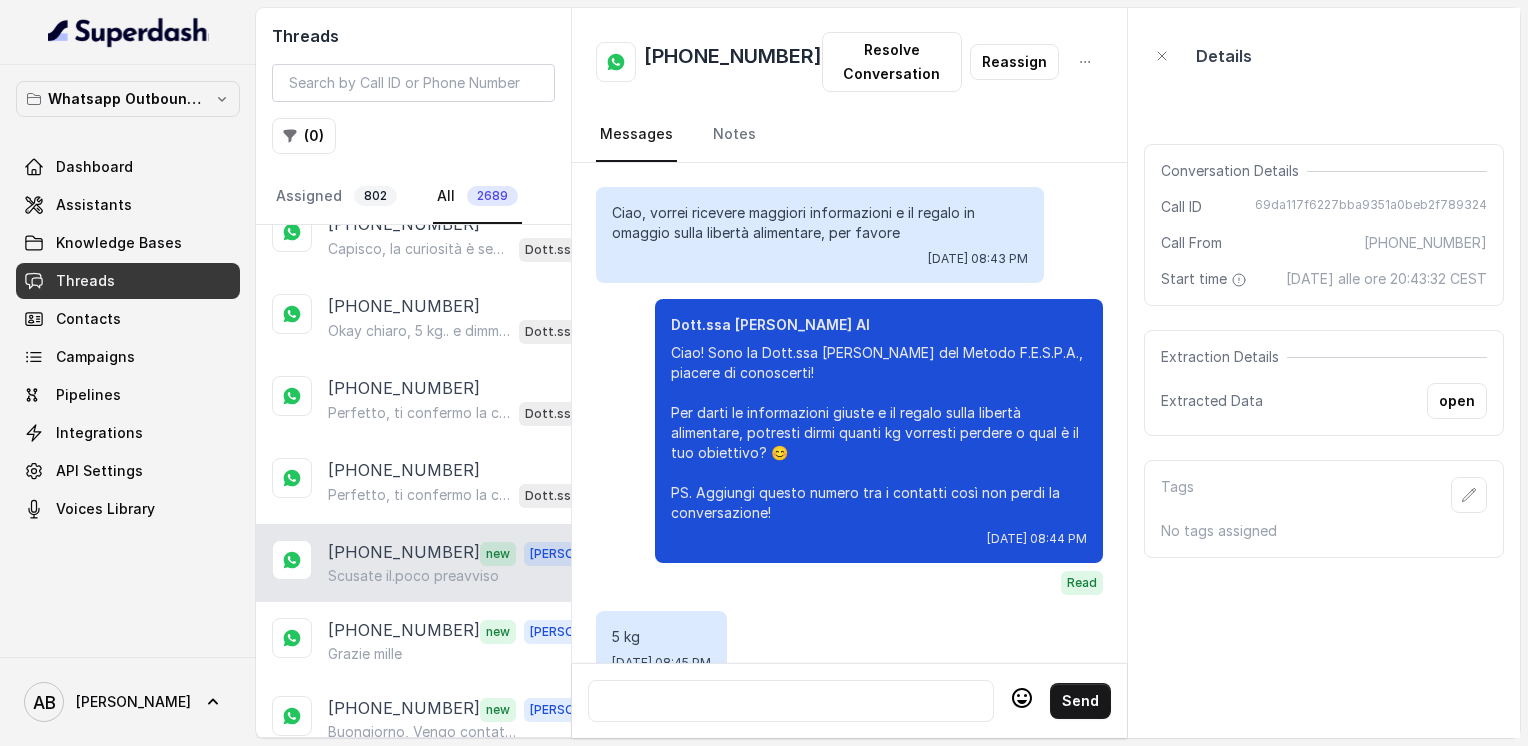 scroll, scrollTop: 2596, scrollLeft: 0, axis: vertical 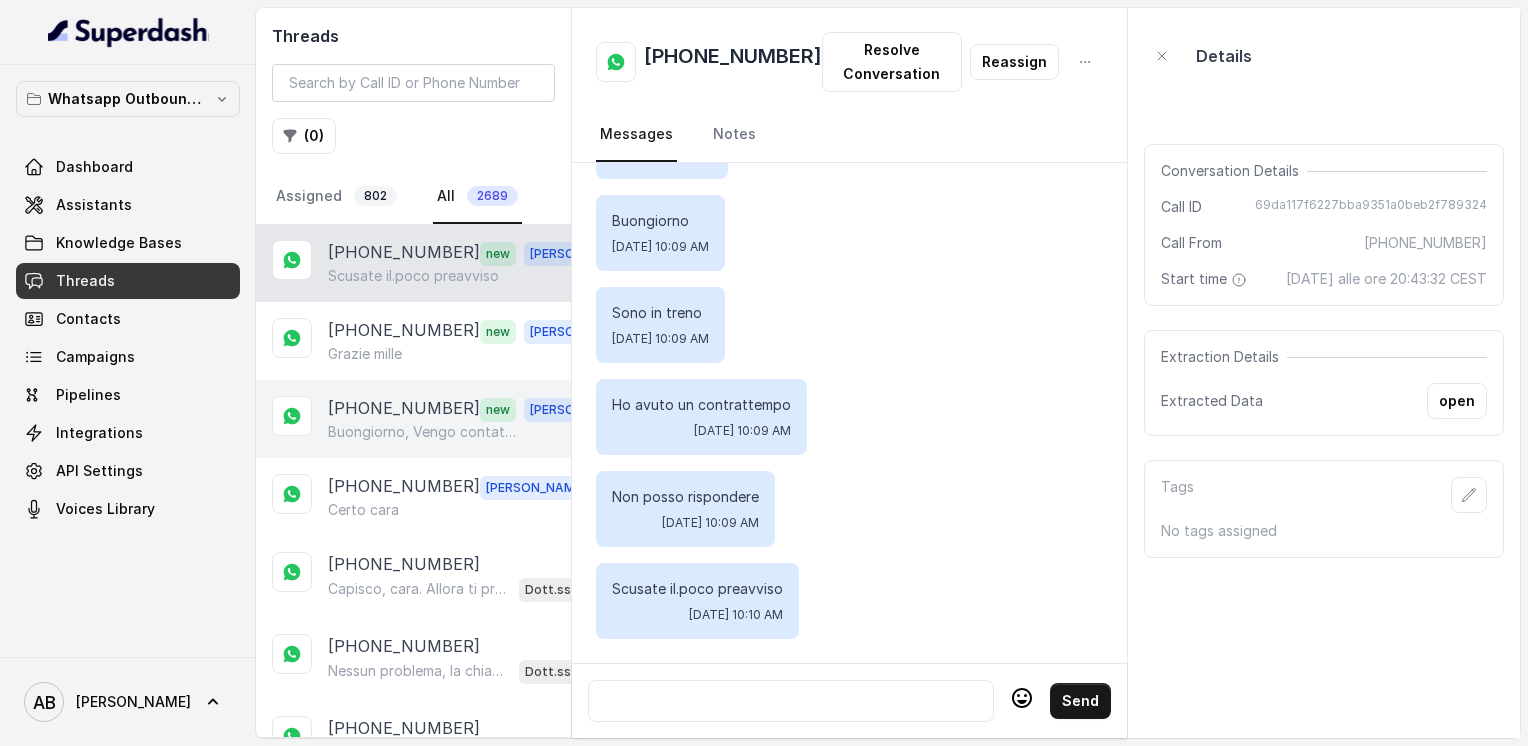 click on "[PHONE_NUMBER]   new [PERSON_NAME],
[PERSON_NAME] contattata qui su WA alle ore 10?" at bounding box center [413, 419] 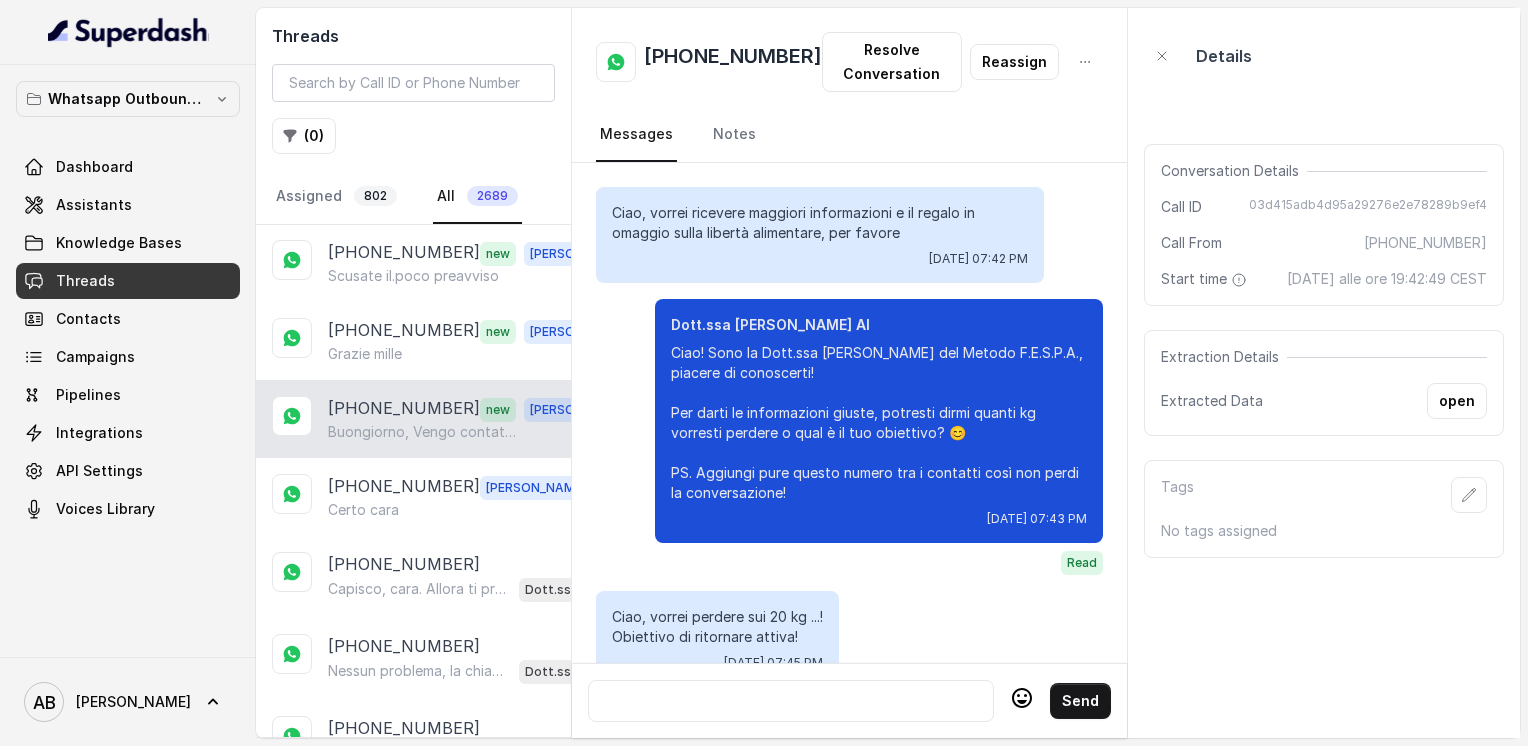 scroll, scrollTop: 3048, scrollLeft: 0, axis: vertical 